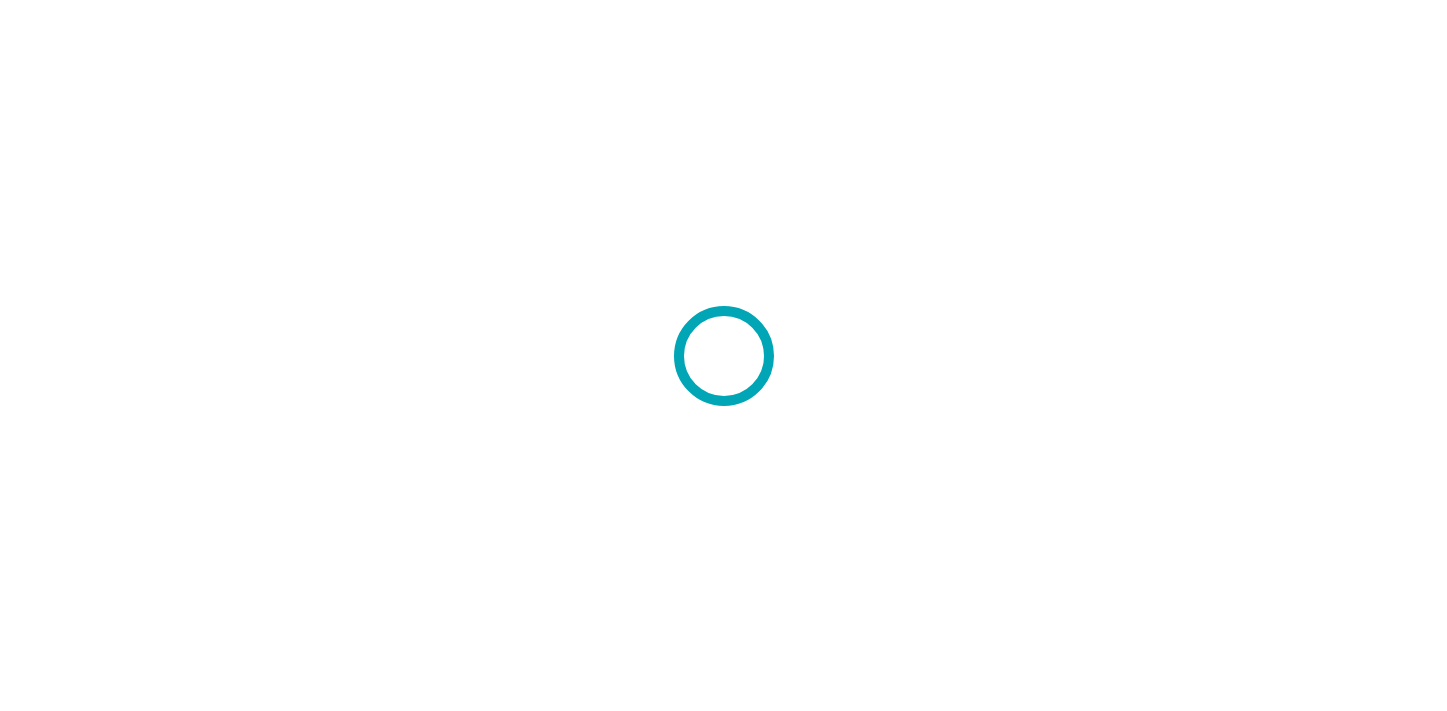 scroll, scrollTop: 0, scrollLeft: 0, axis: both 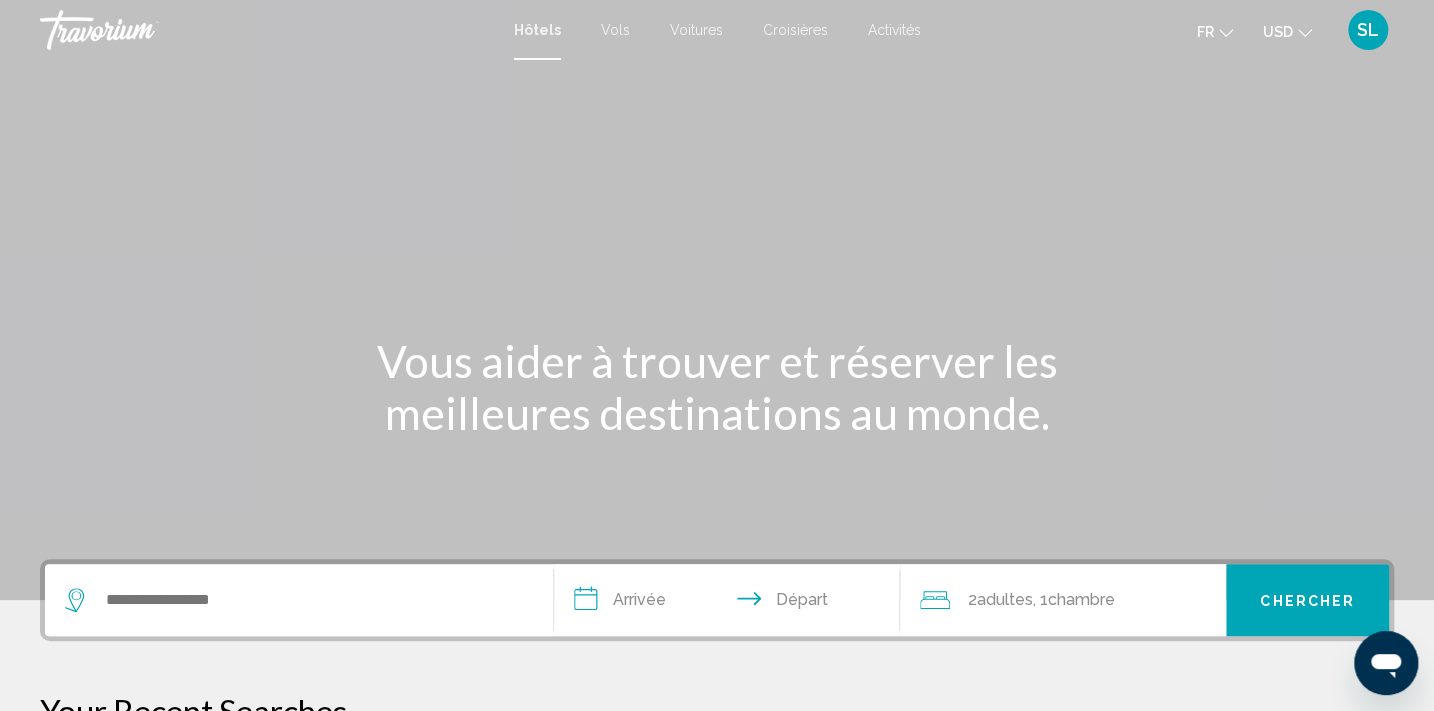 click on "Activités" at bounding box center (894, 30) 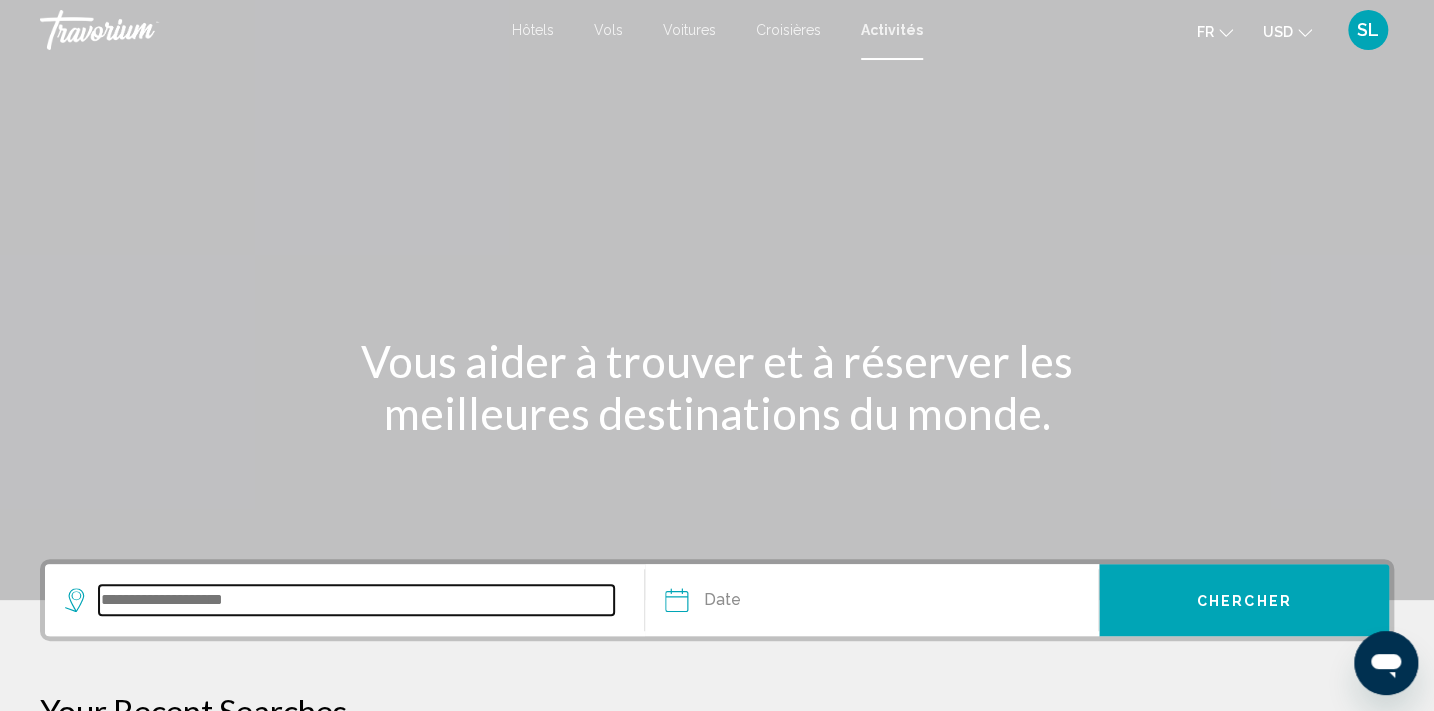 click at bounding box center [356, 600] 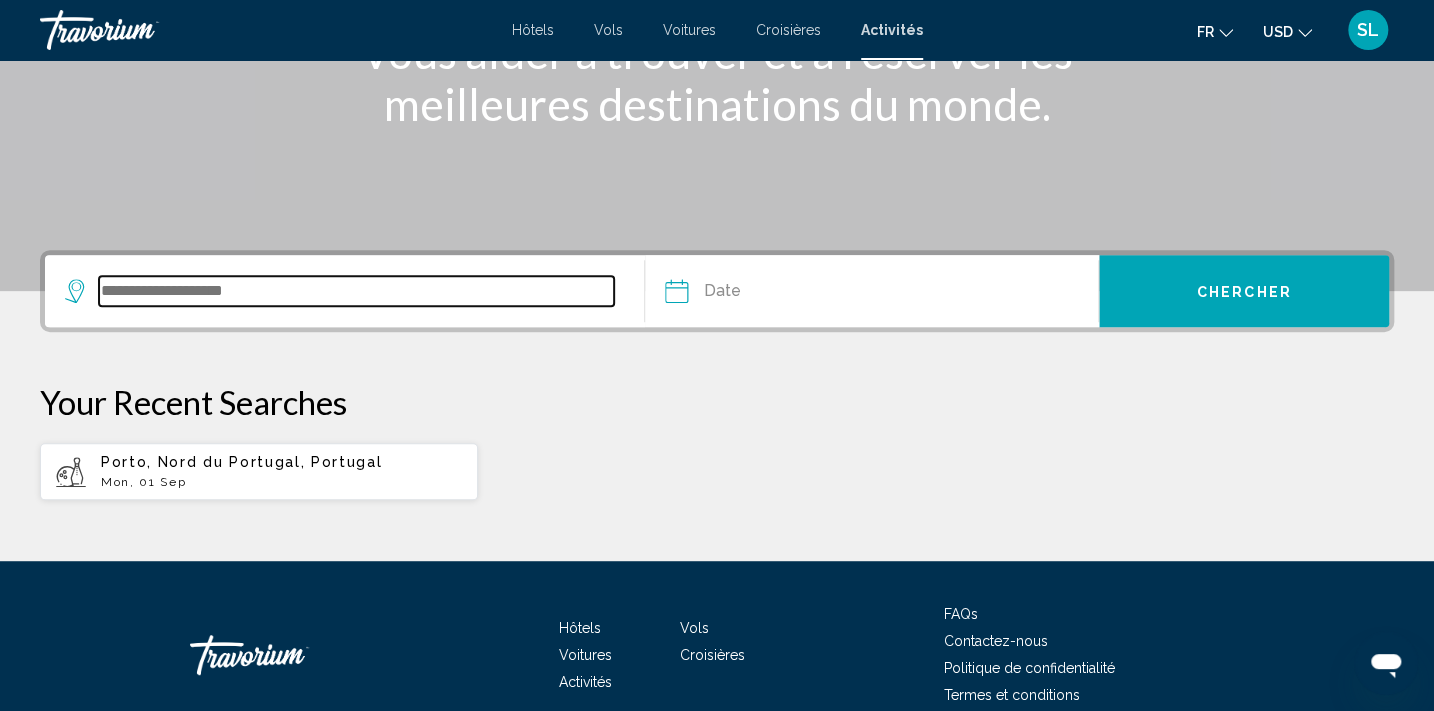 scroll, scrollTop: 404, scrollLeft: 0, axis: vertical 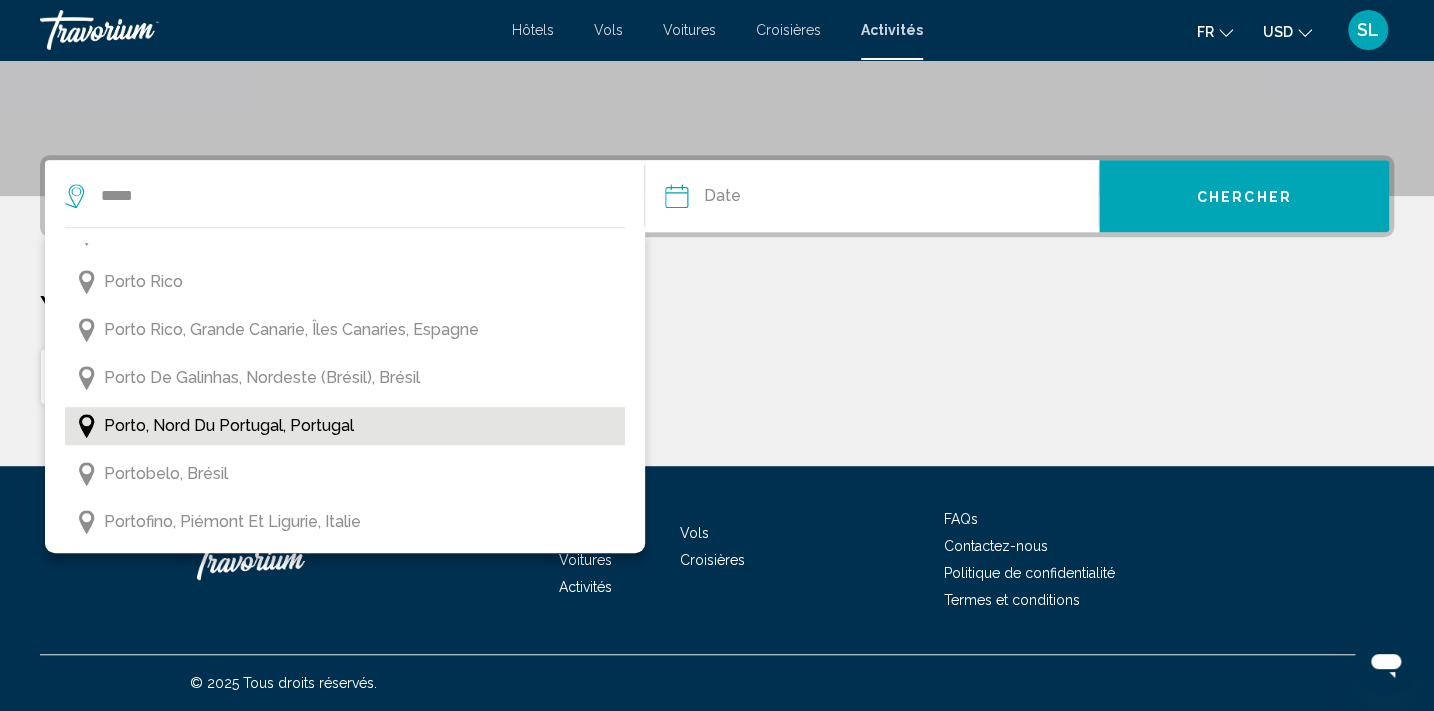 click on "Porto, Nord du Portugal, Portugal" at bounding box center (229, 426) 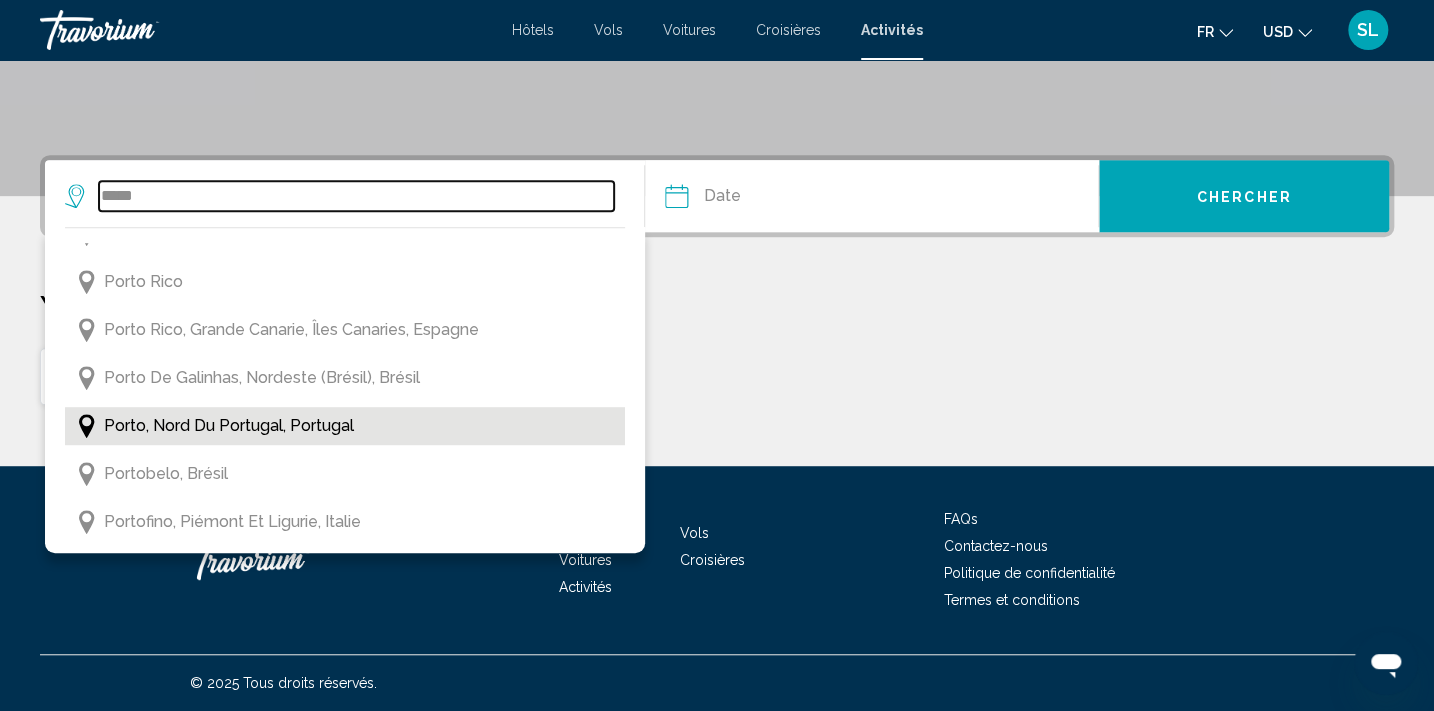 type on "**********" 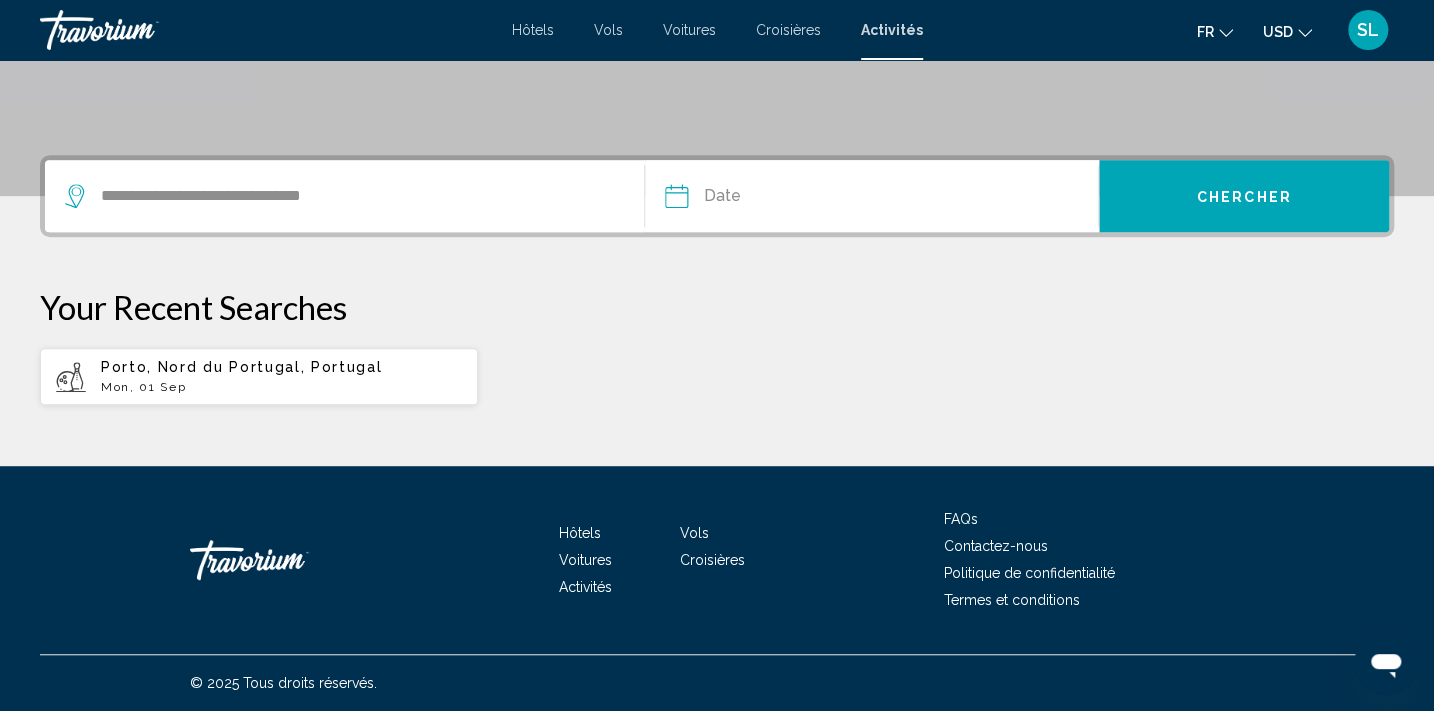 click at bounding box center (772, 199) 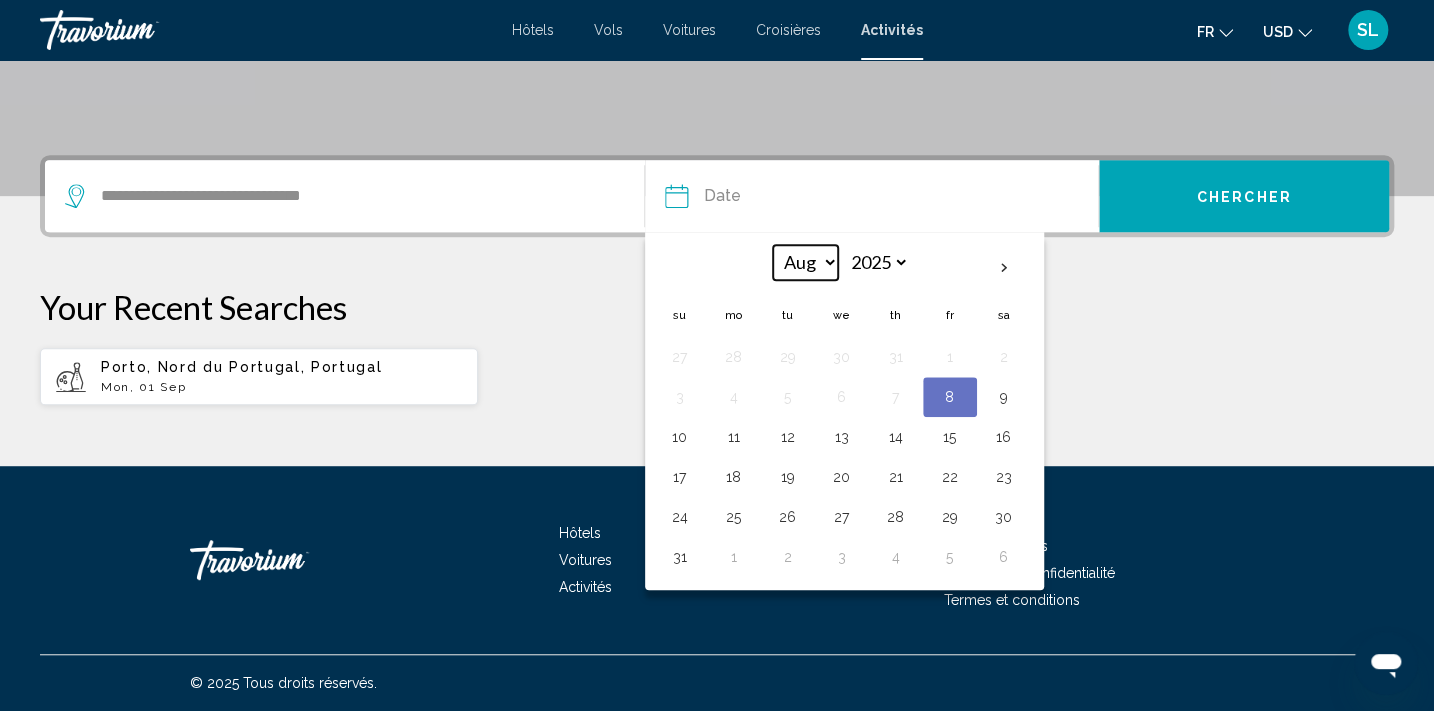 click on "*** *** *** *** *** *** *** *** *** *** *** ***" at bounding box center [805, 262] 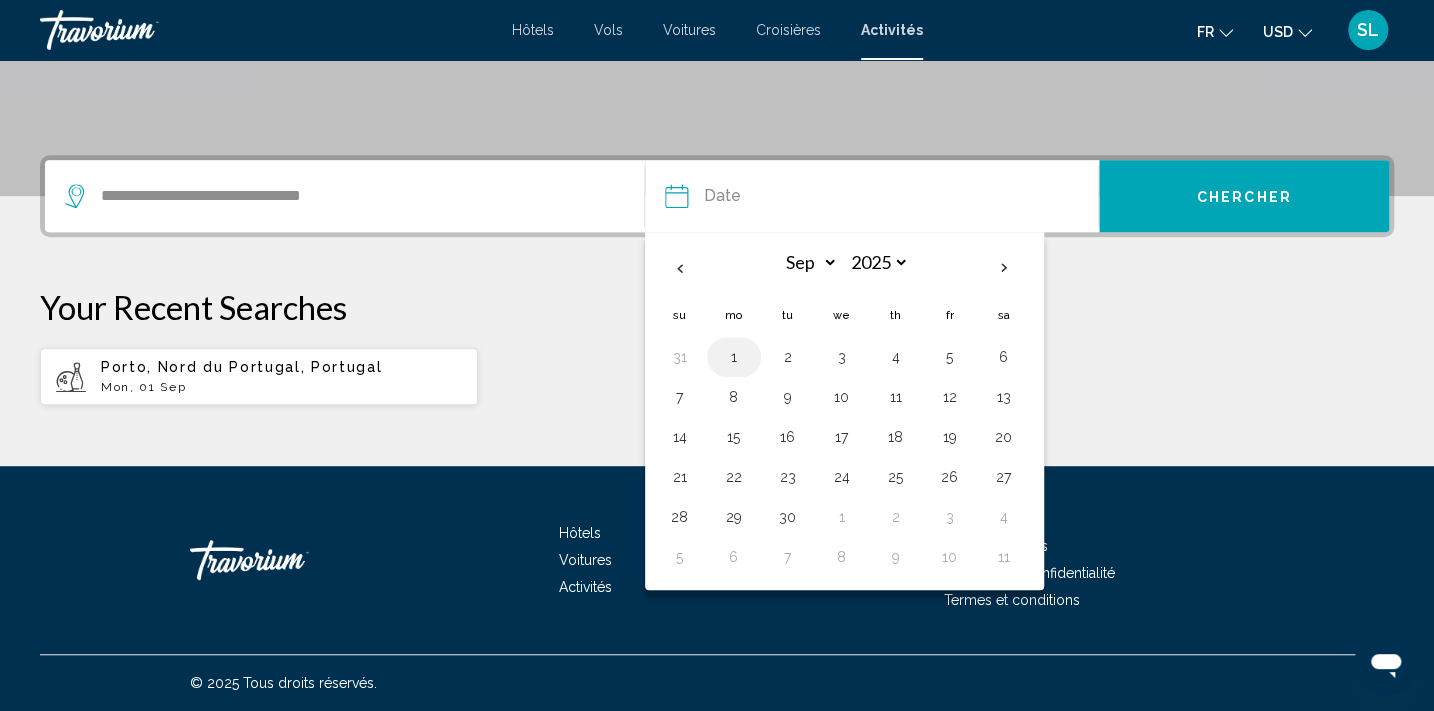 click on "1" at bounding box center [734, 357] 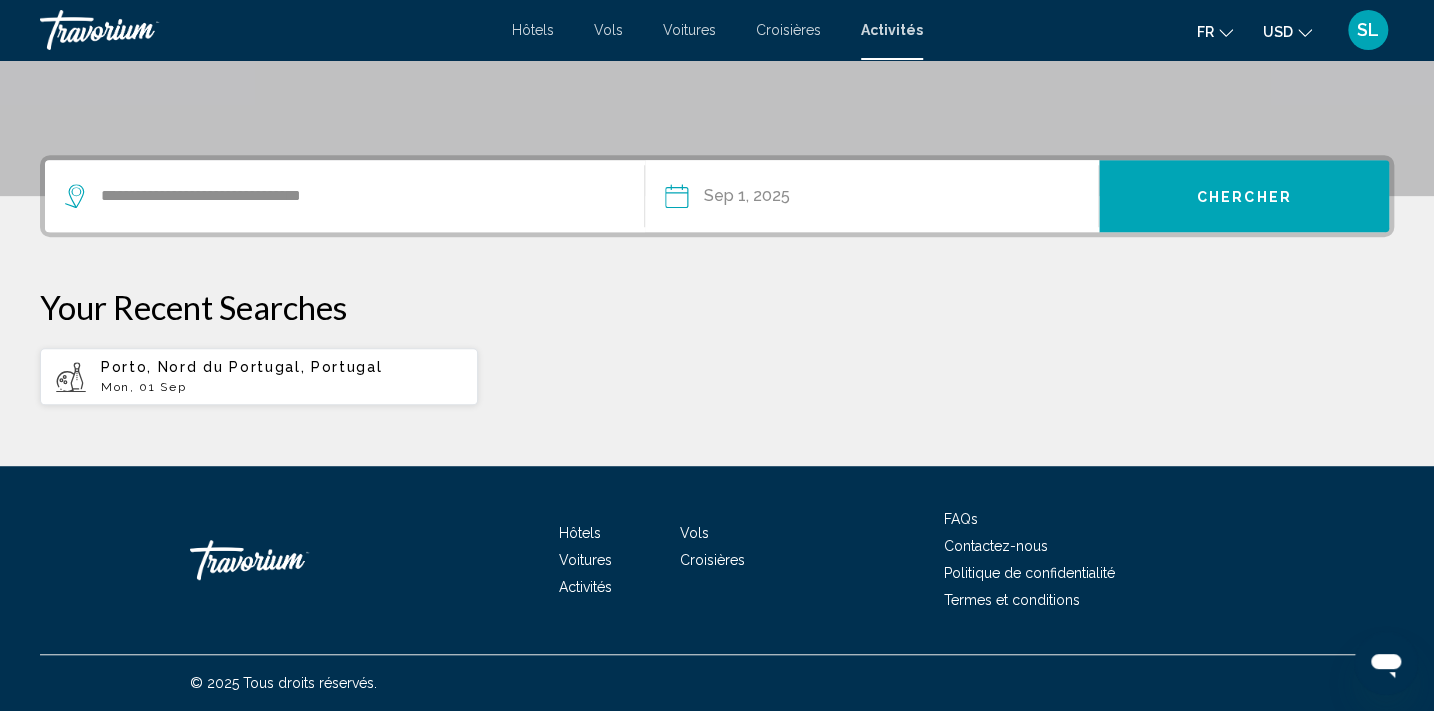 click on "Chercher" at bounding box center [1244, 197] 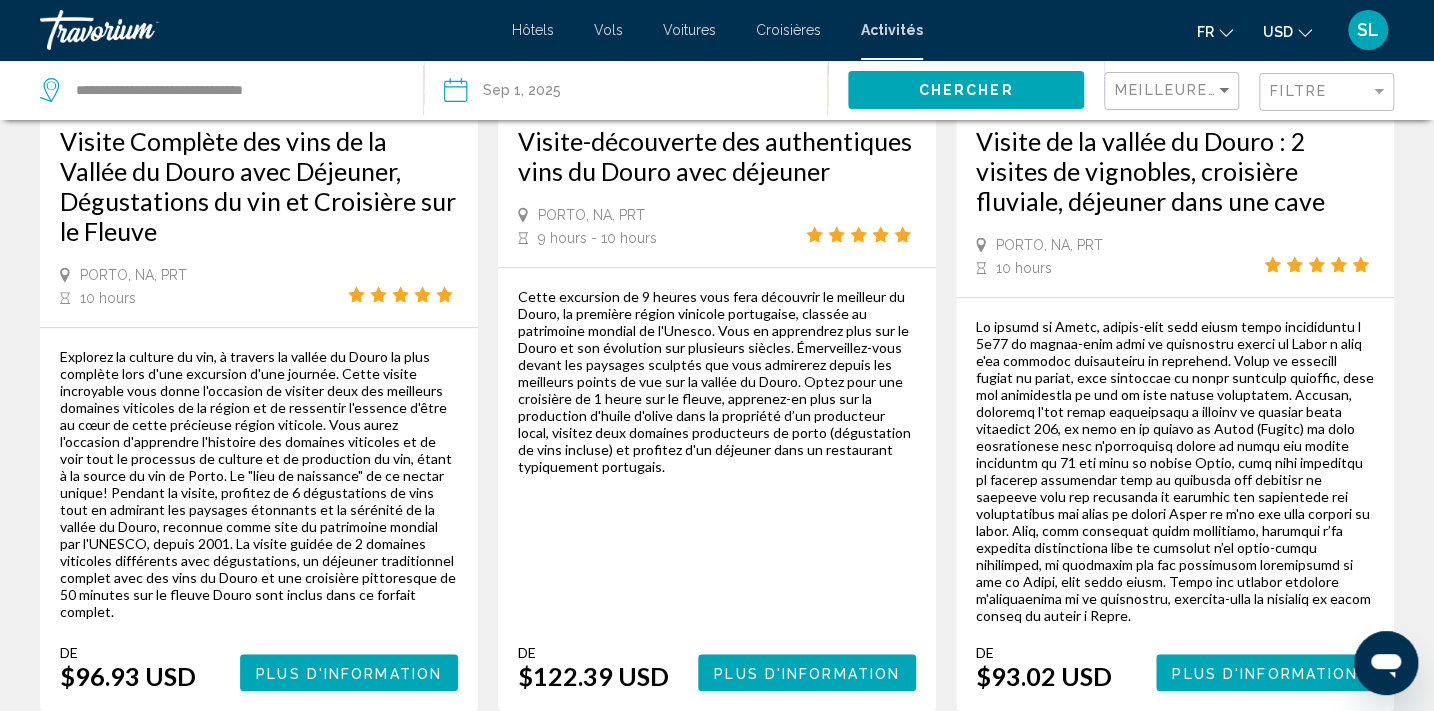 scroll, scrollTop: 0, scrollLeft: 0, axis: both 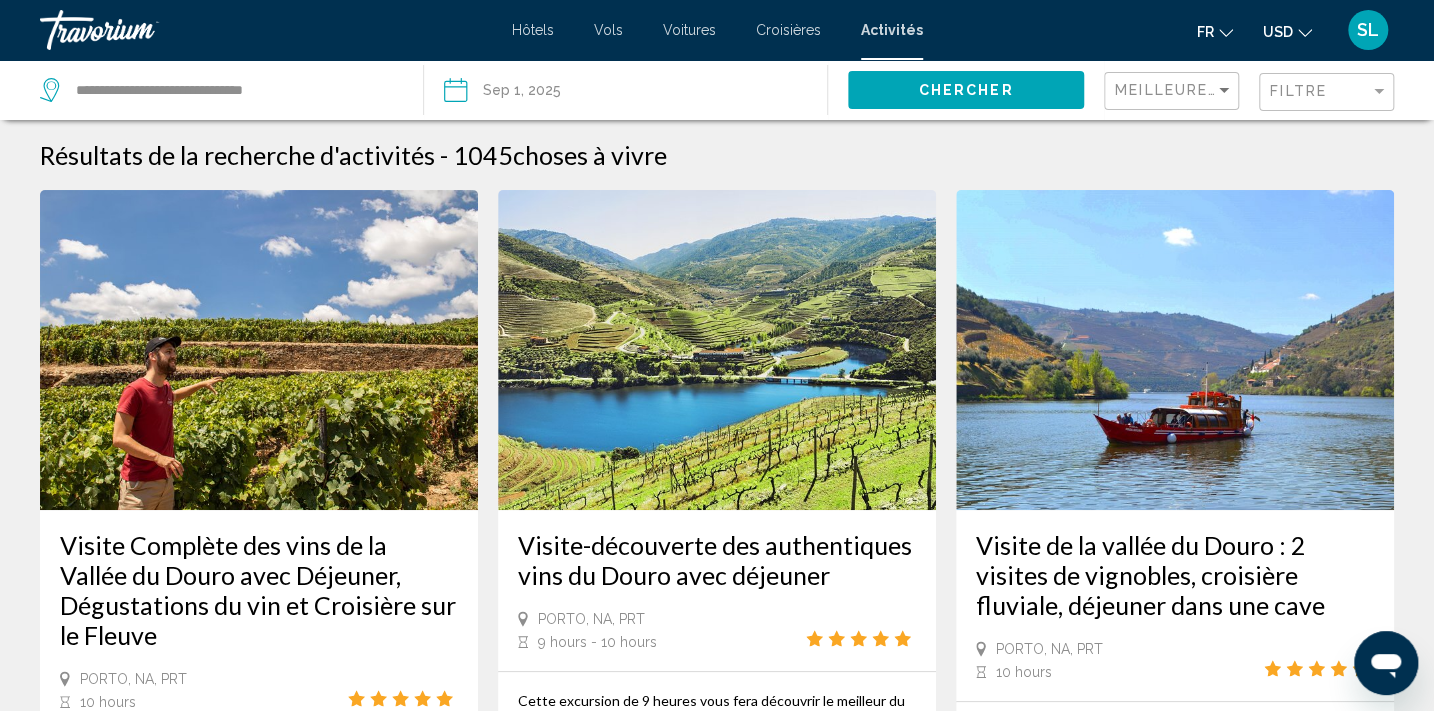 click 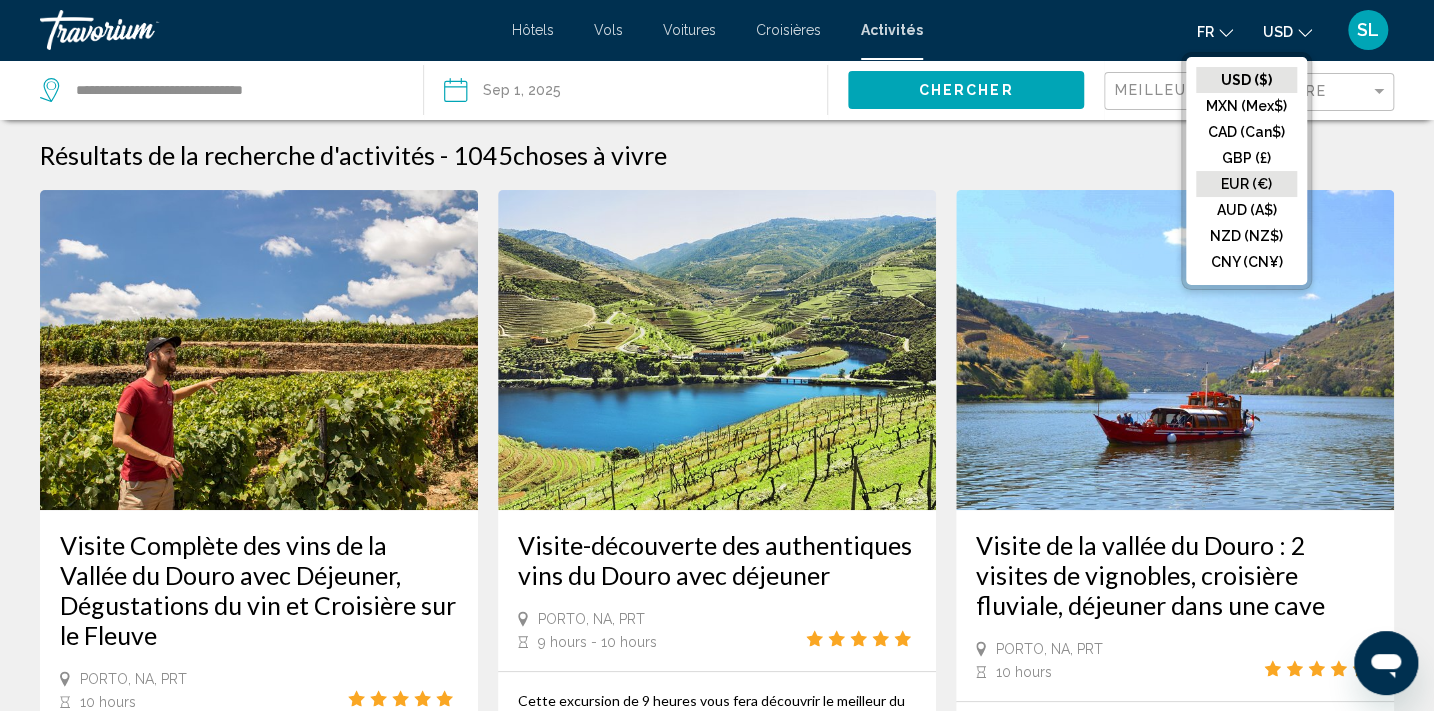 click on "EUR (€)" 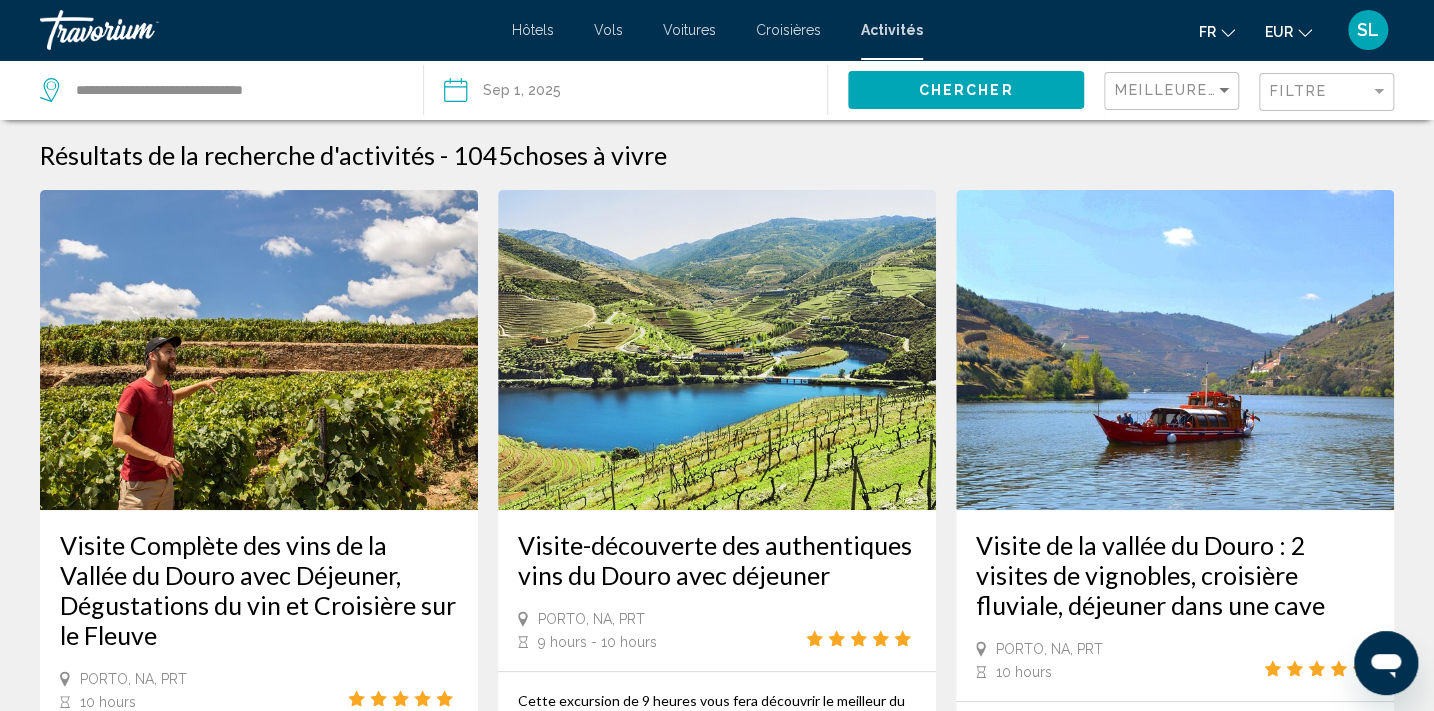 click 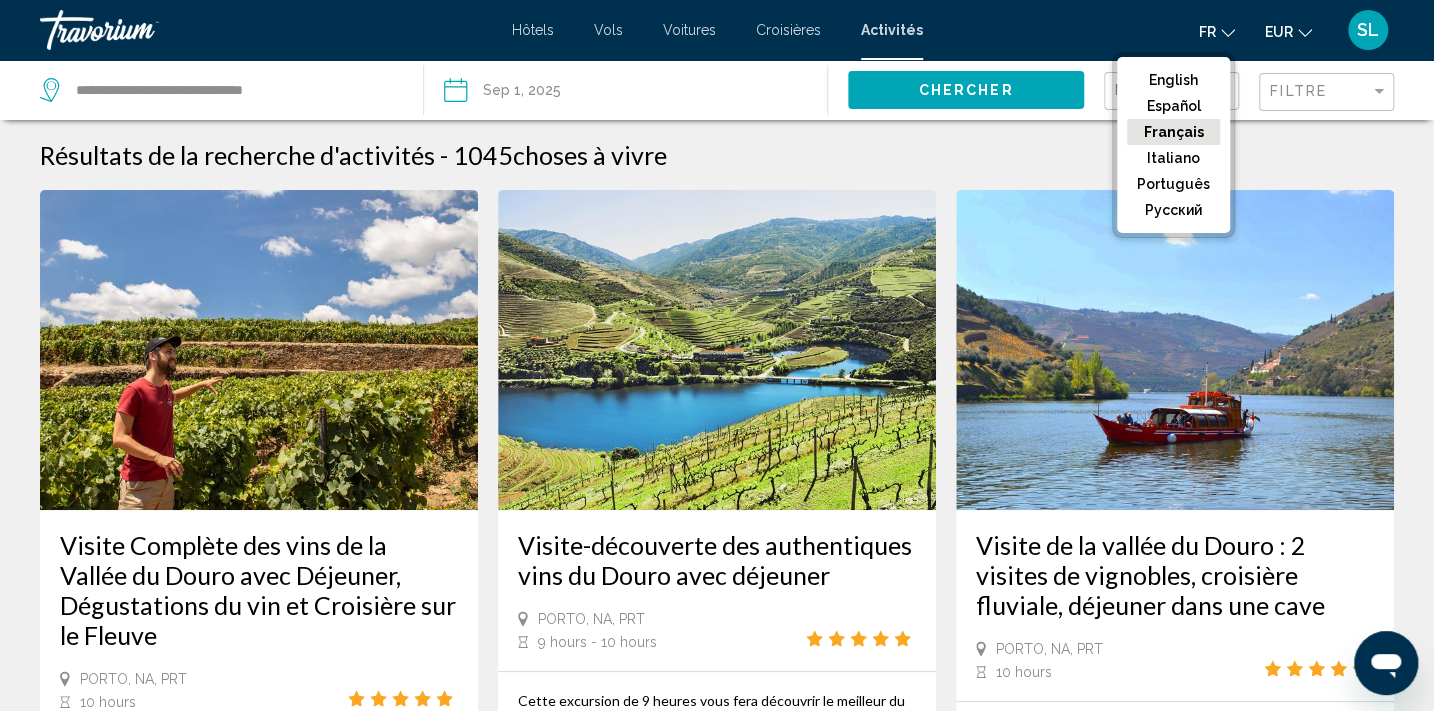 click on "Résultats de la recherche d'activités  -   1045  choses à vivre  Visite Complète des vins de la Vallée du Douro avec Déjeuner, Dégustations du vin et Croisière sur le Fleuve
[CITY], [STATE], [COUNTRY]
10 hours
De  €81.59 EUR  Plus d'information  Visite-découverte des authentiques vins du Douro avec déjeuner
[CITY], [STATE], [COUNTRY]
9 hours - 10 hours
De  €103.02 EUR  Plus d'information  Visite de la vallée du Douro : 2 visites de vignobles, croisière fluviale, déjeuner dans une cave
[CITY], [STATE], [COUNTRY]
10 hours
De De De" at bounding box center [717, 2074] 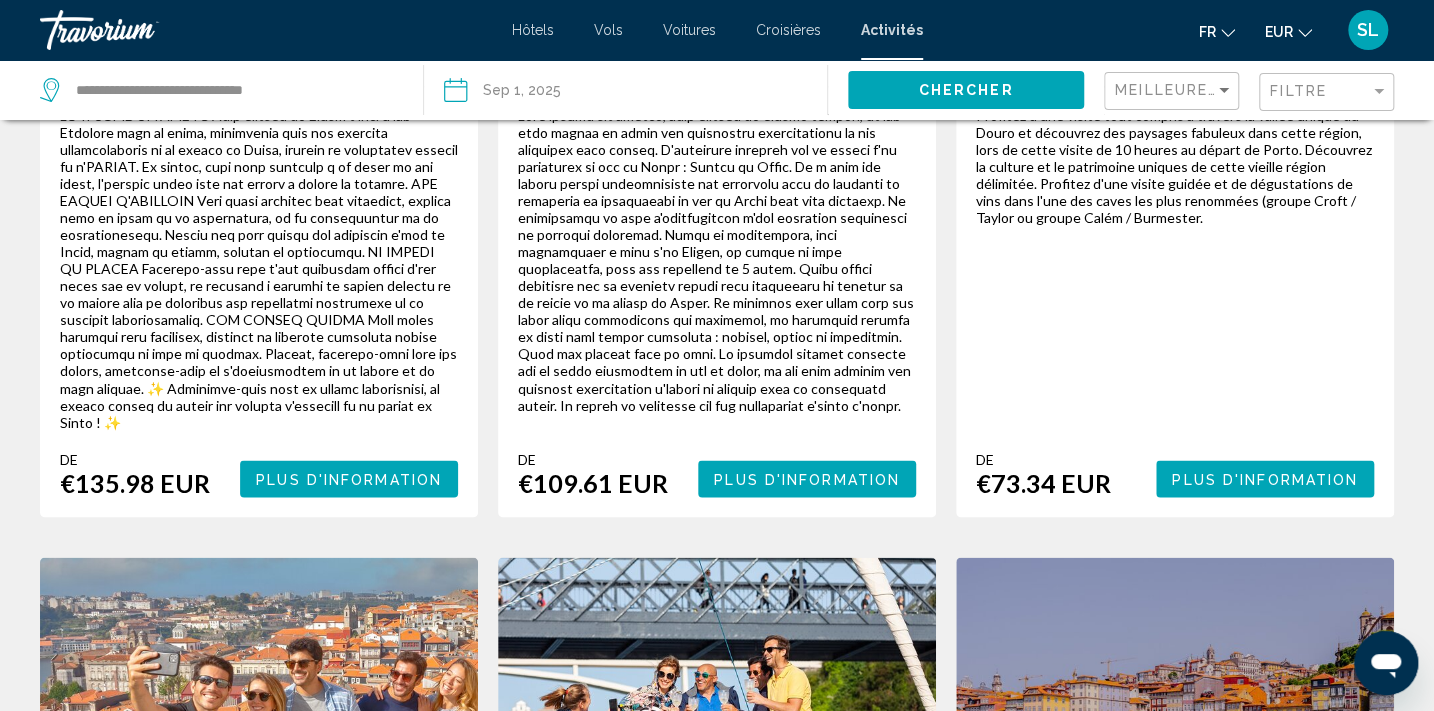 scroll, scrollTop: 1574, scrollLeft: 0, axis: vertical 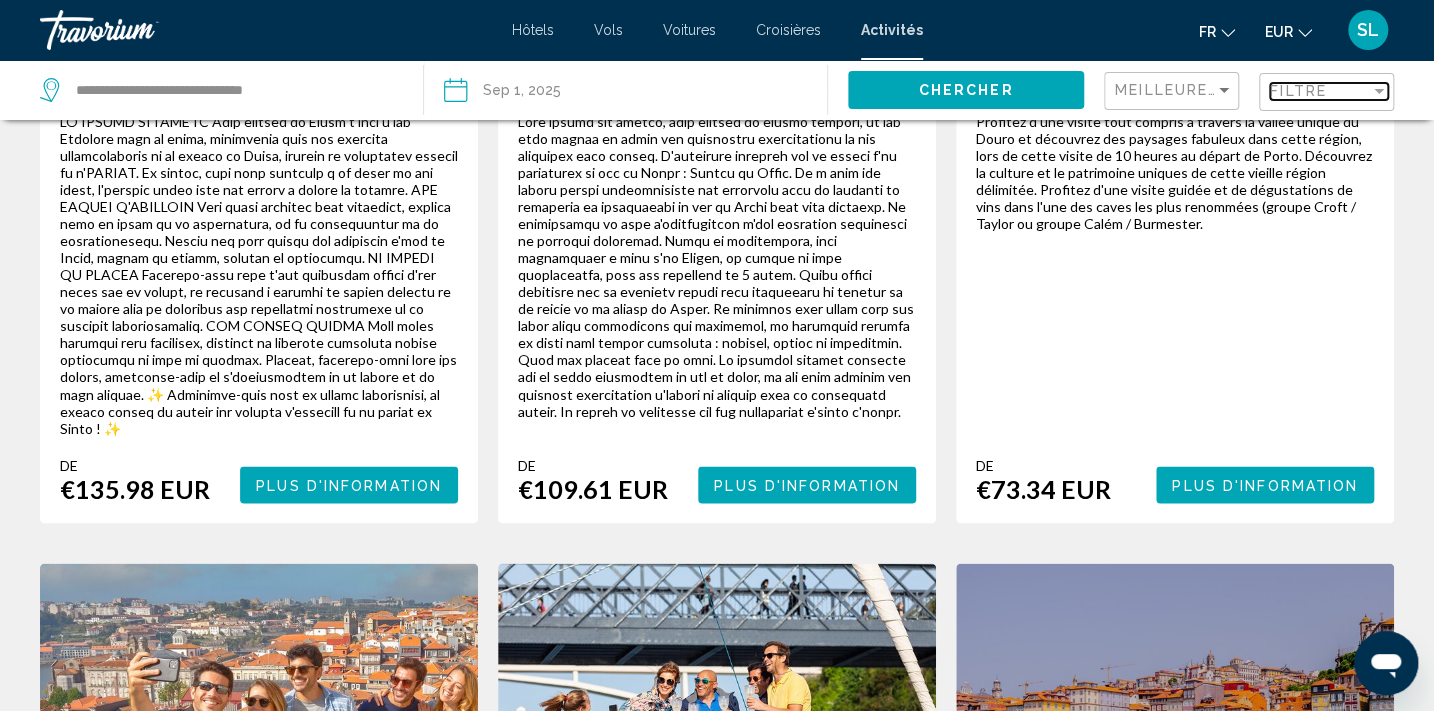 click at bounding box center [1379, 91] 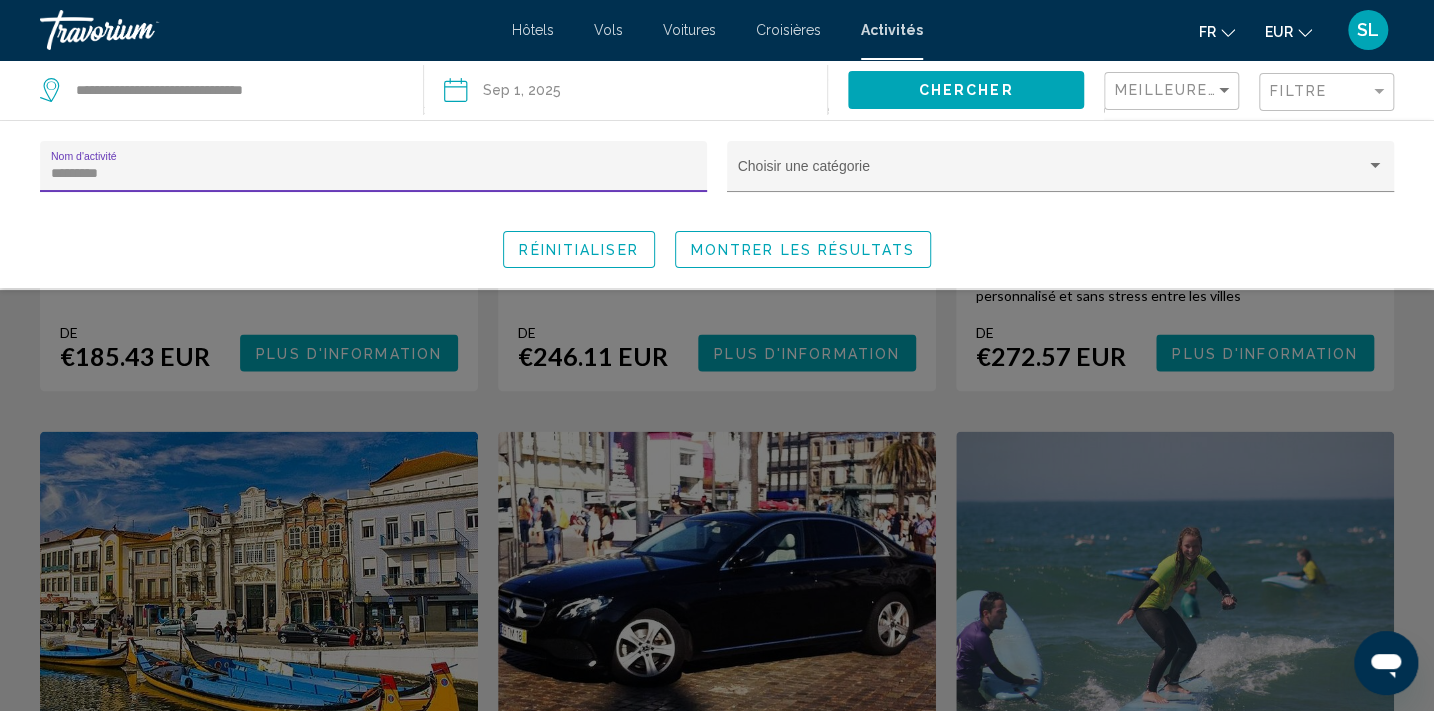 type on "*********" 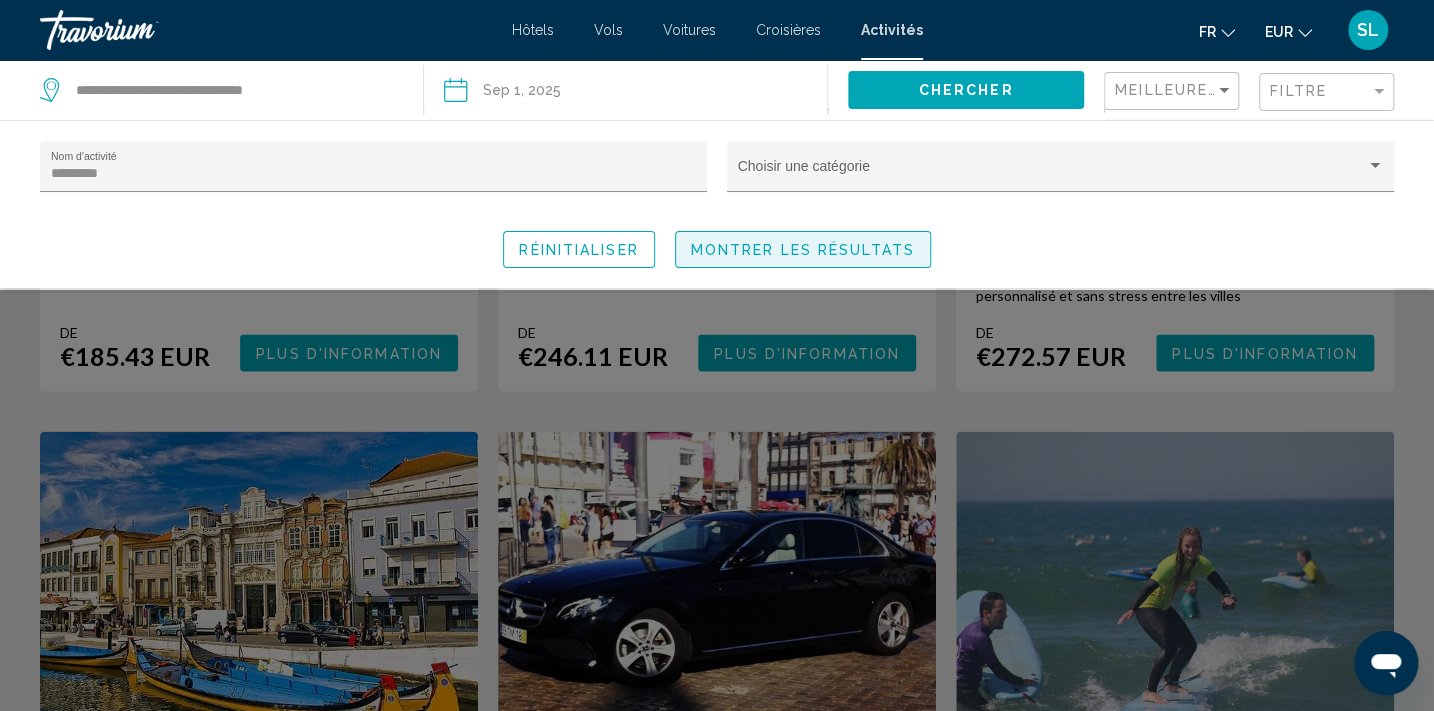 click on "Montrer les résultats" 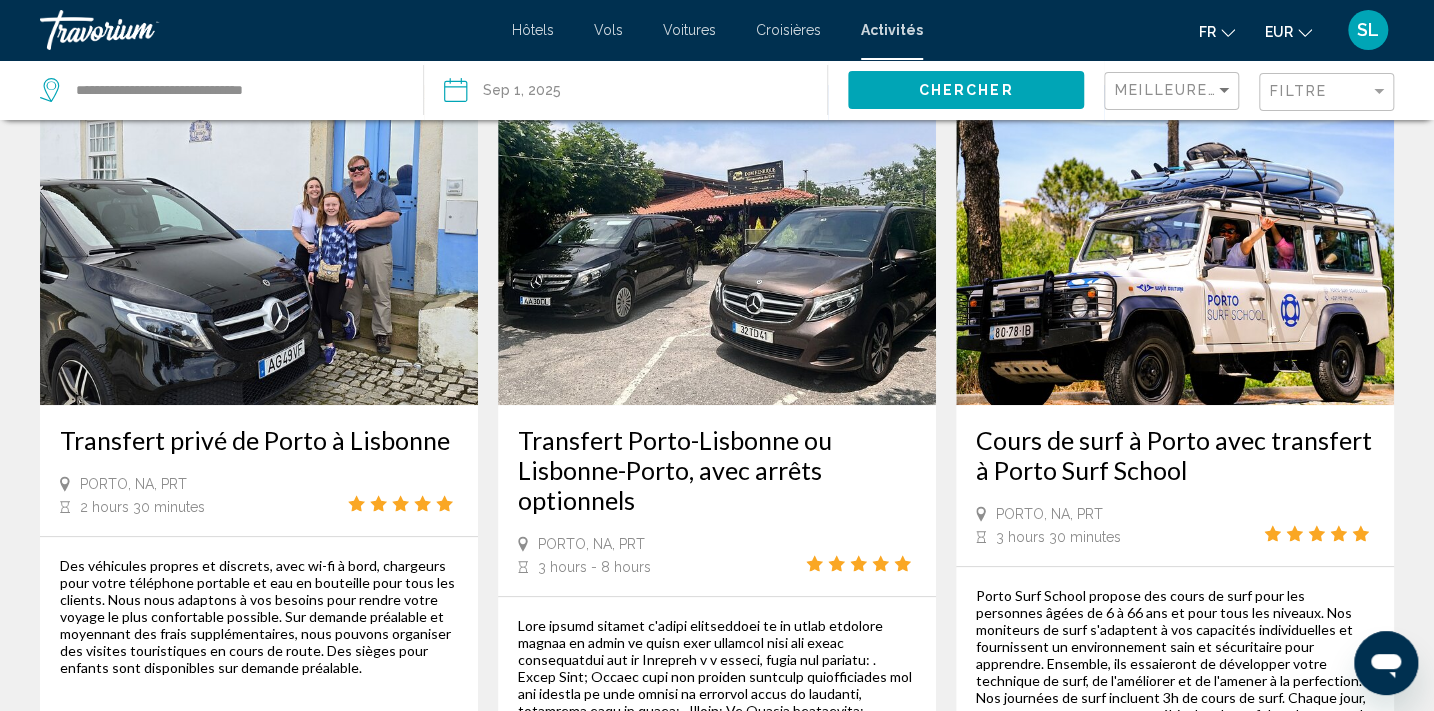 scroll, scrollTop: 0, scrollLeft: 0, axis: both 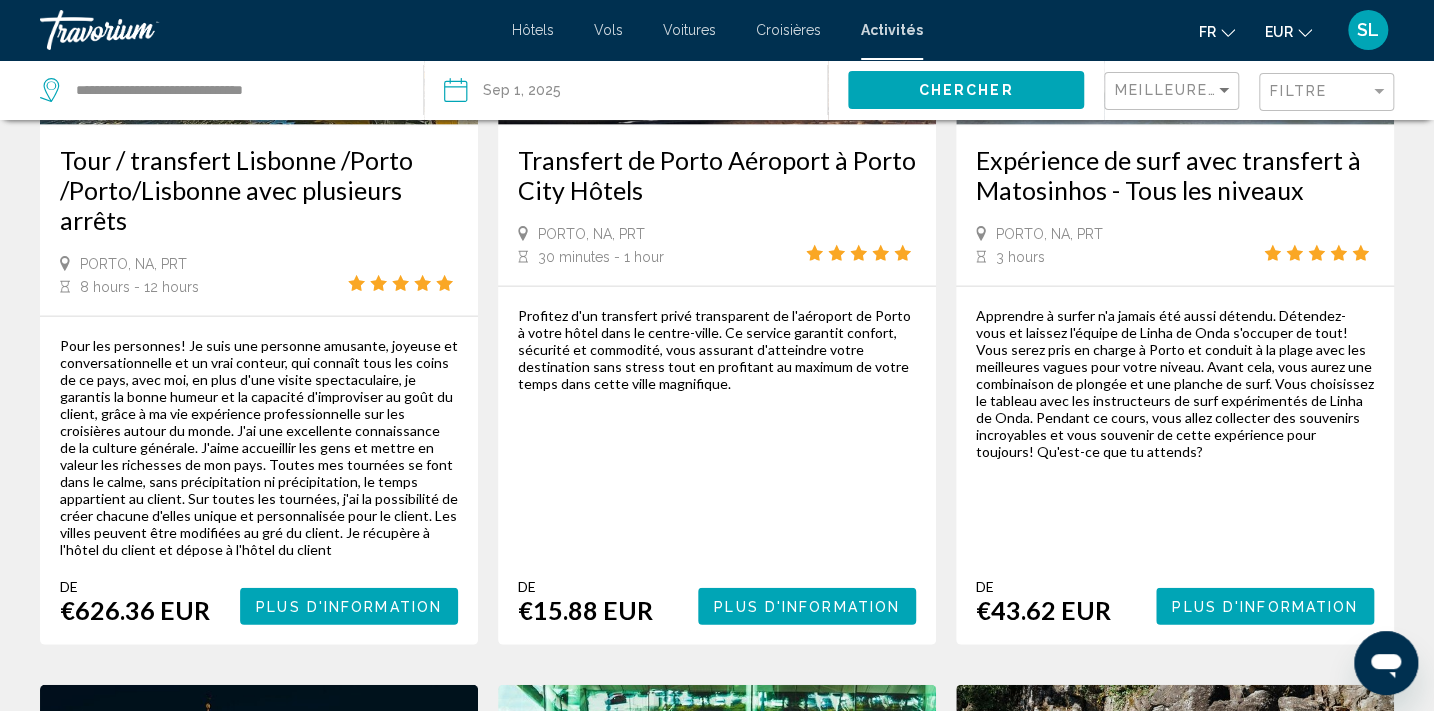 click 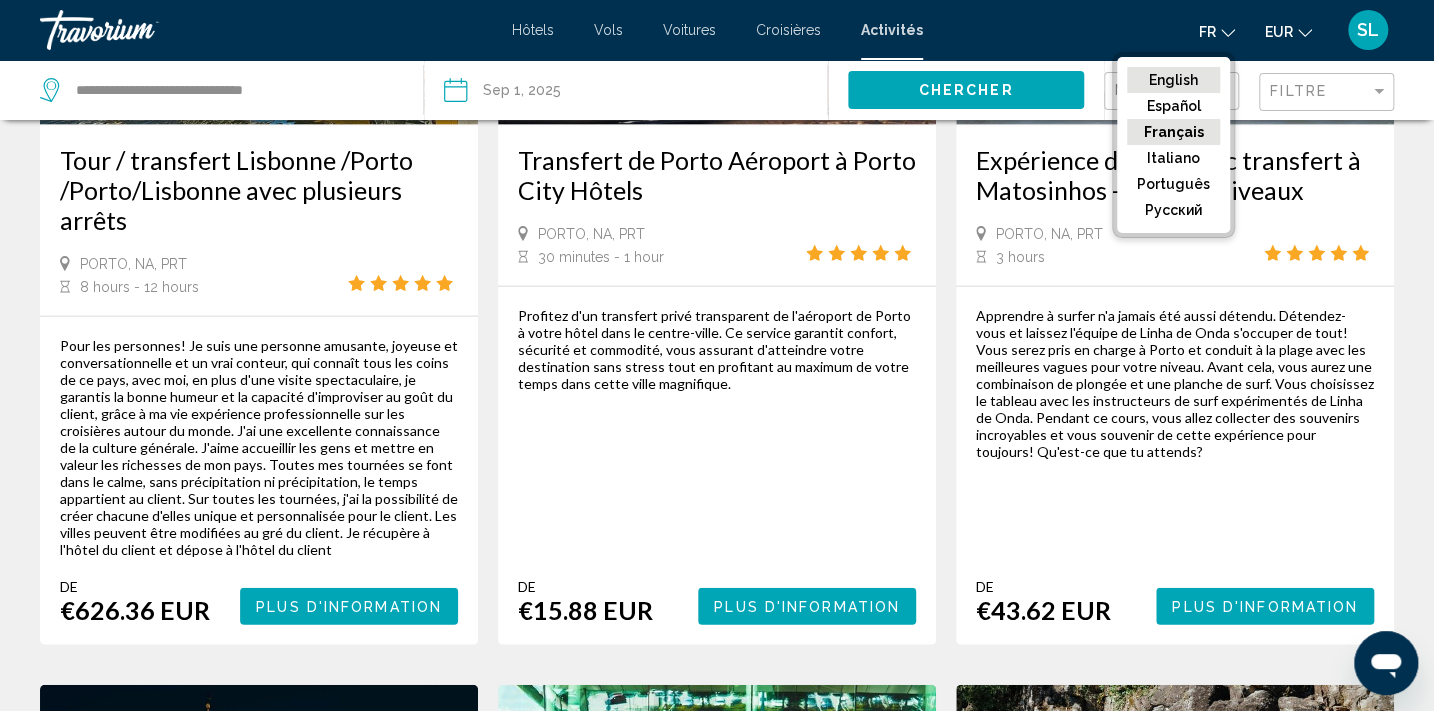 click on "English" 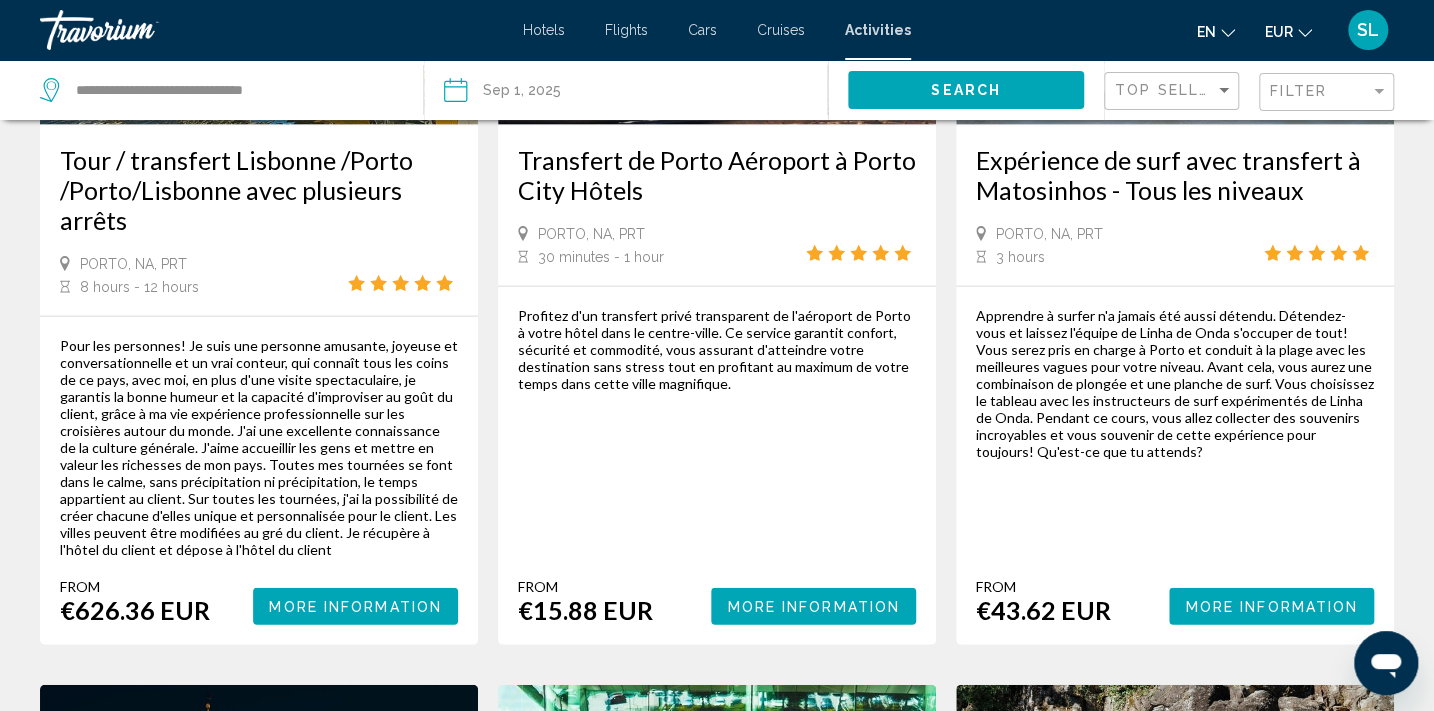 click on "More Information" at bounding box center [813, 607] 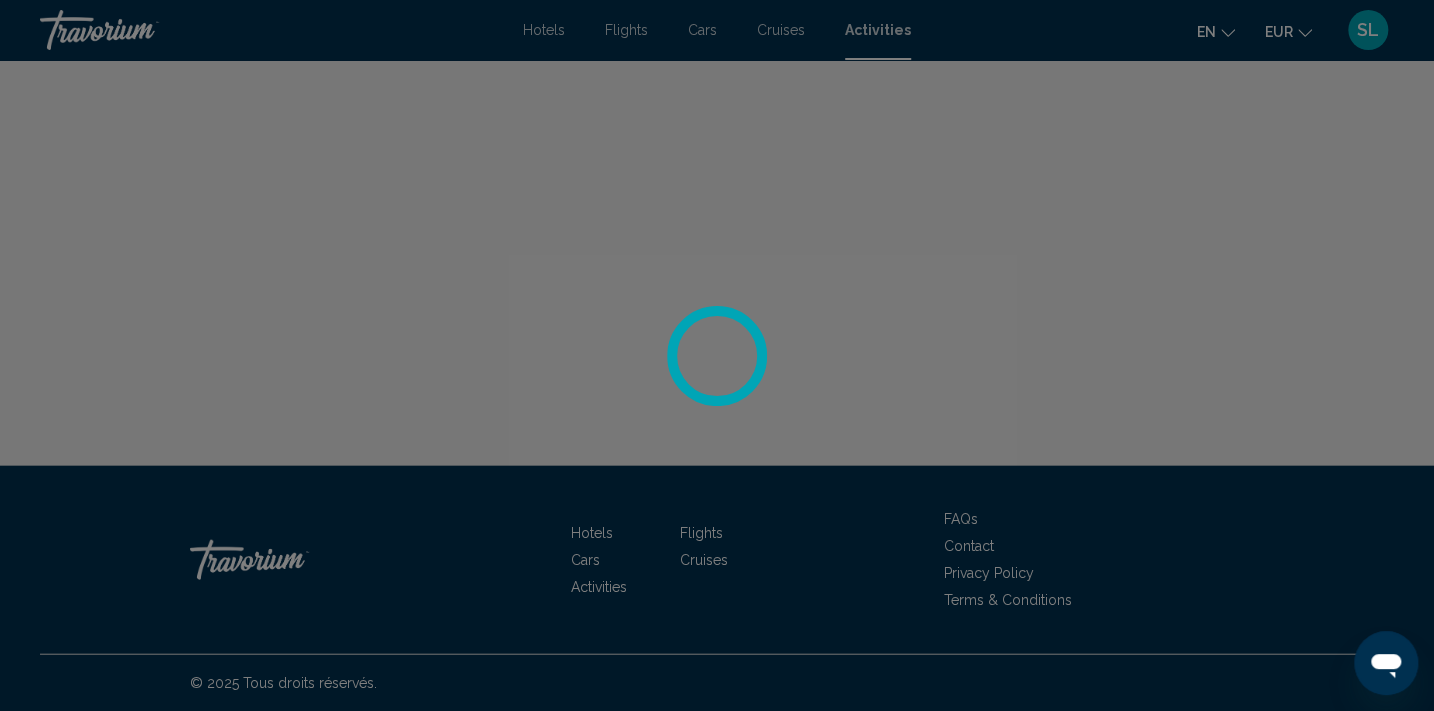 scroll, scrollTop: 4, scrollLeft: 0, axis: vertical 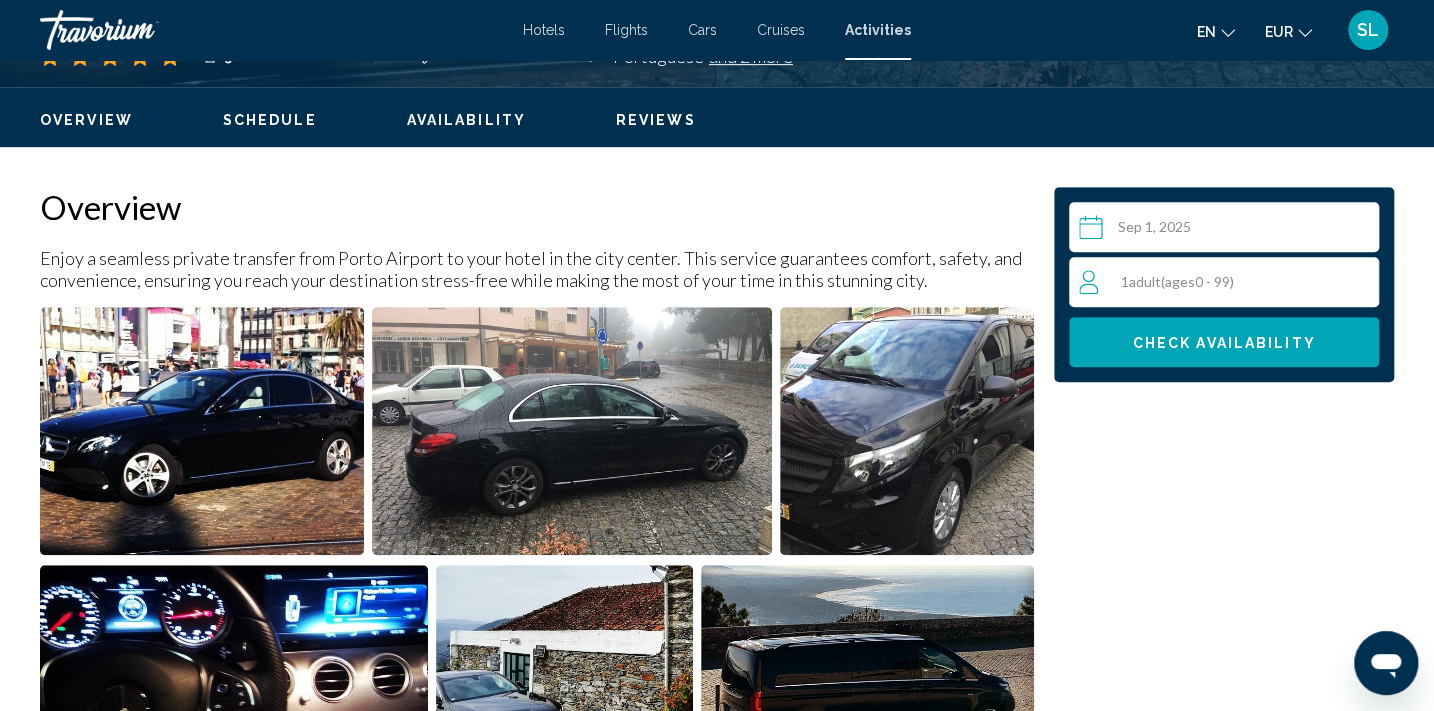 click on "1  Adult Adults  ( ages  0 - 99)" at bounding box center (1177, 282) 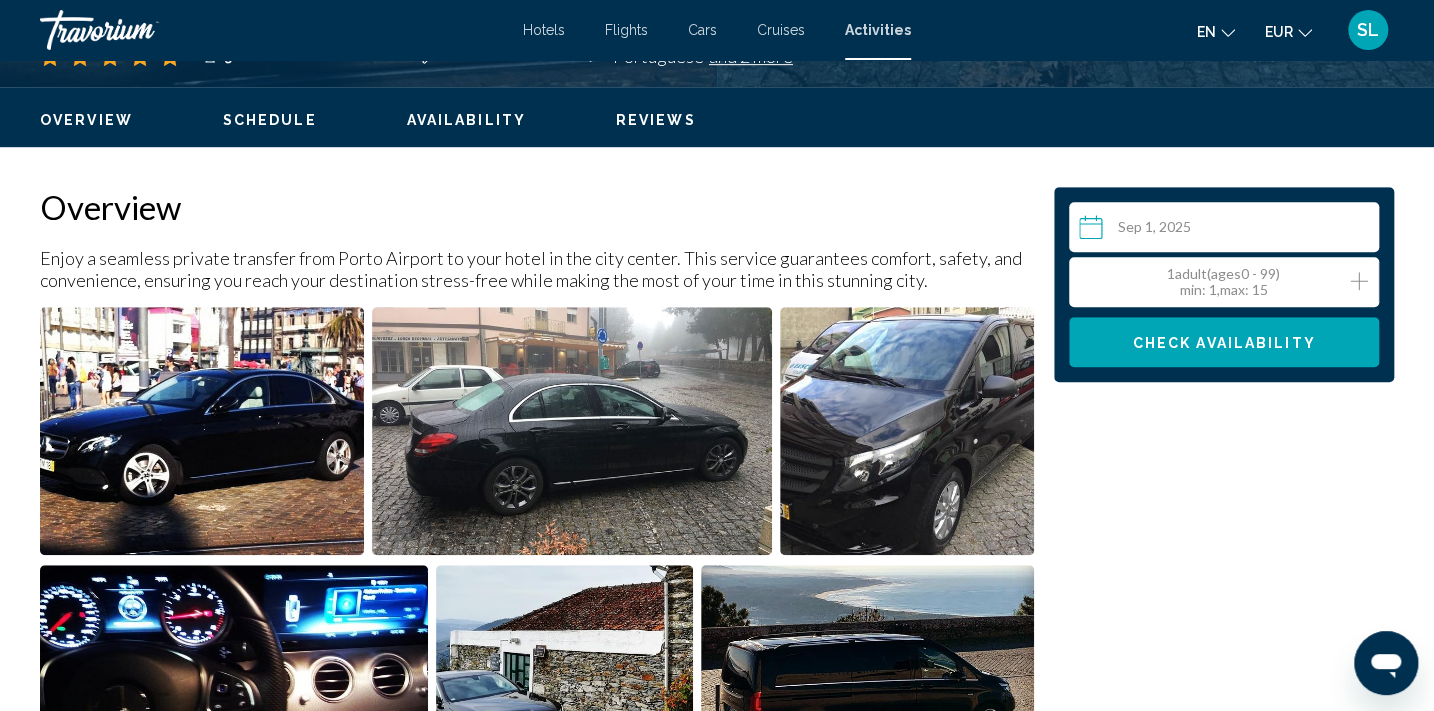 click 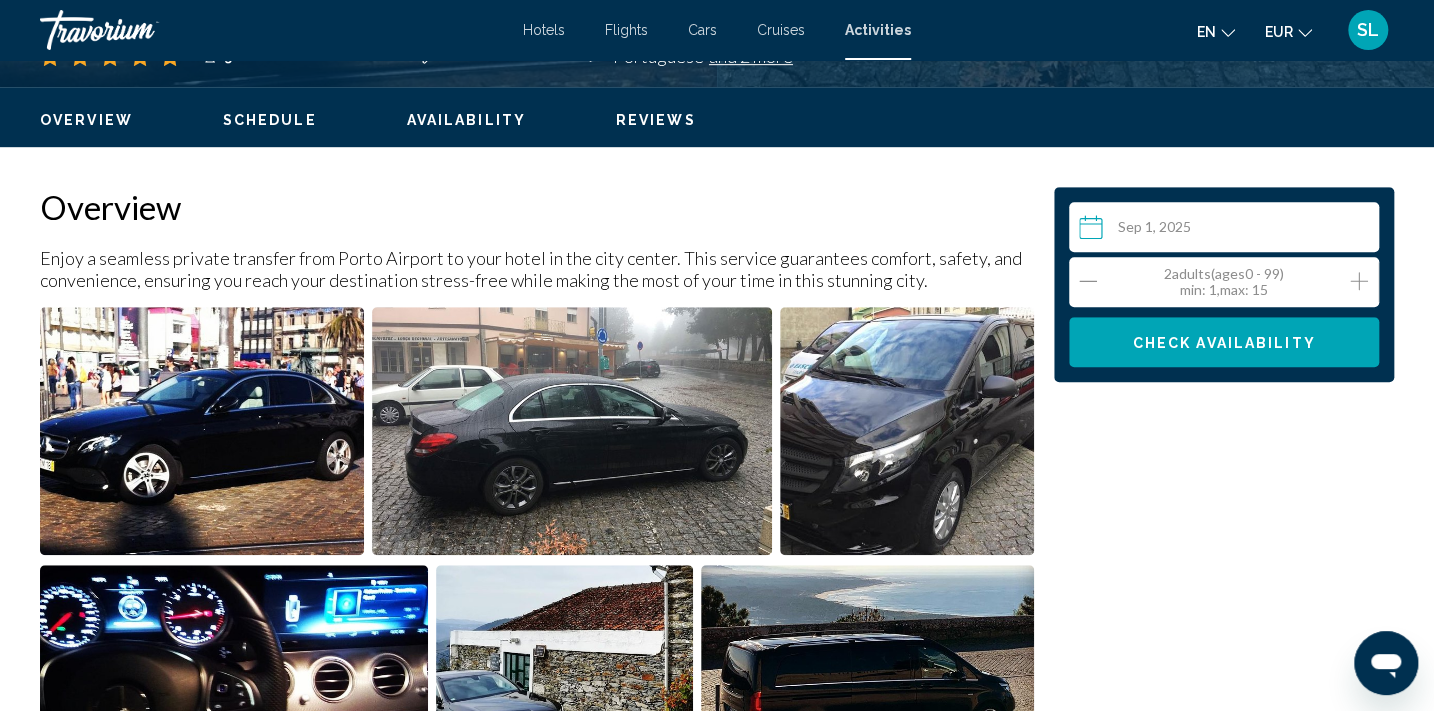 click on "Check Availability" at bounding box center (1224, 343) 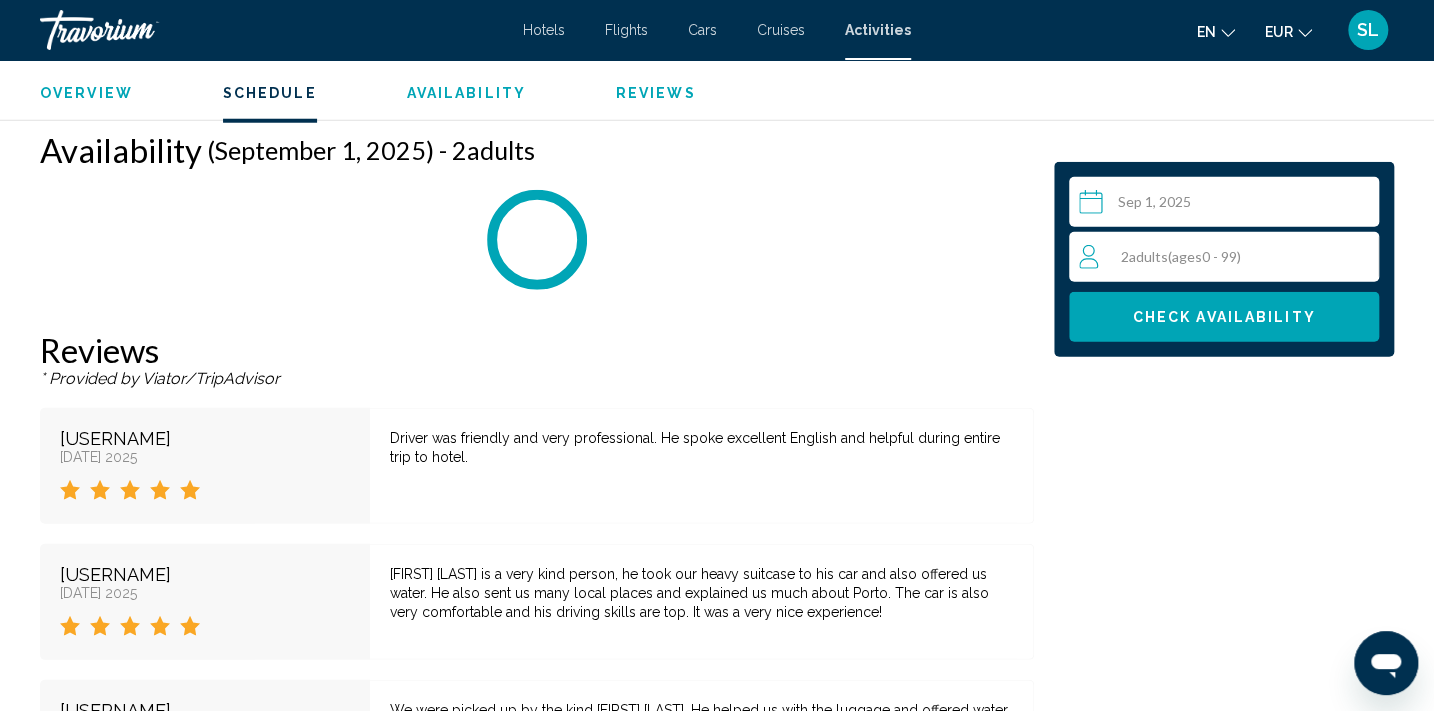 scroll, scrollTop: 2768, scrollLeft: 0, axis: vertical 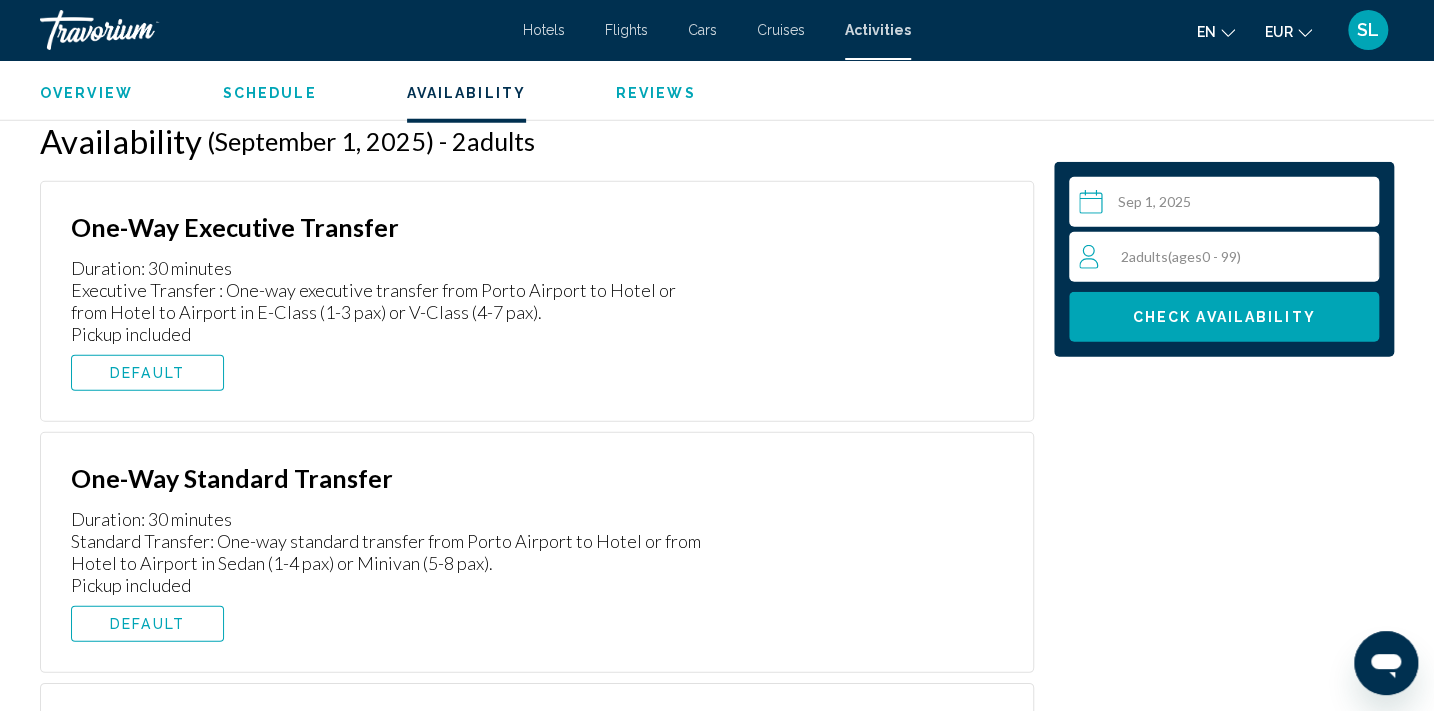 click on "DEFAULT" at bounding box center (147, 373) 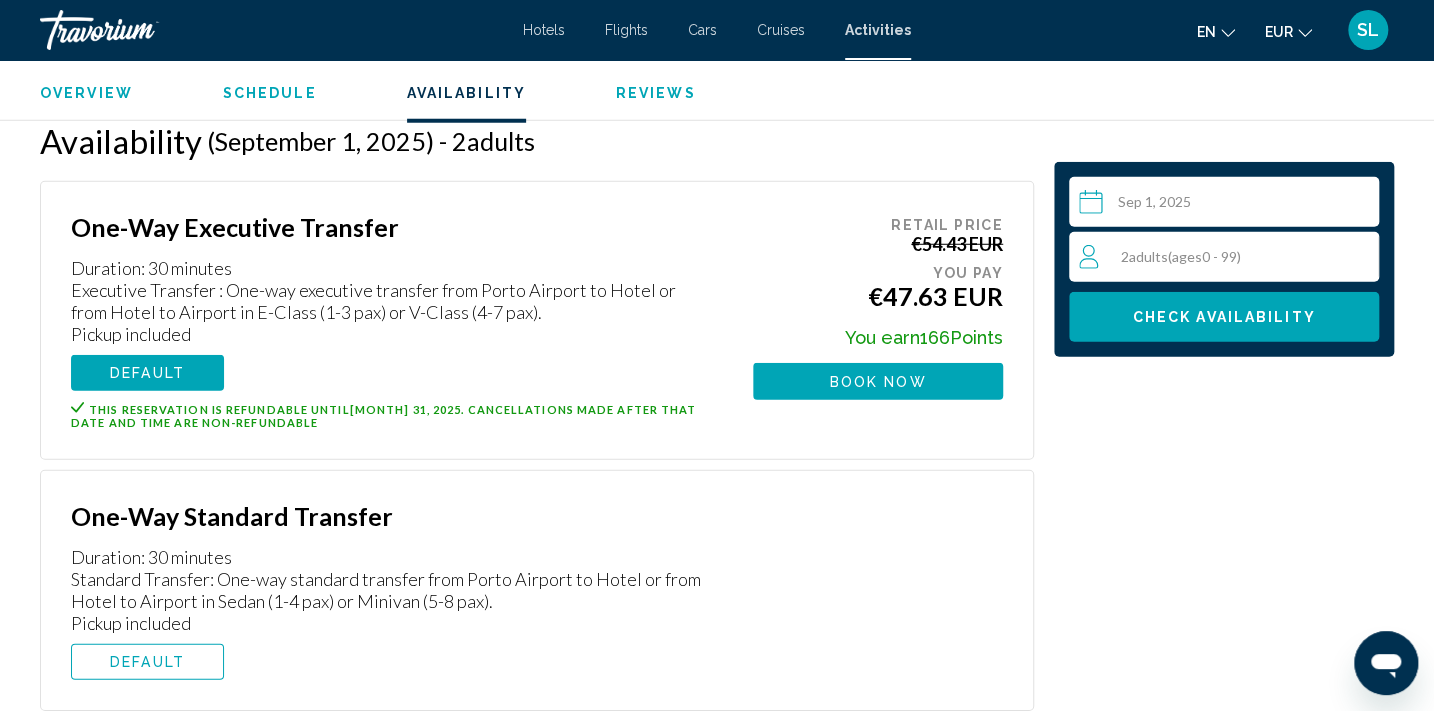 click on "Book now" at bounding box center [878, 382] 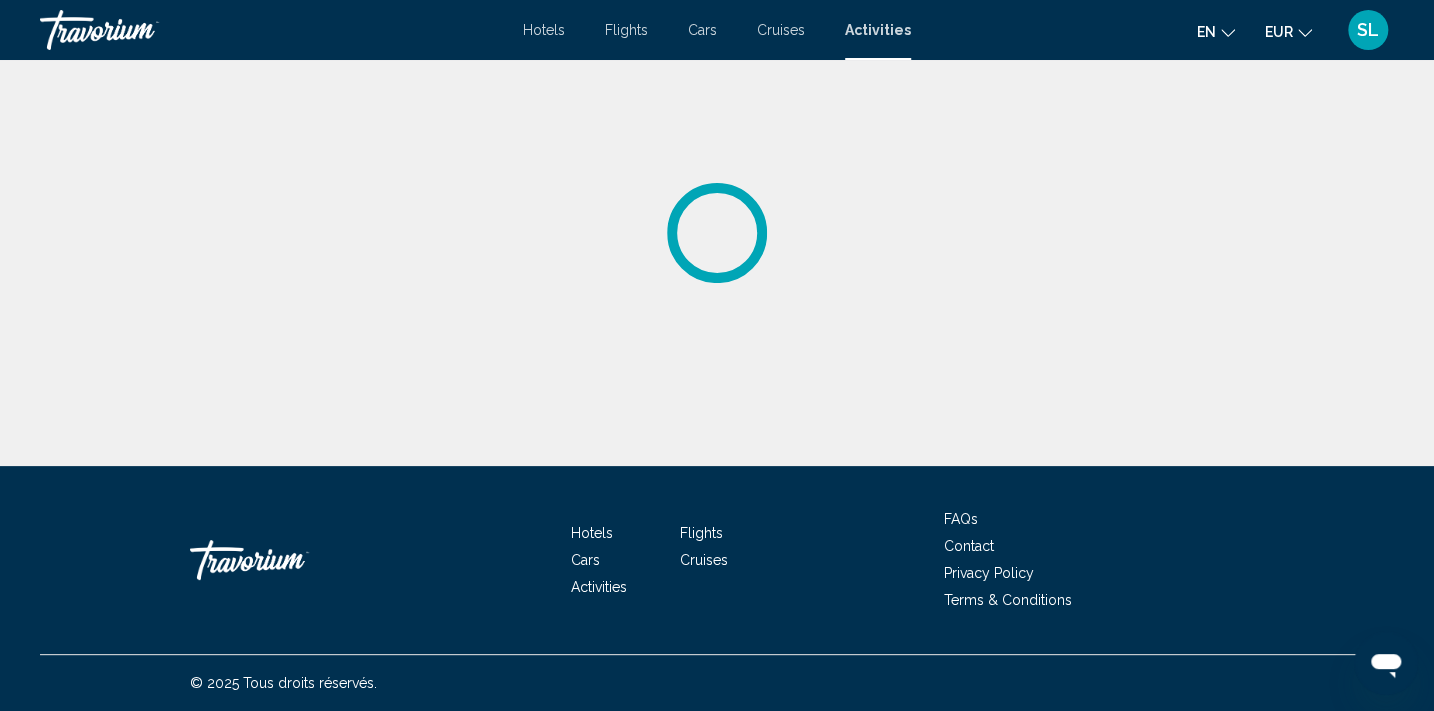 scroll, scrollTop: 0, scrollLeft: 0, axis: both 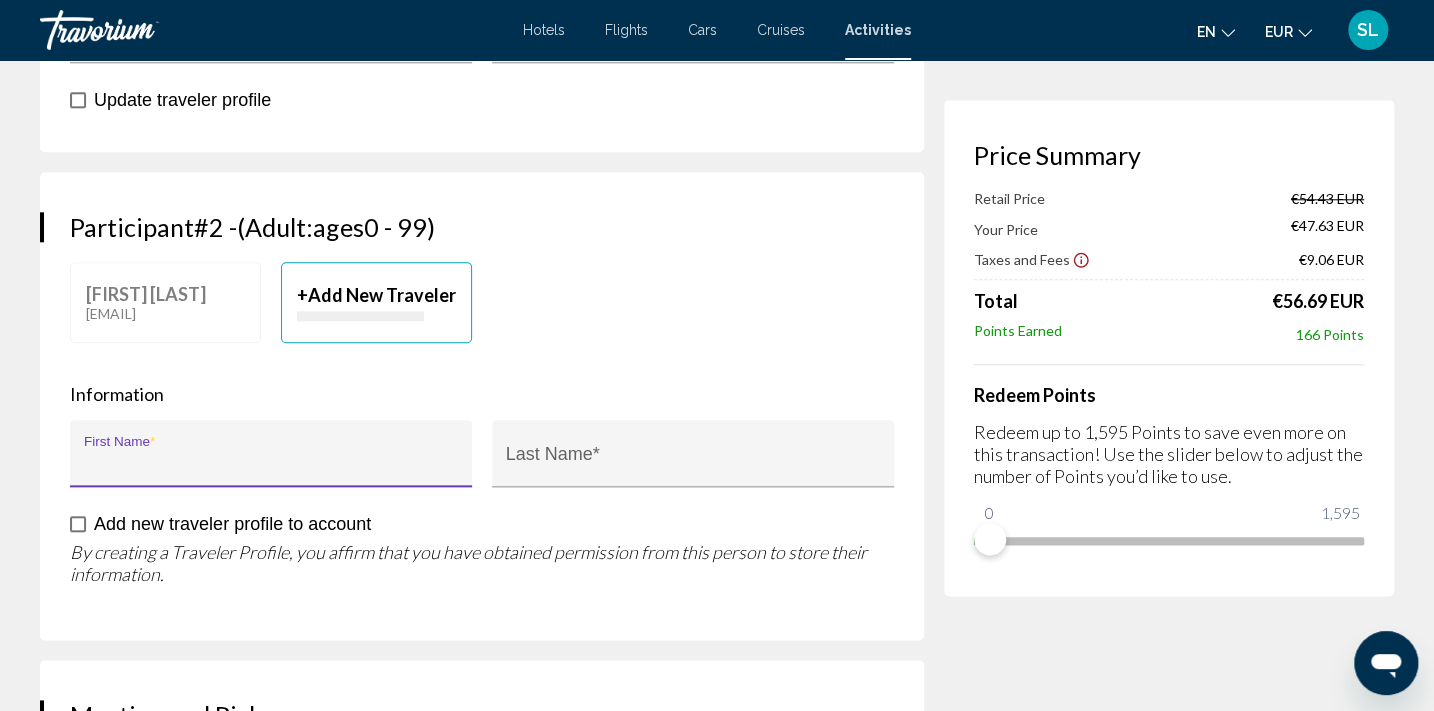 click on "First Name  *" at bounding box center [271, 463] 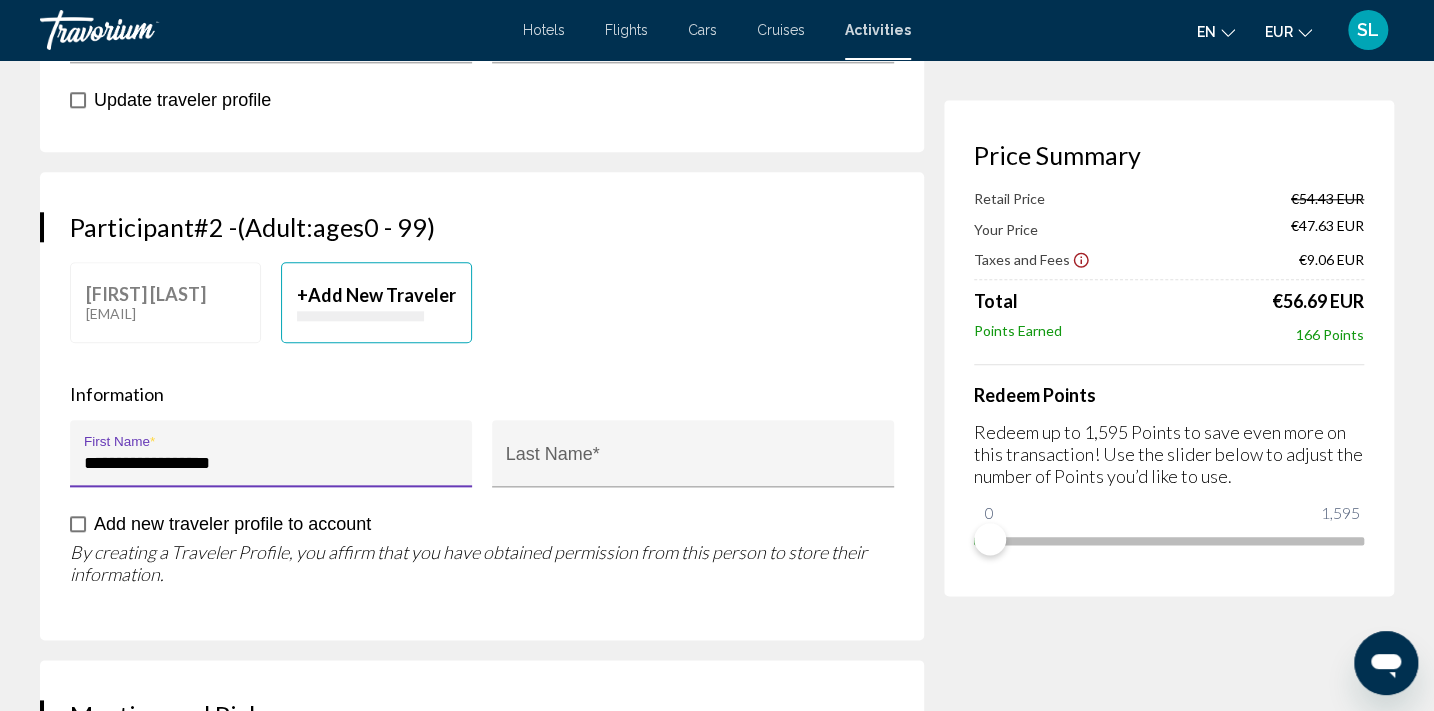 click on "**********" at bounding box center (271, 463) 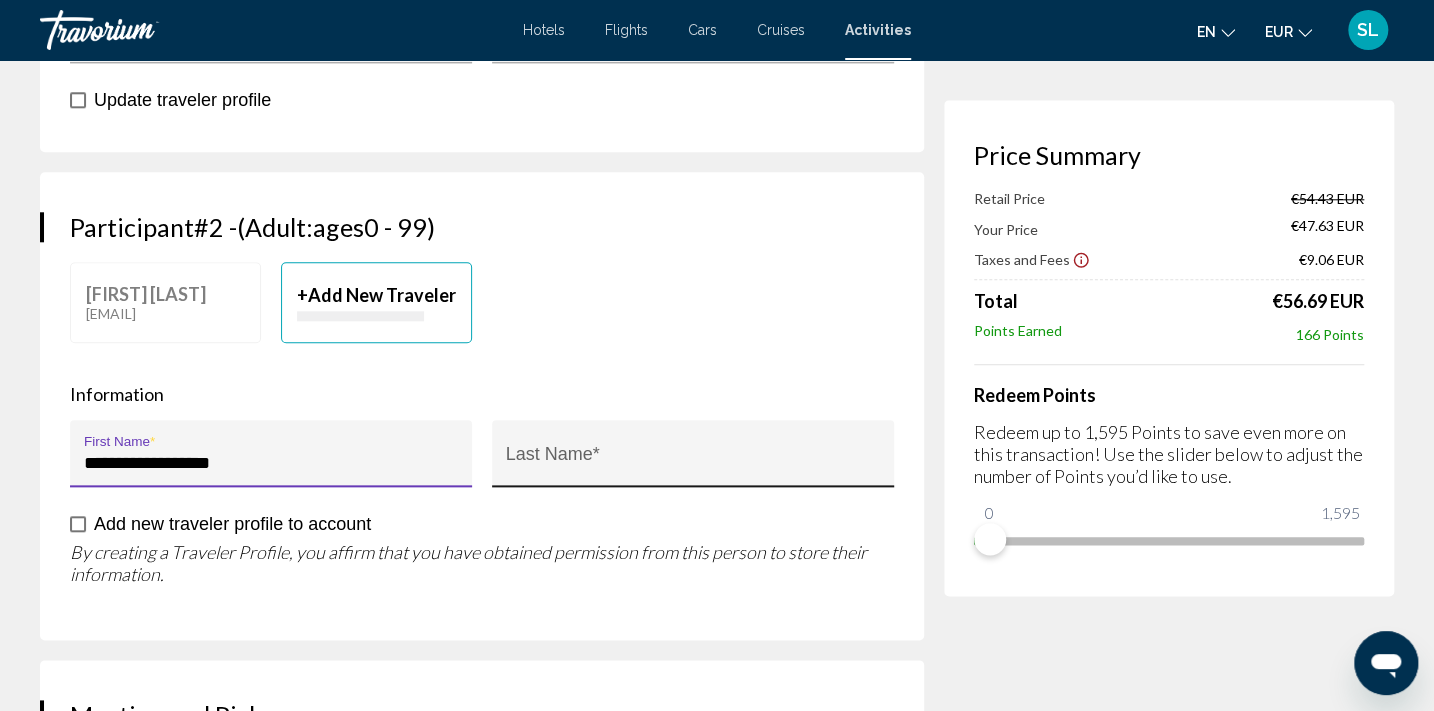 type on "**********" 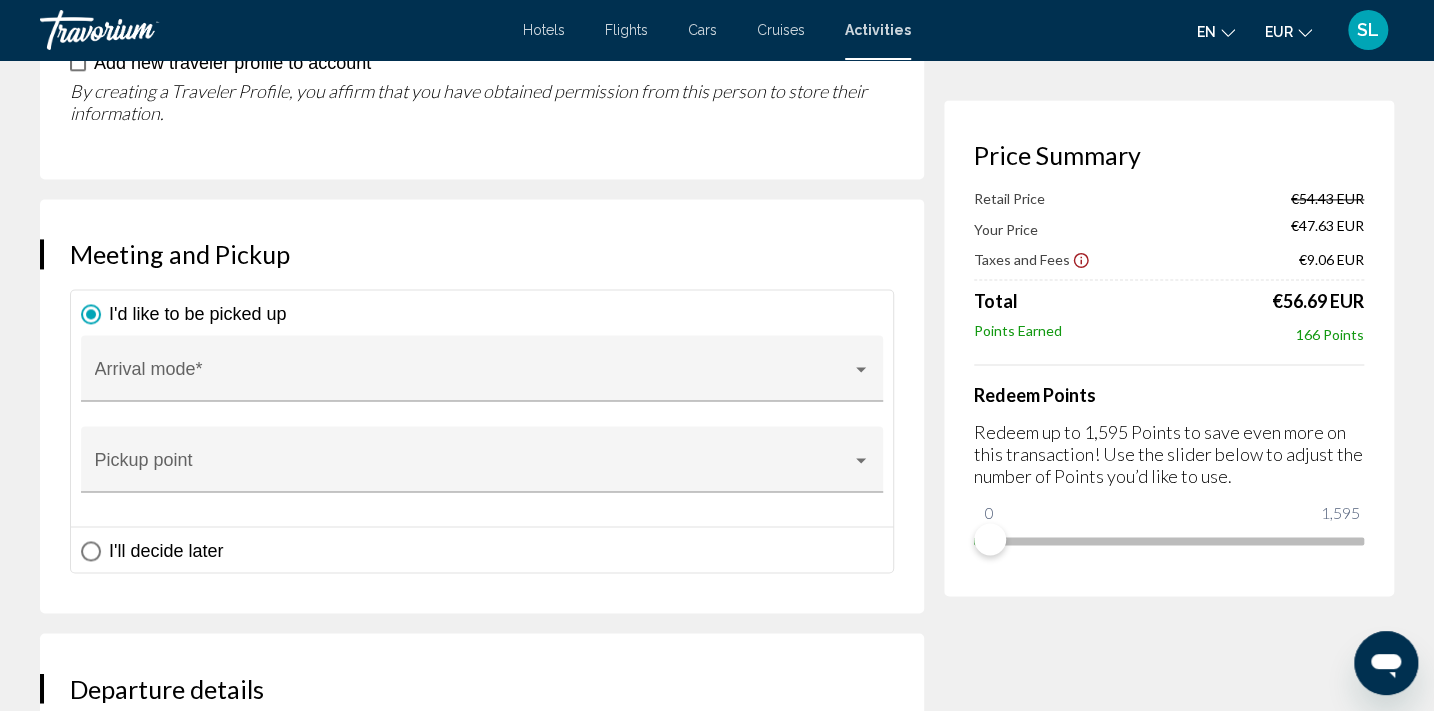 scroll, scrollTop: 1440, scrollLeft: 0, axis: vertical 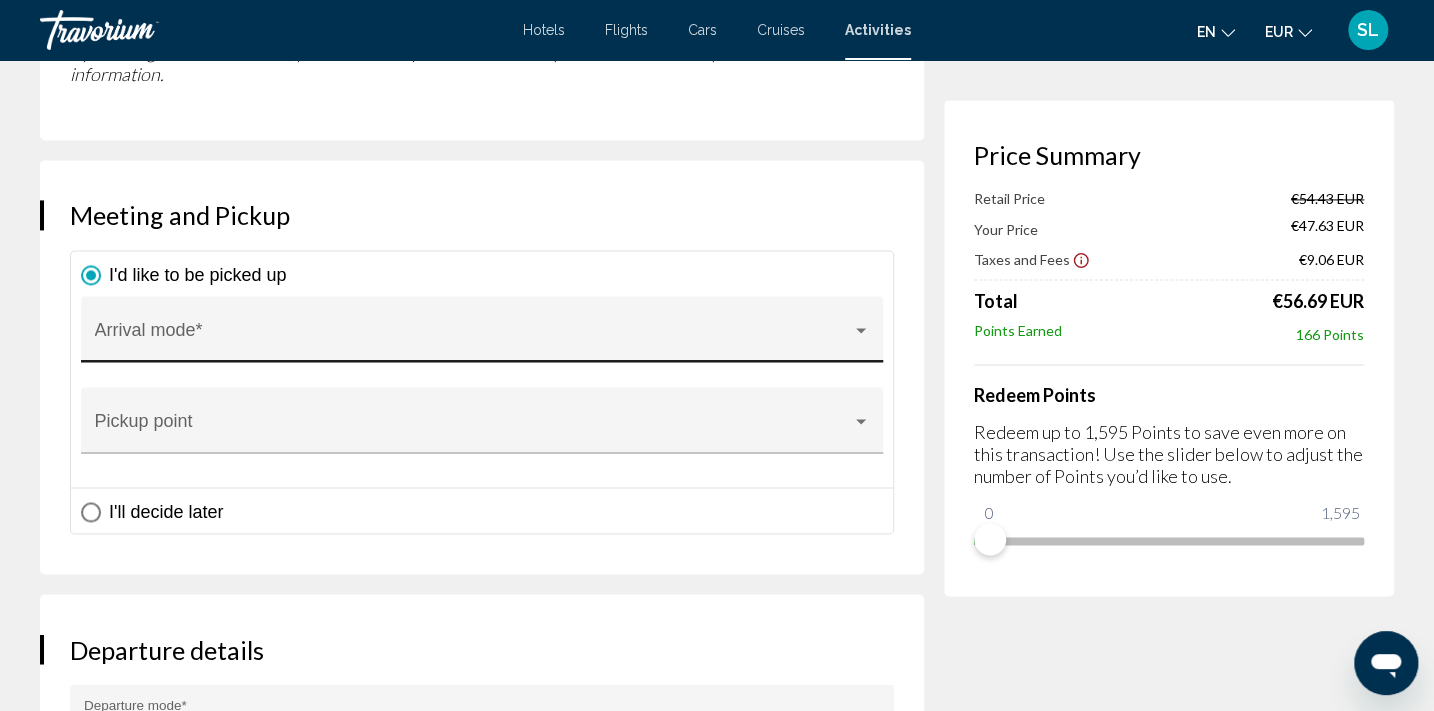 type on "*******" 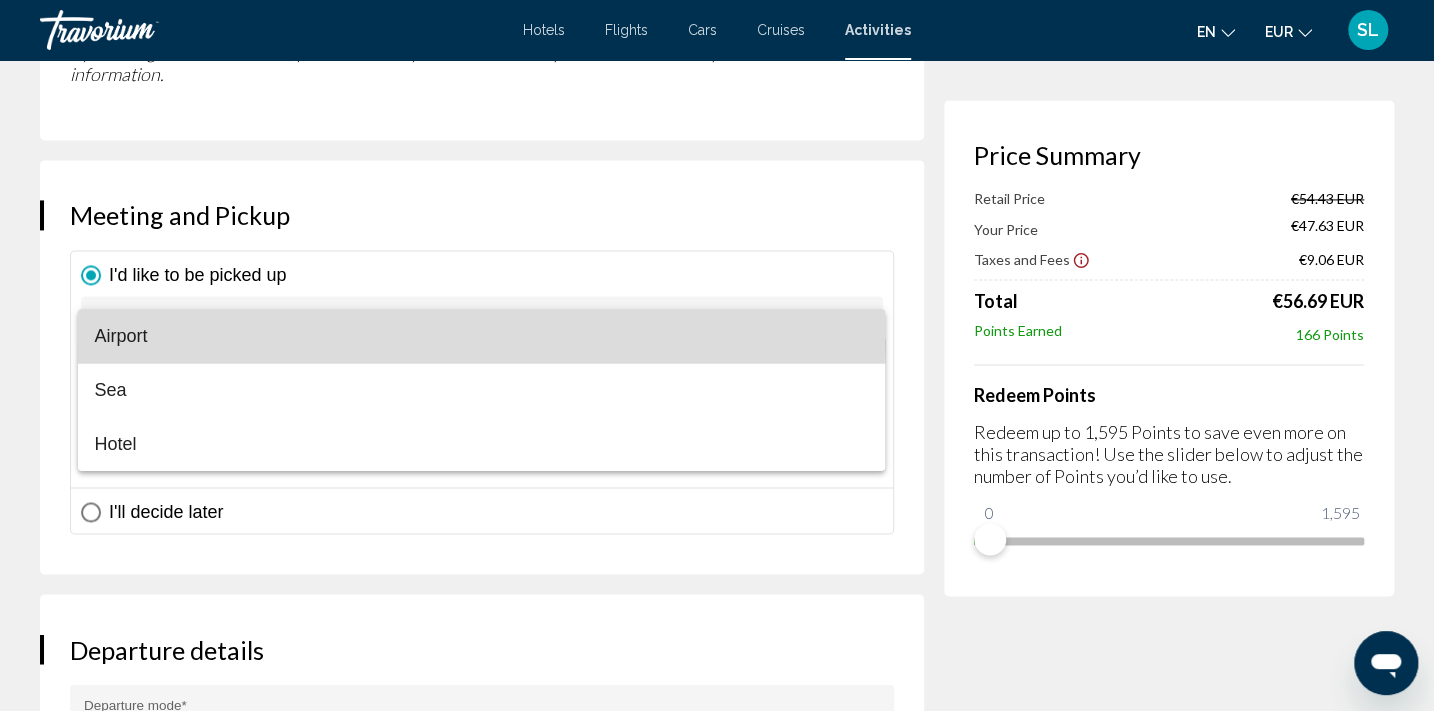 click on "Airport" at bounding box center (481, 336) 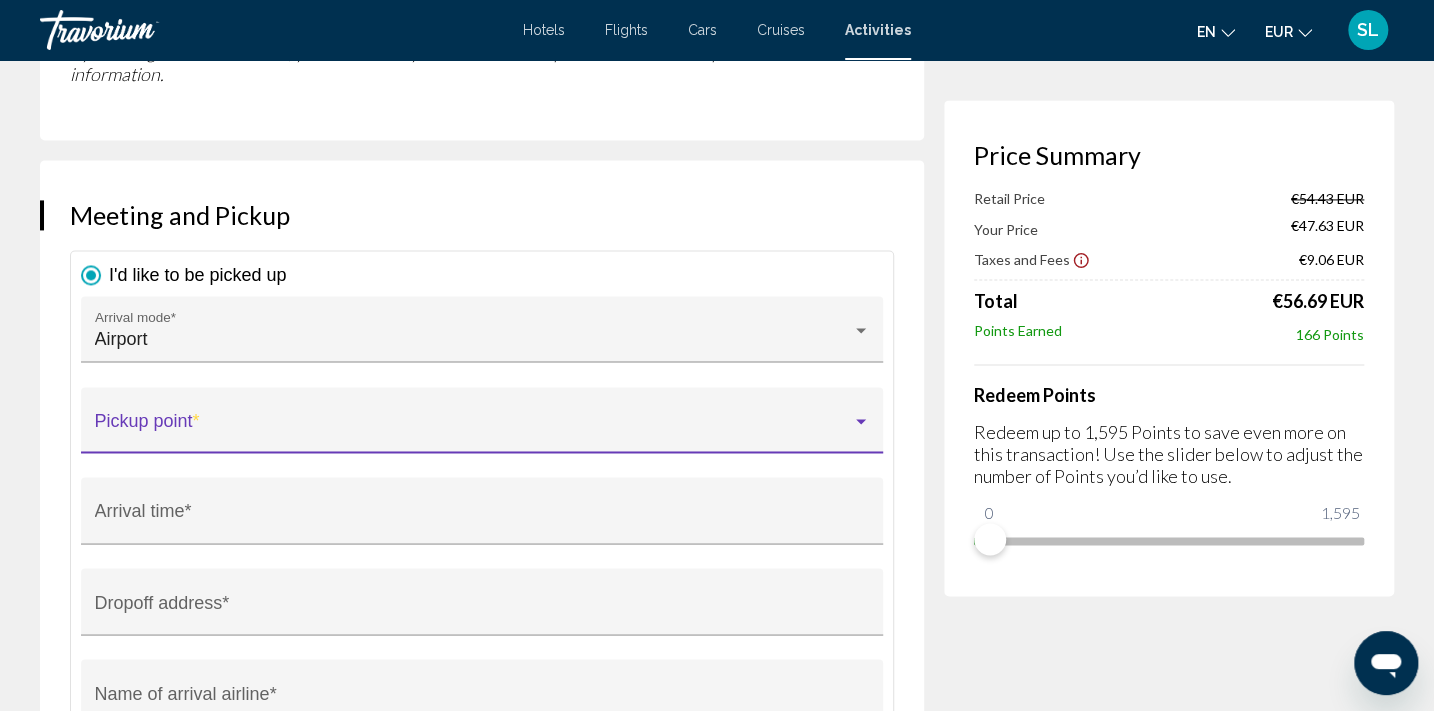 click at bounding box center [473, 430] 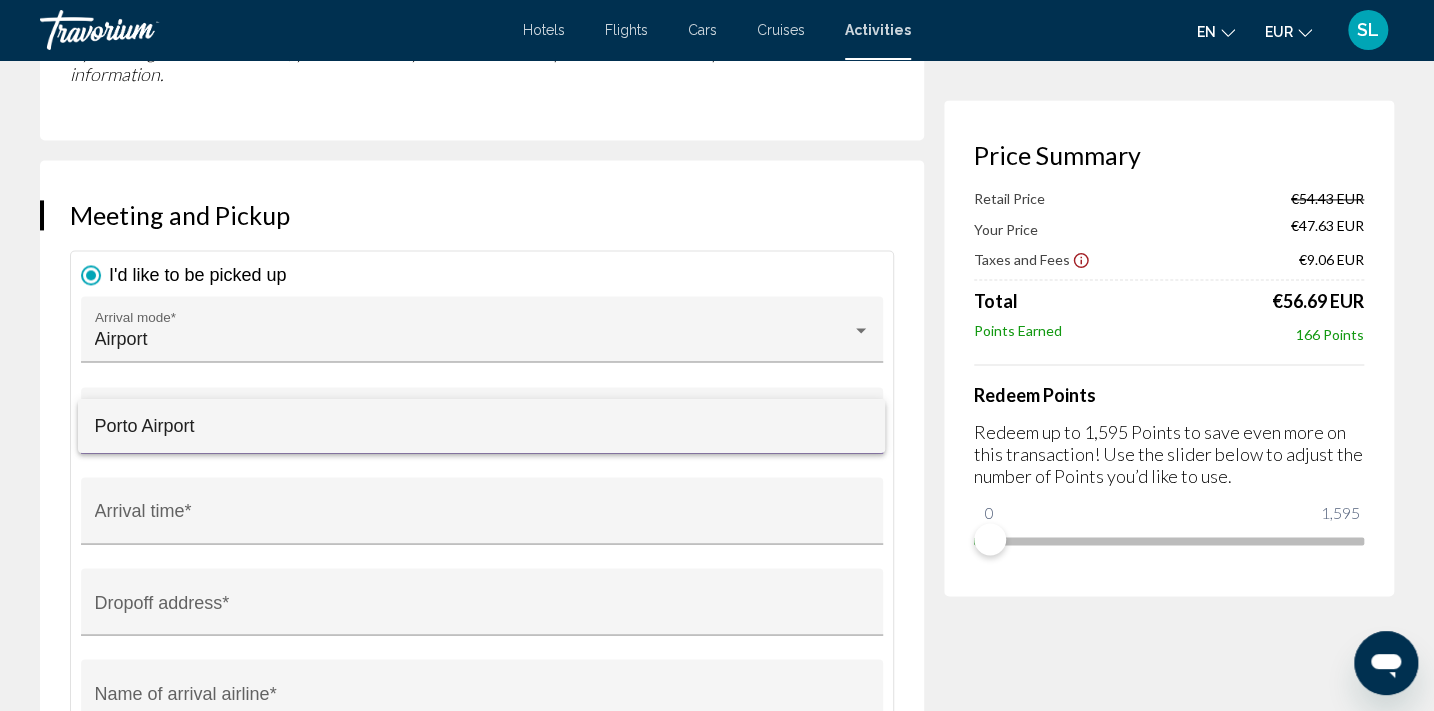 click on "Porto Airport" at bounding box center (481, 426) 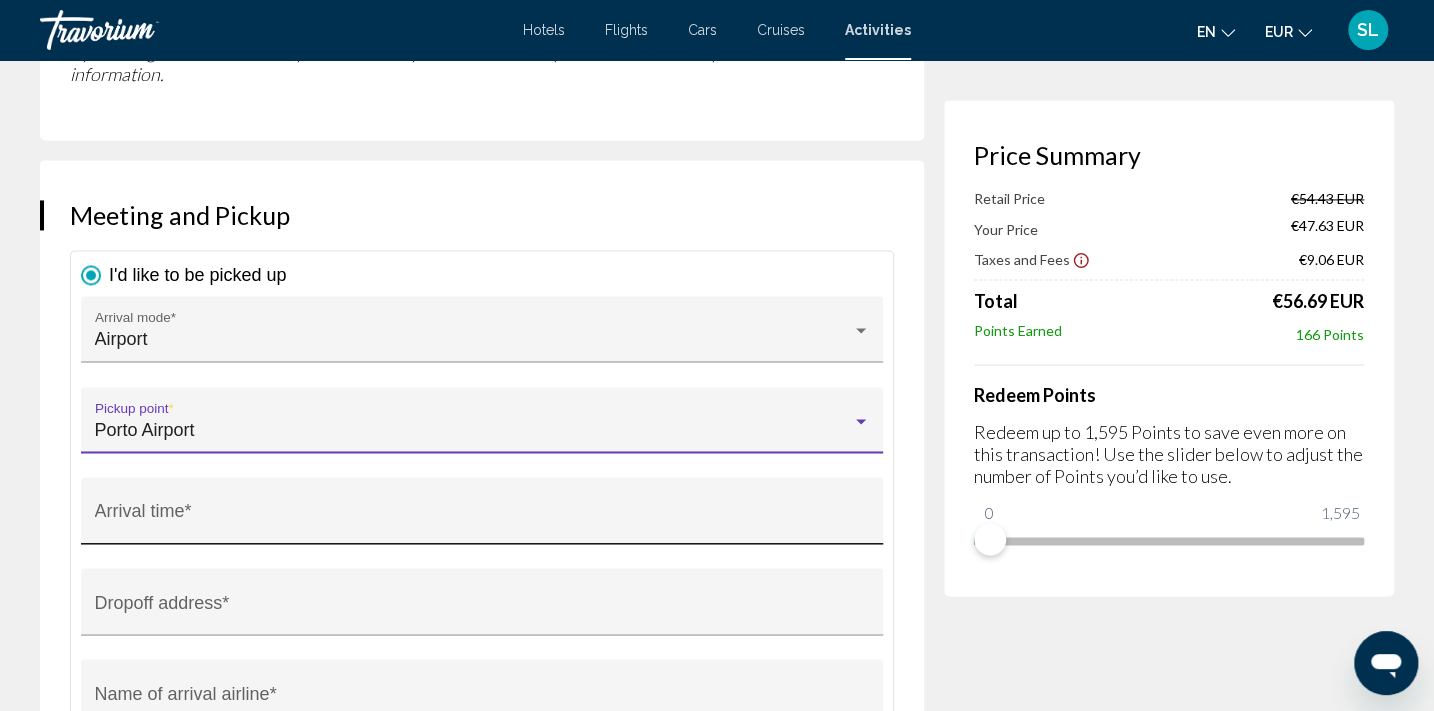 click on "Arrival time  *" at bounding box center (482, 520) 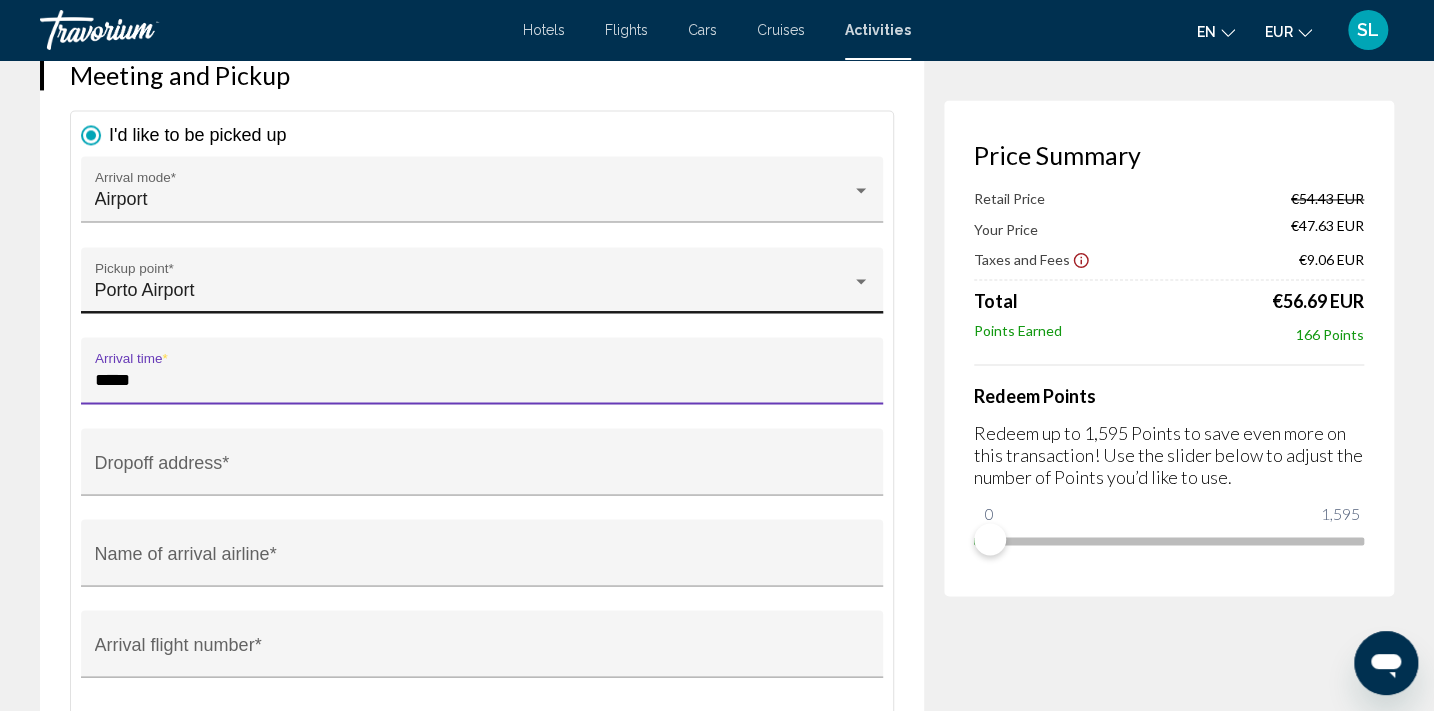 scroll, scrollTop: 1596, scrollLeft: 0, axis: vertical 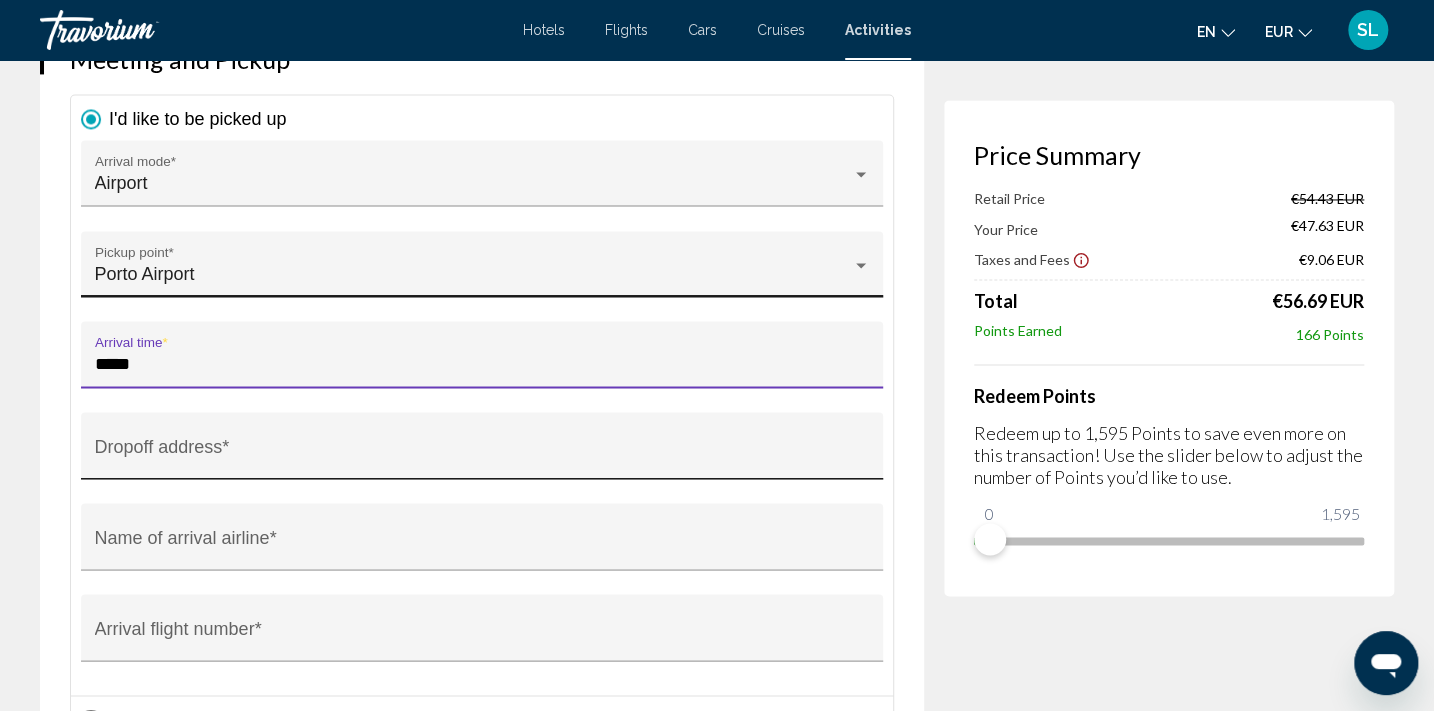 type on "*****" 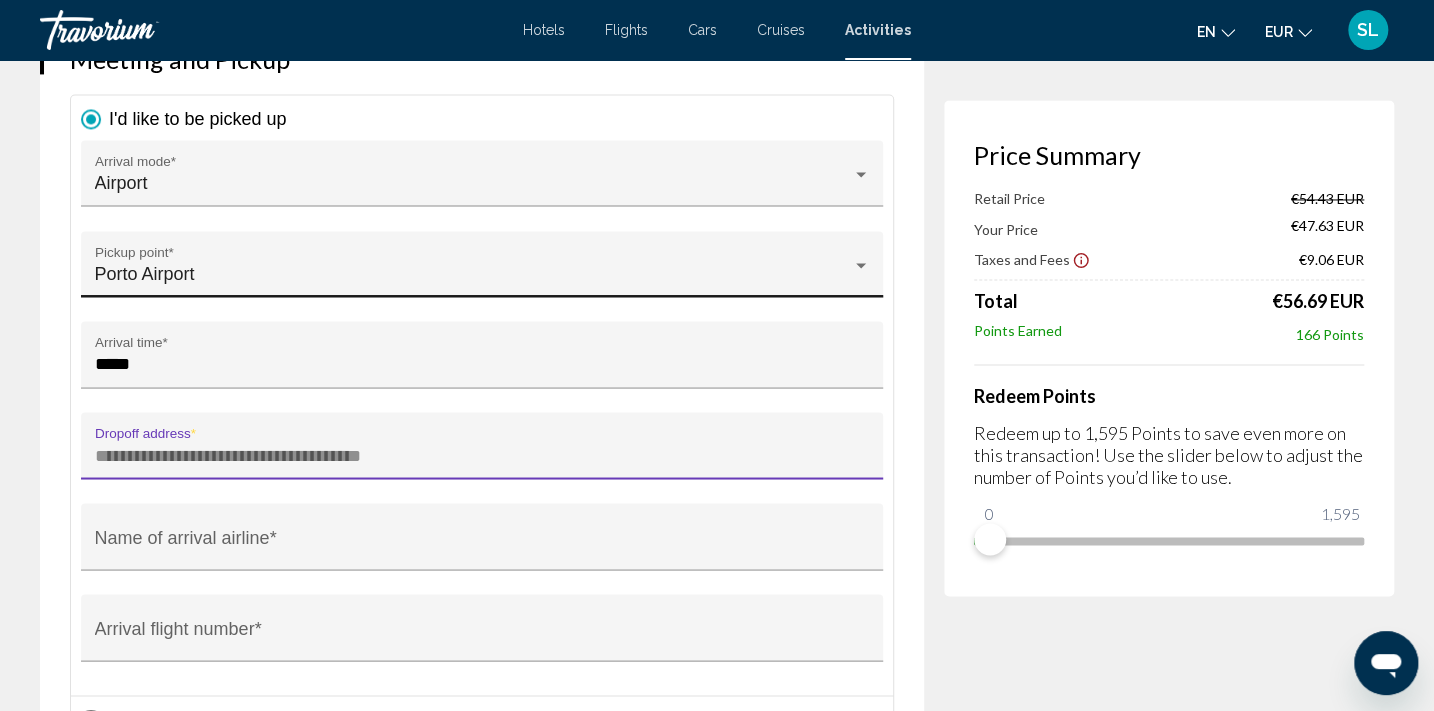click on "Dropoff address  *" at bounding box center [482, 455] 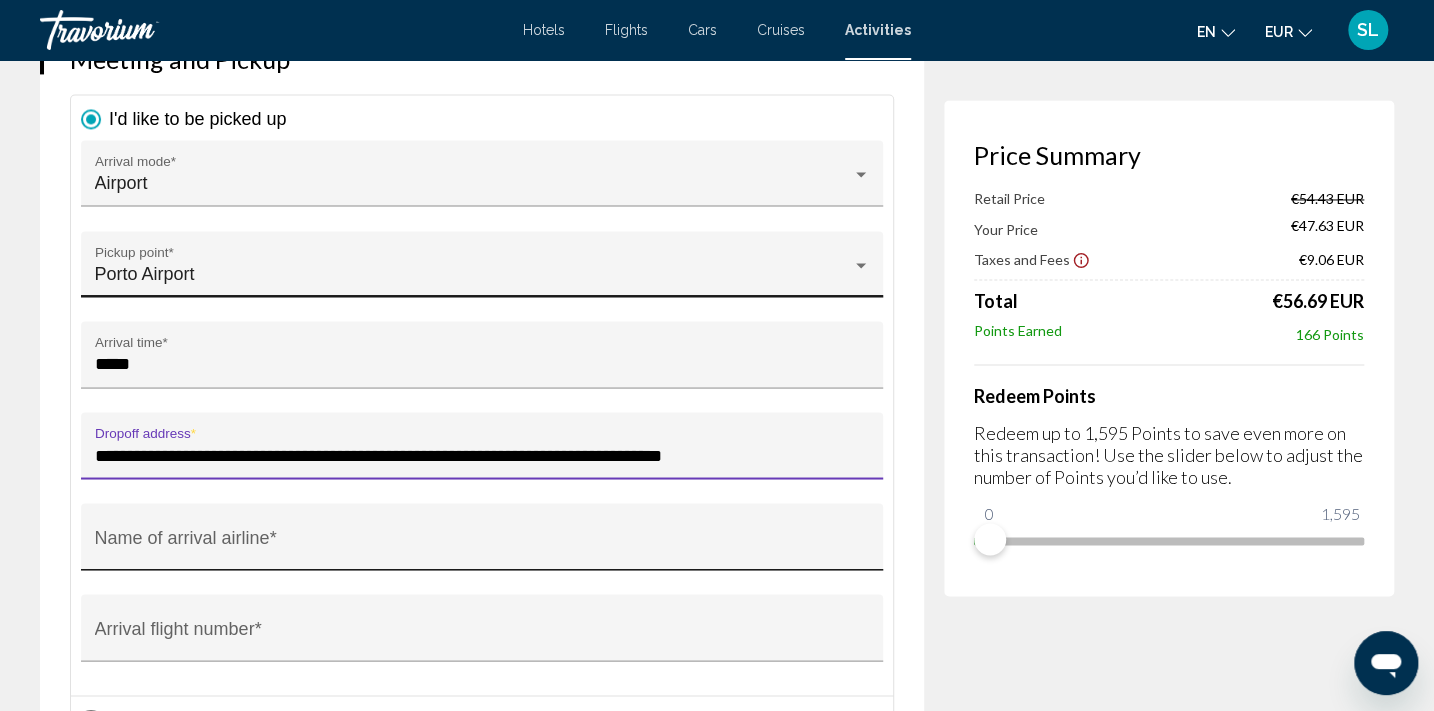 type on "**********" 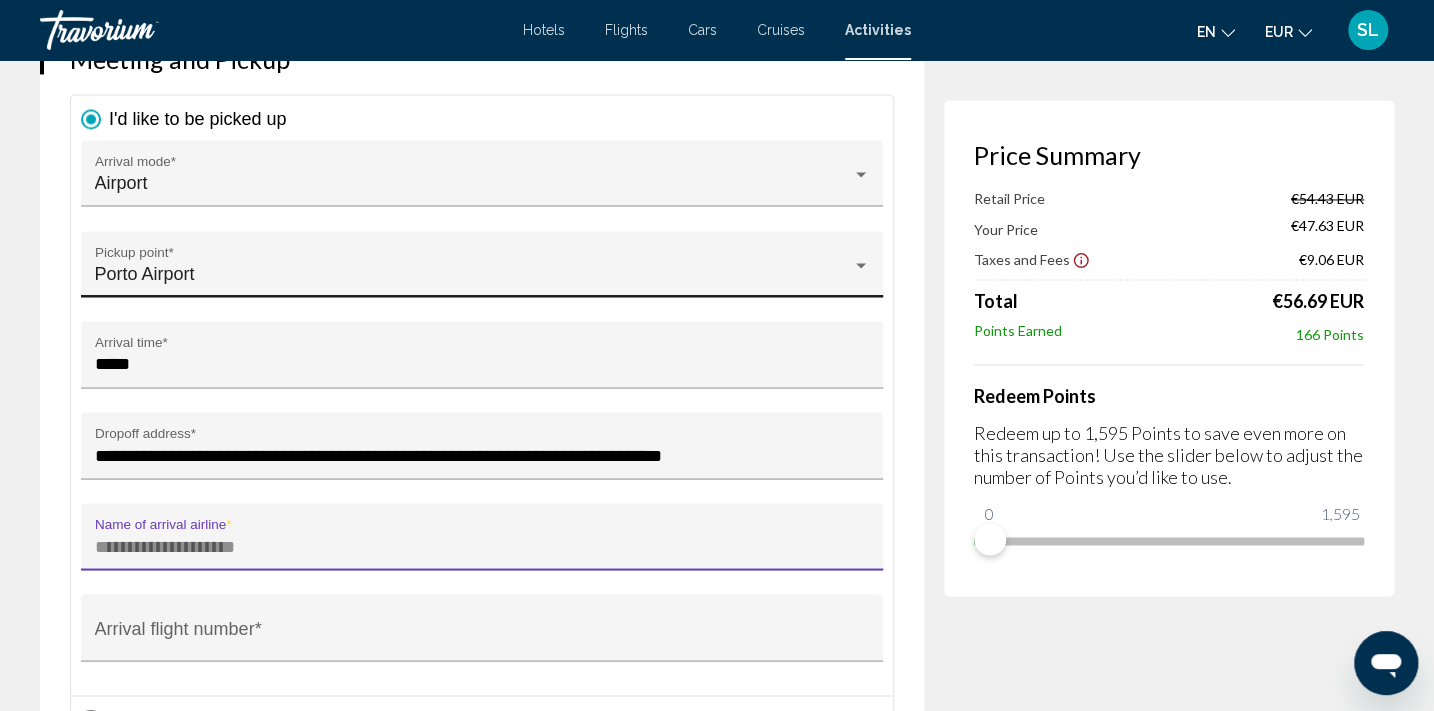 click on "Name of arrival airline  *" at bounding box center [482, 546] 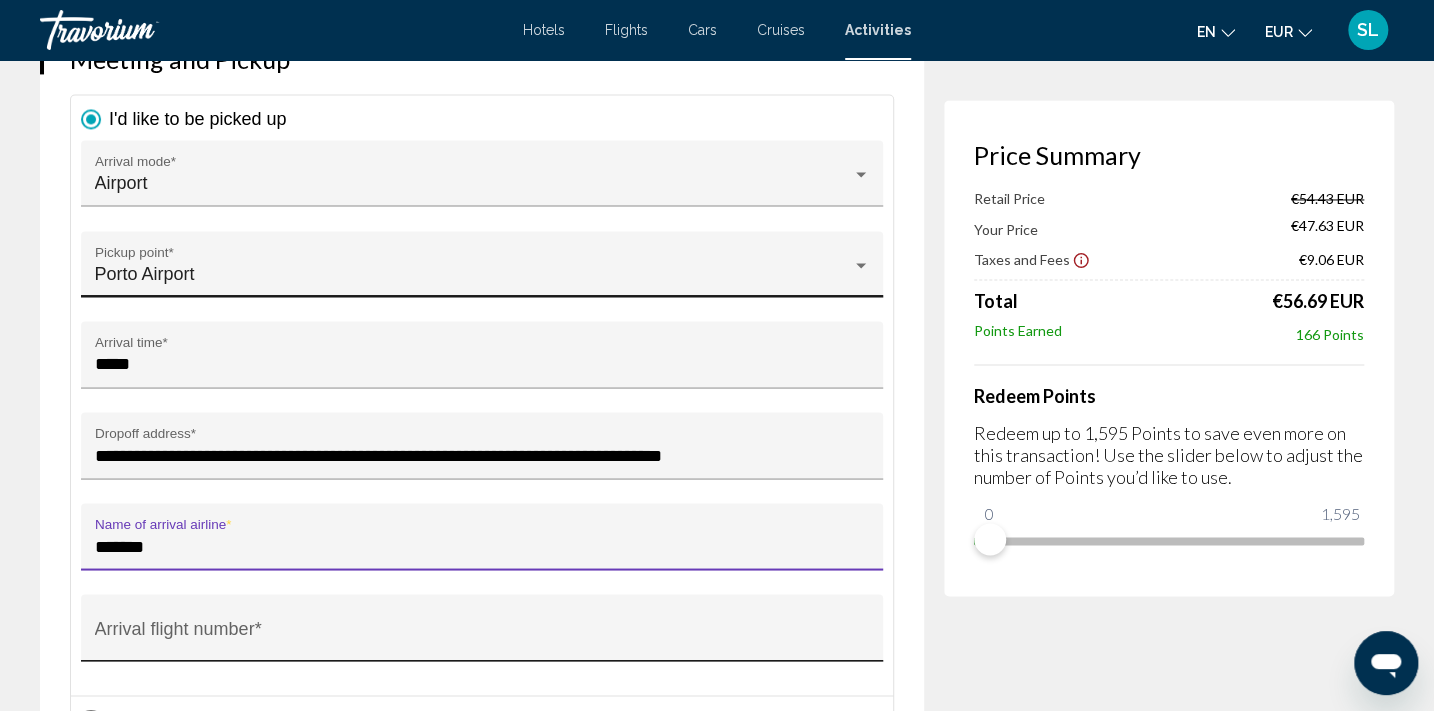 type on "*******" 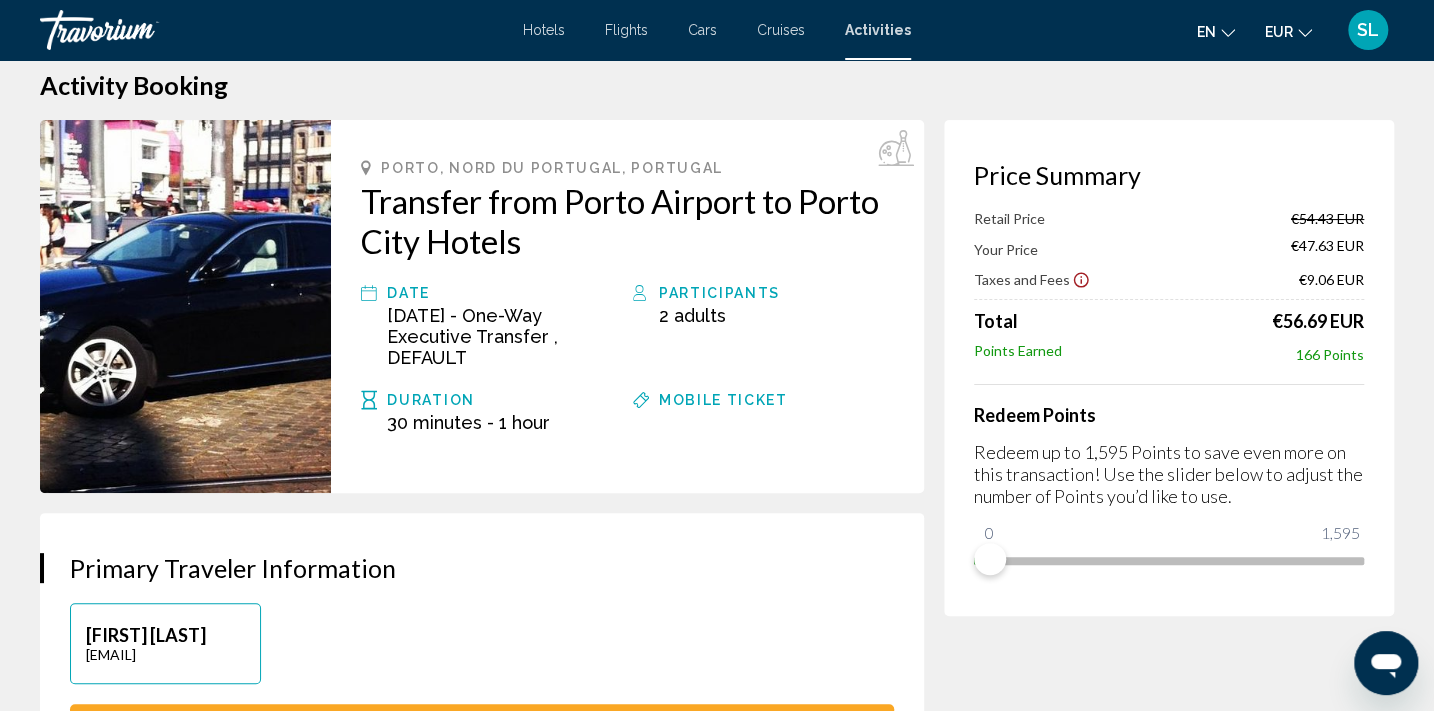 scroll, scrollTop: 0, scrollLeft: 0, axis: both 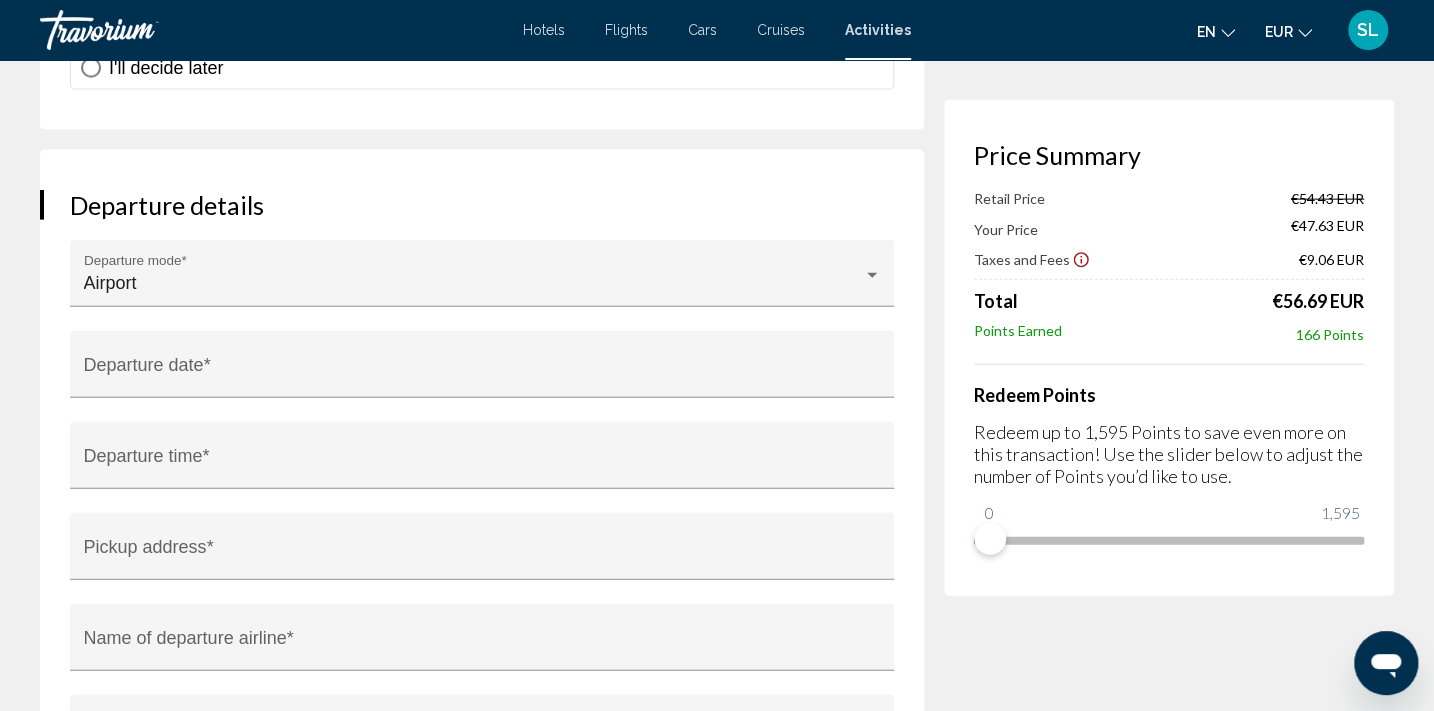 type on "******" 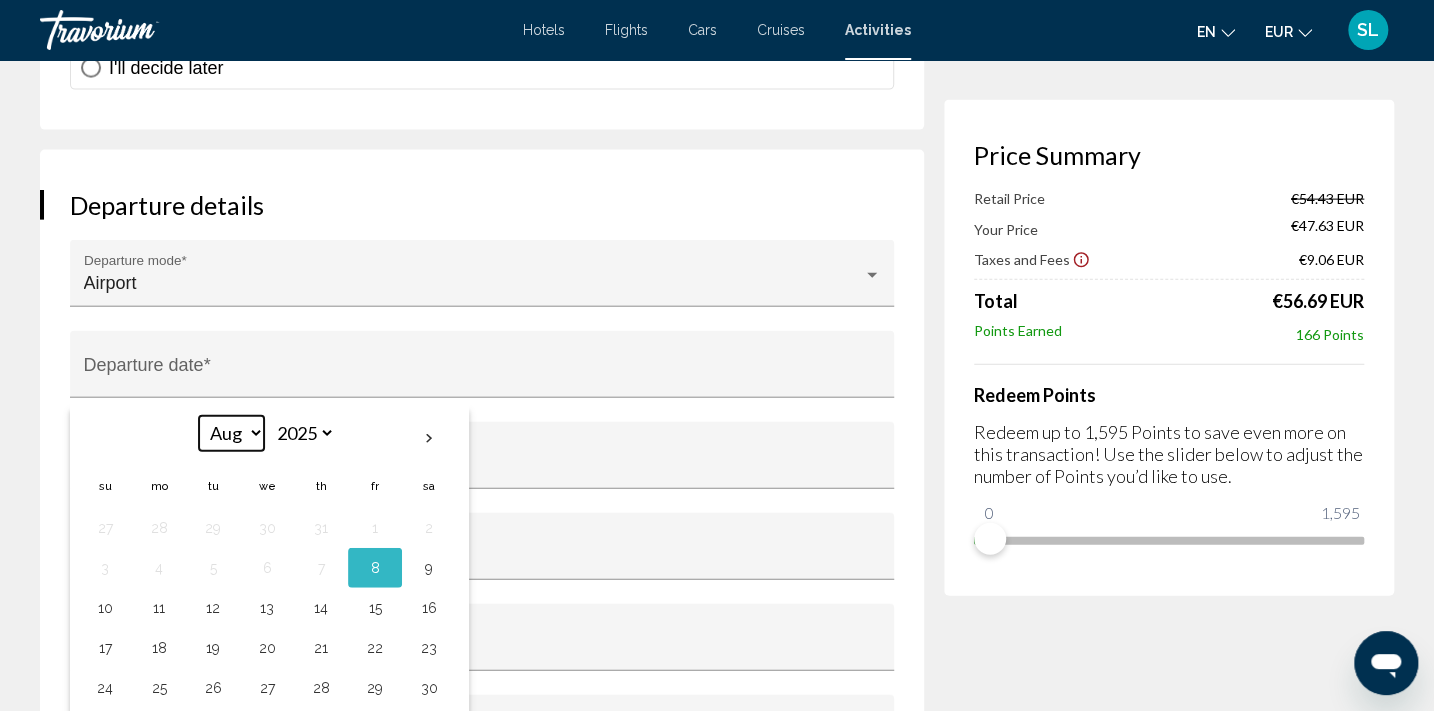 click on "*** *** *** *** *** *** *** *** *** *** *** ***" at bounding box center [231, 433] 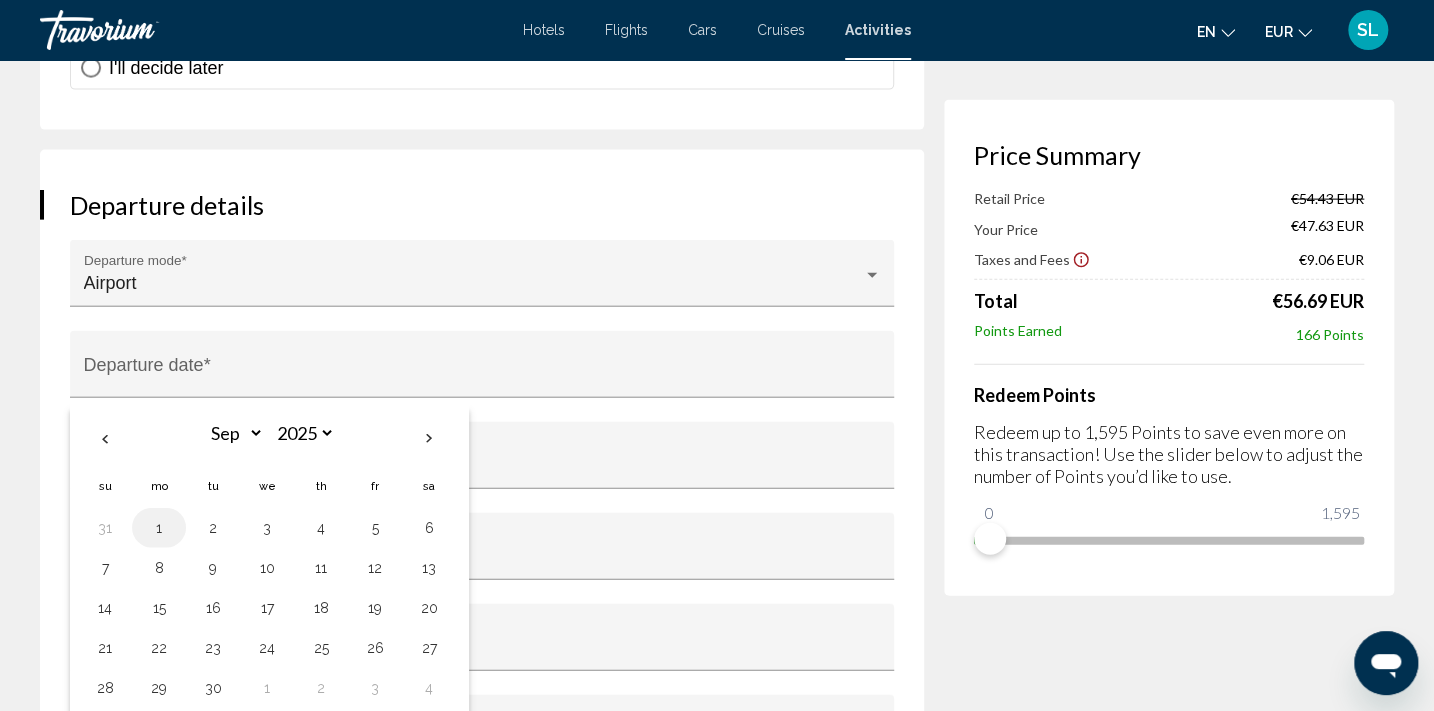 click on "1" at bounding box center (159, 528) 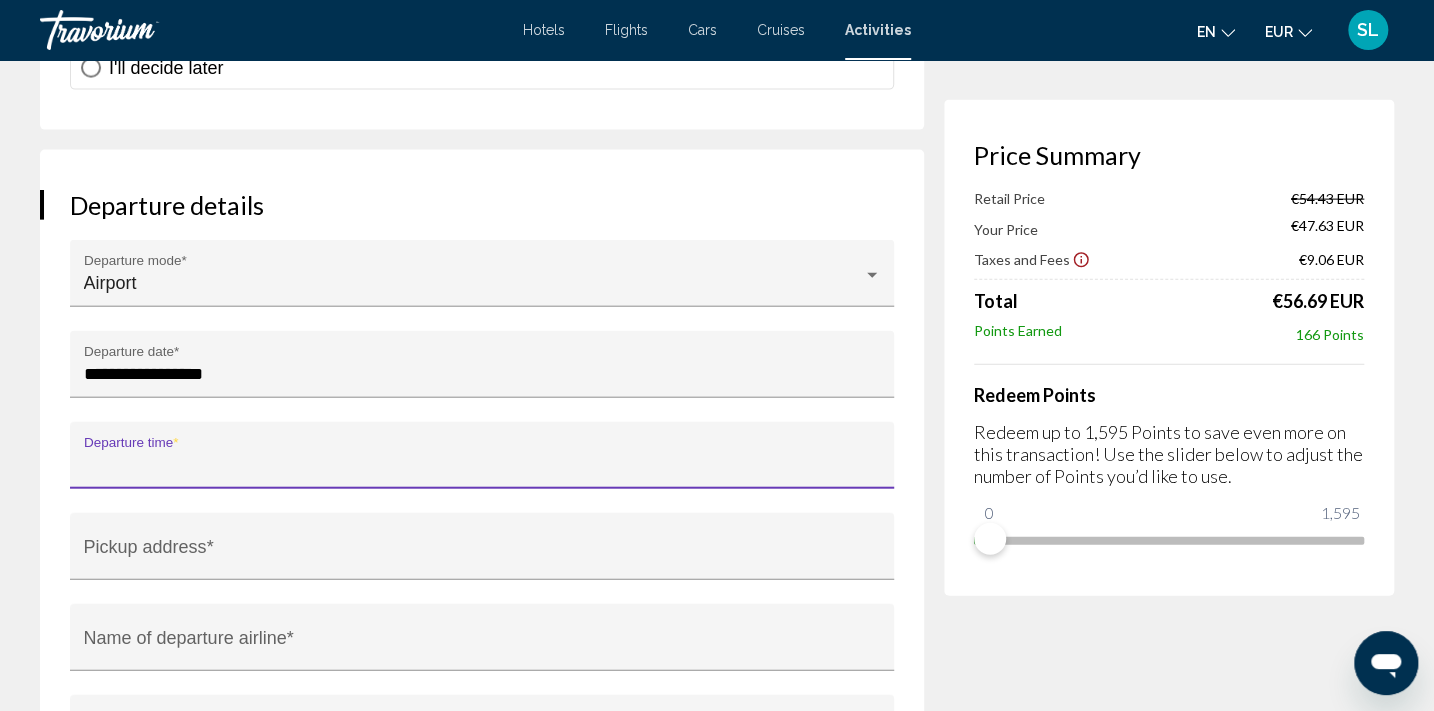click on "Departure time  *" at bounding box center (482, 465) 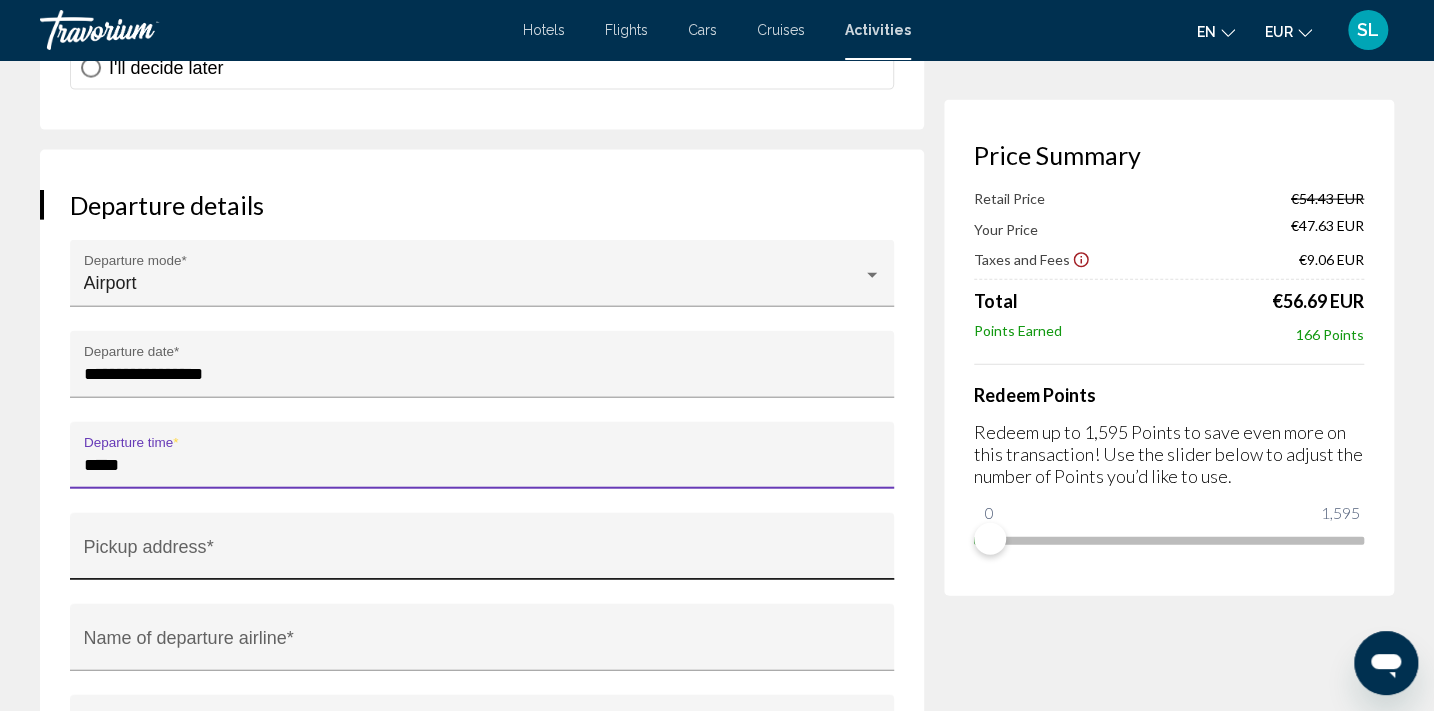 type on "*****" 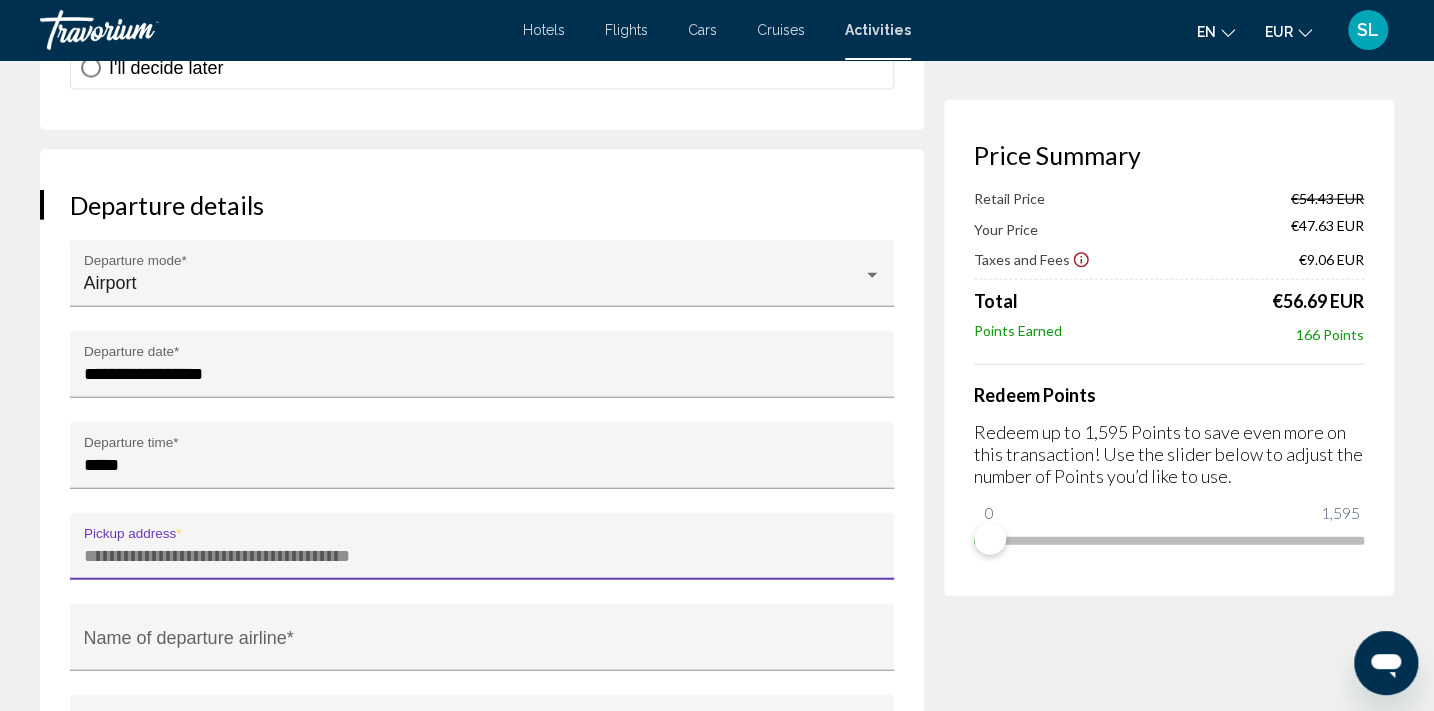 click on "Pickup address  *" at bounding box center (482, 556) 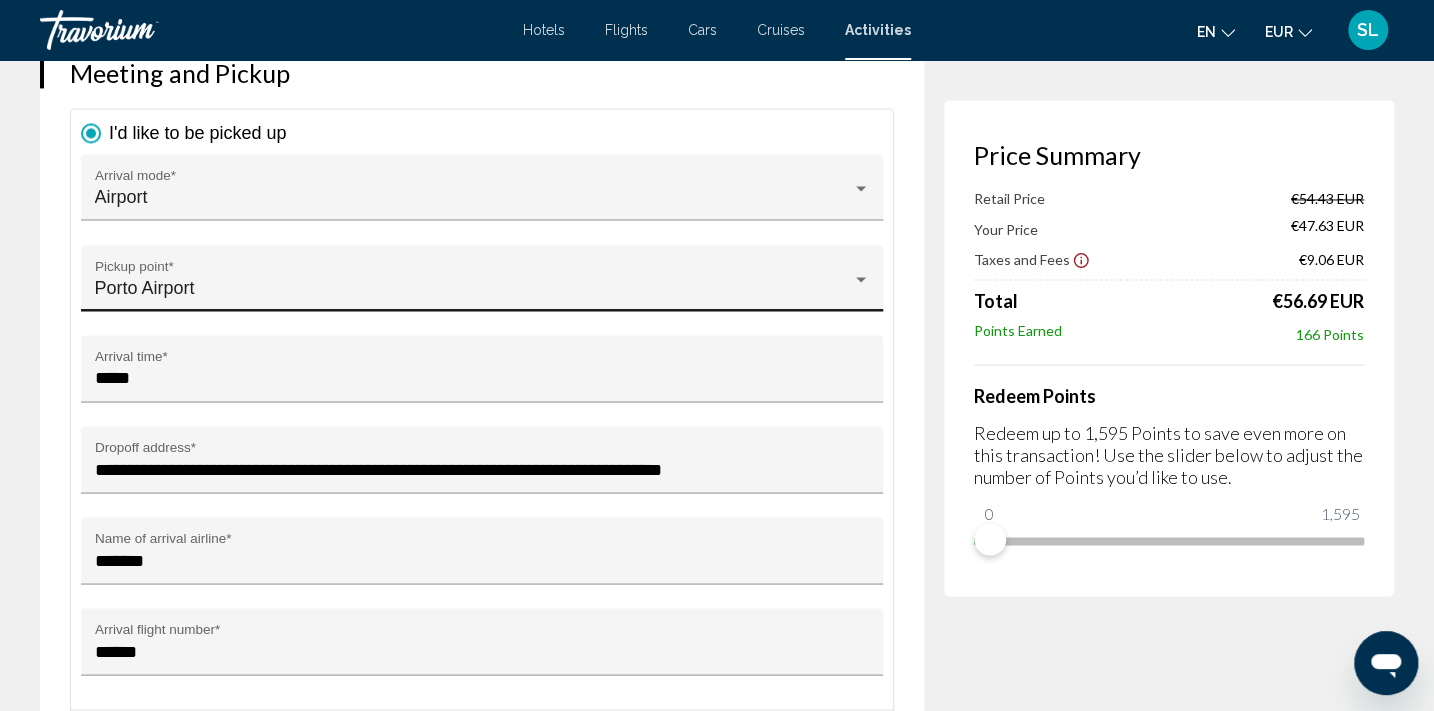 scroll, scrollTop: 1476, scrollLeft: 0, axis: vertical 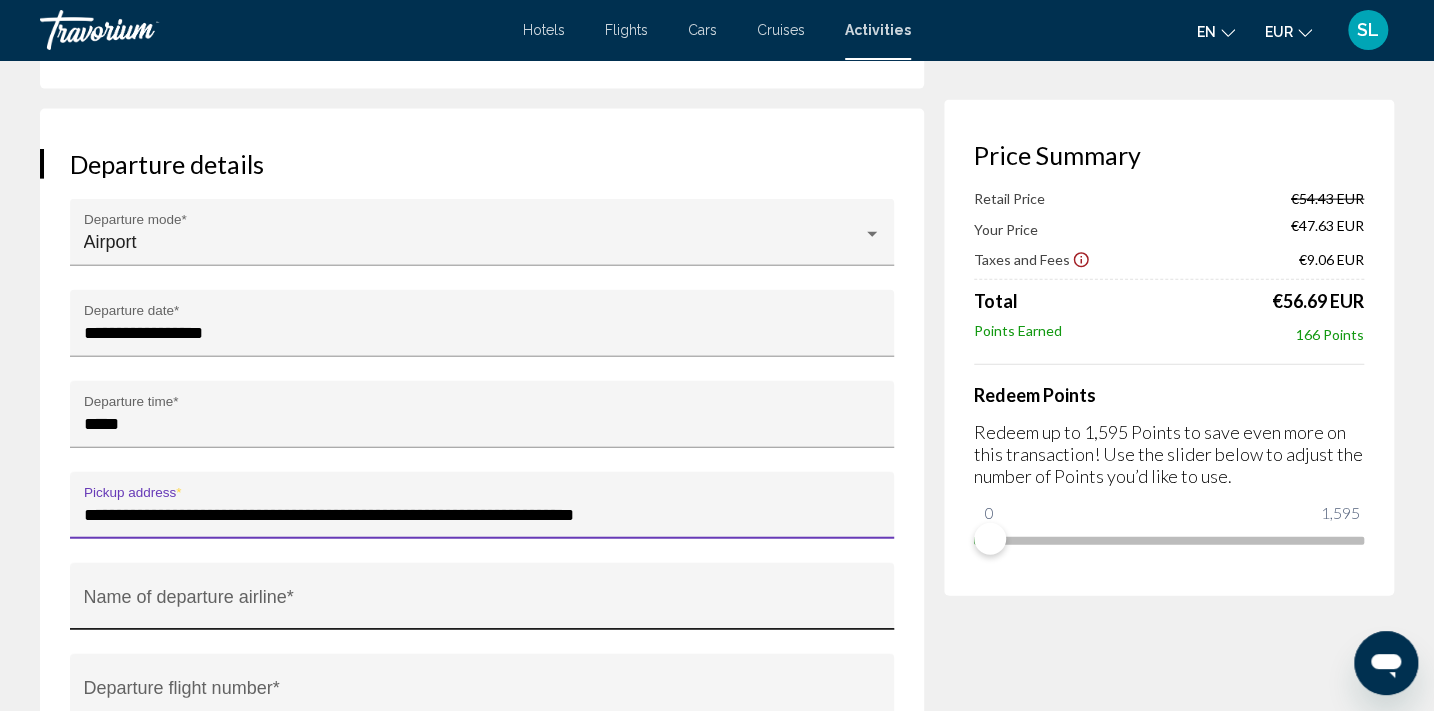 type on "**********" 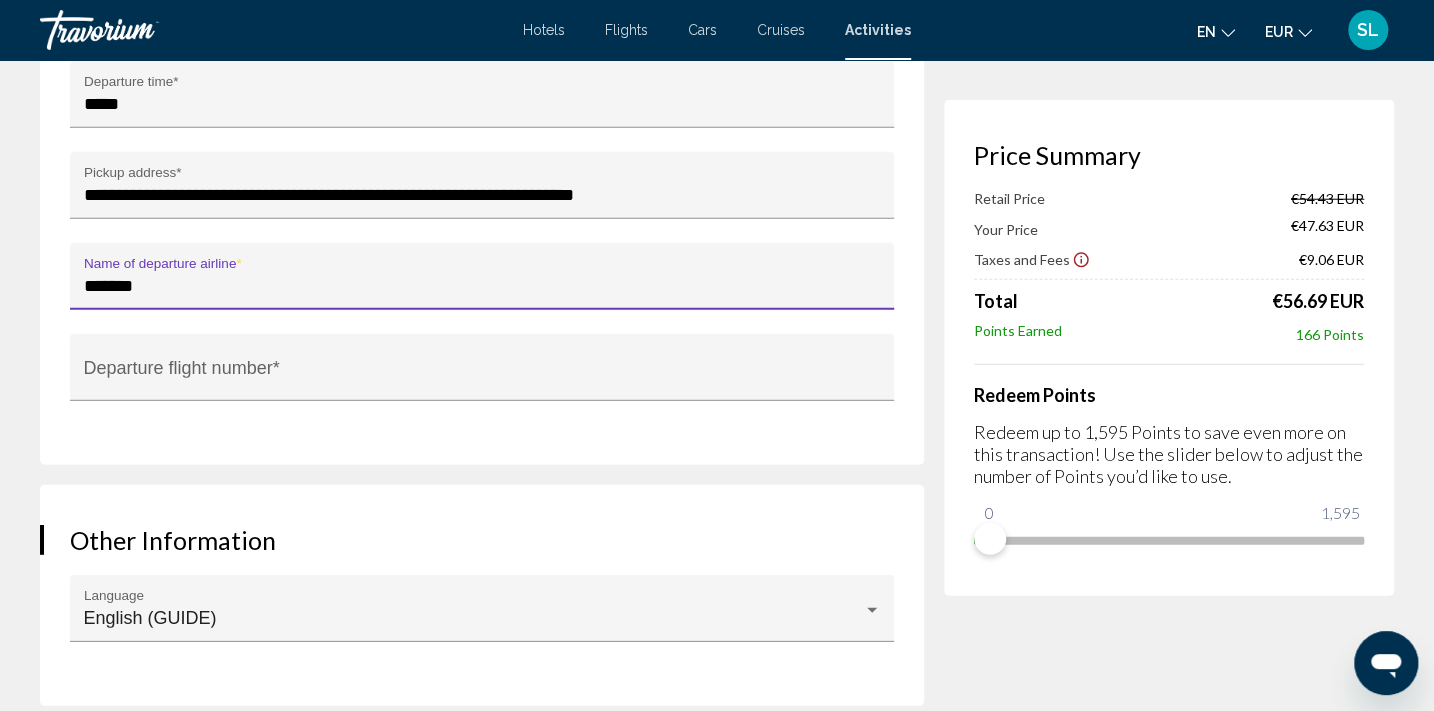 scroll, scrollTop: 2624, scrollLeft: 0, axis: vertical 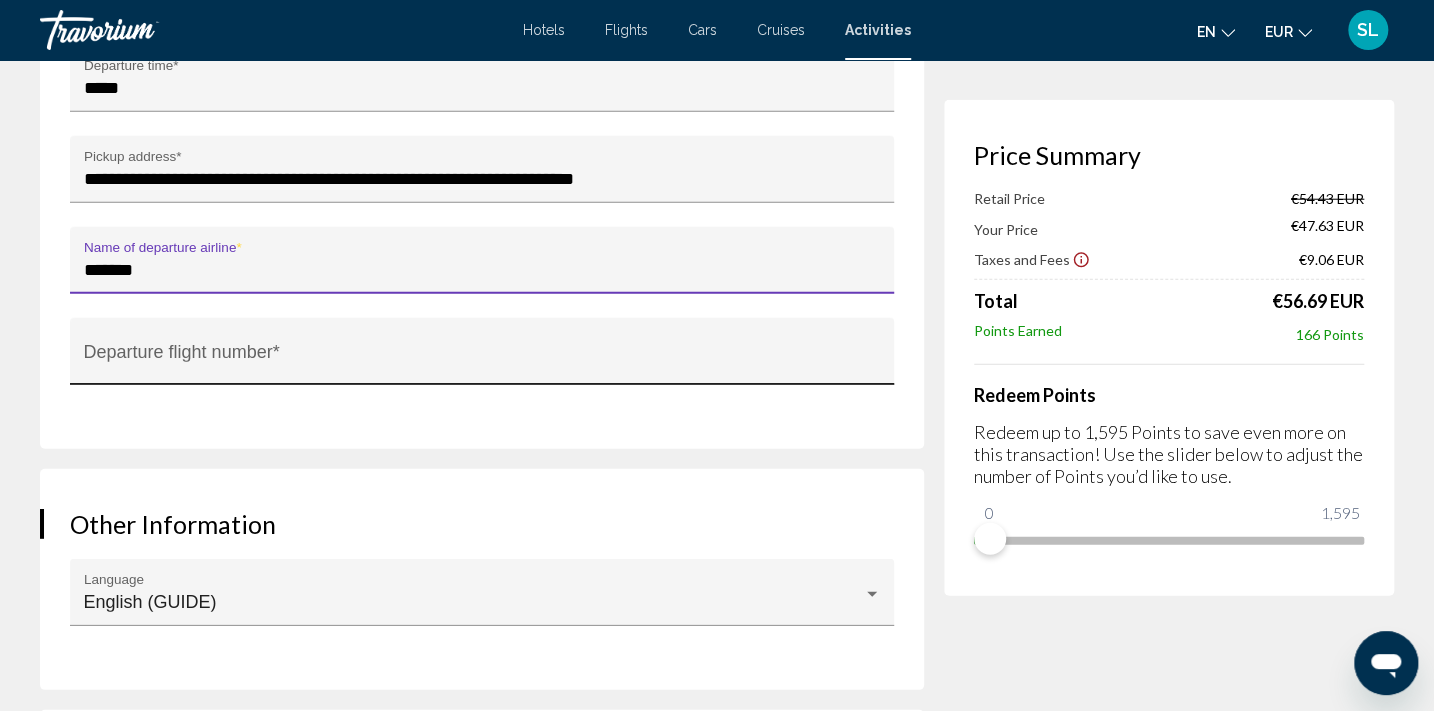 type on "*******" 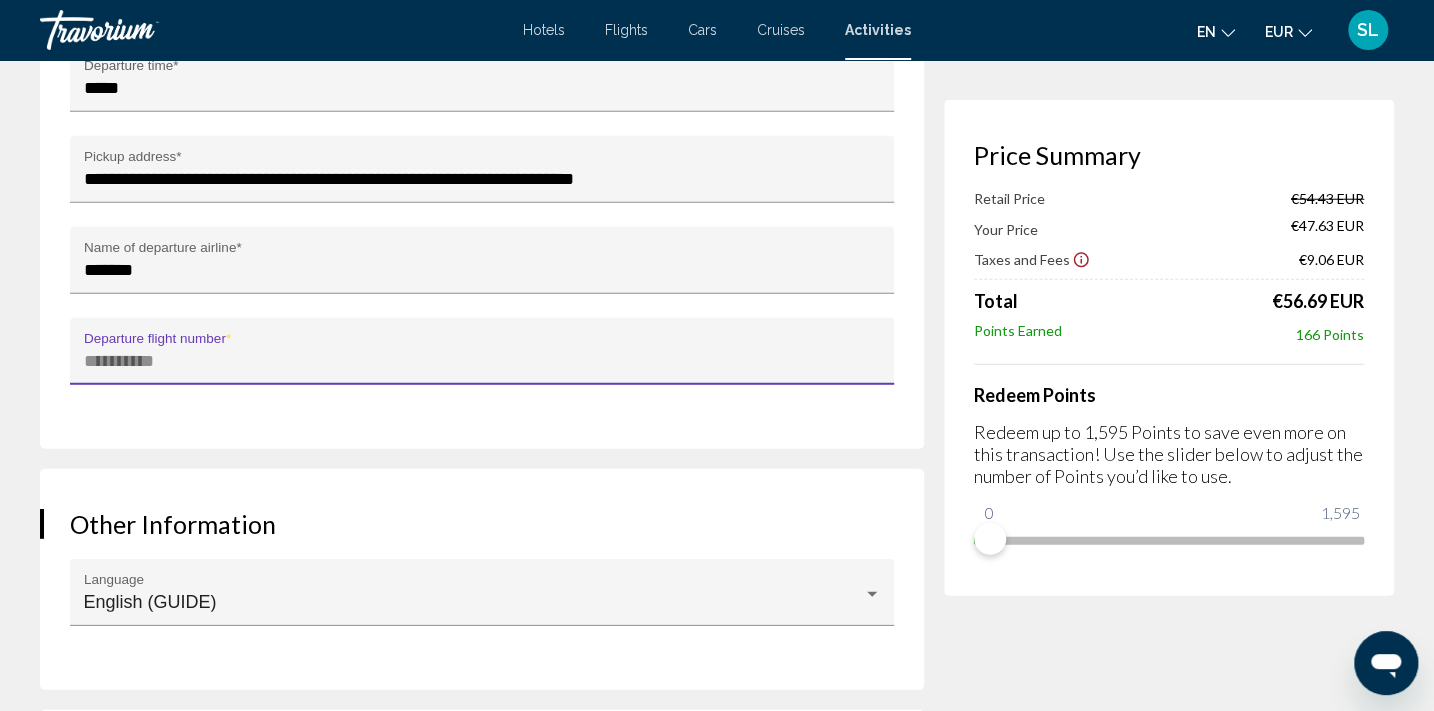 click on "Departure flight number  *" at bounding box center (482, 361) 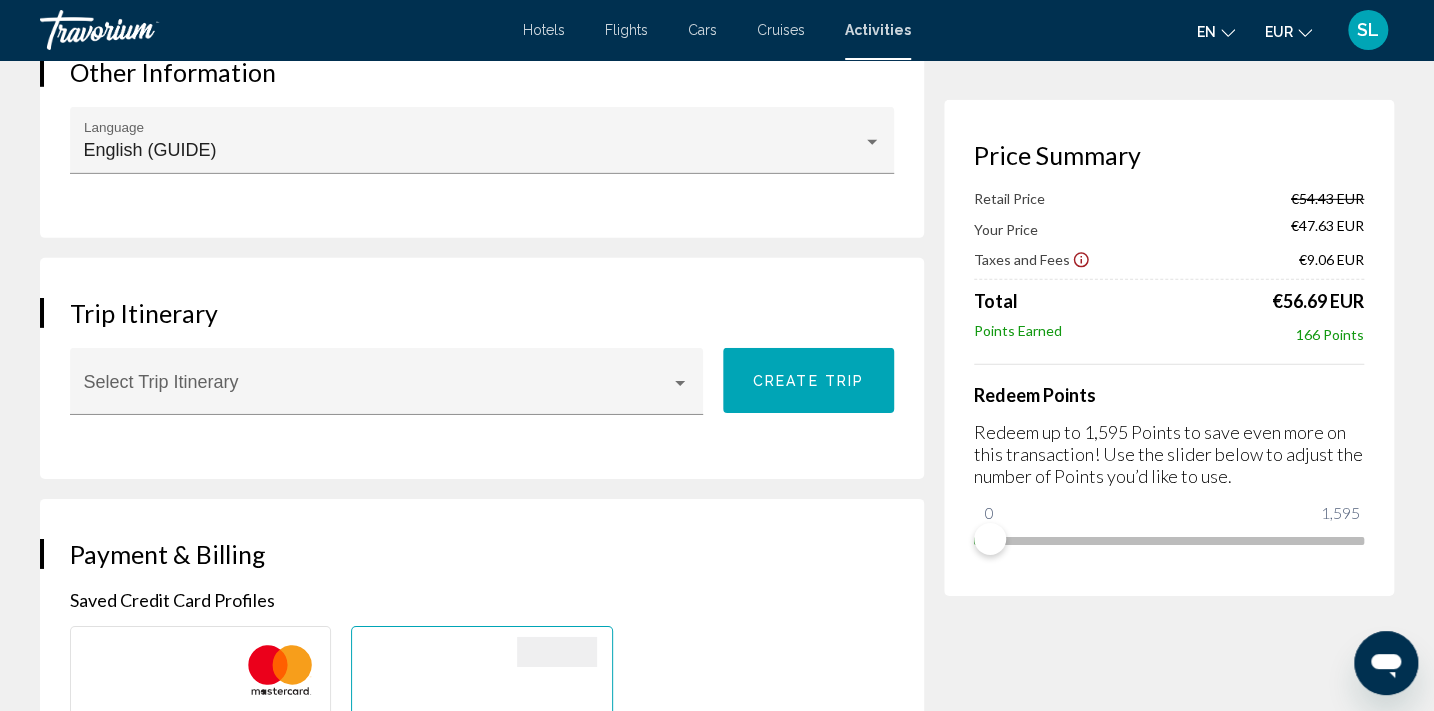 scroll, scrollTop: 3117, scrollLeft: 0, axis: vertical 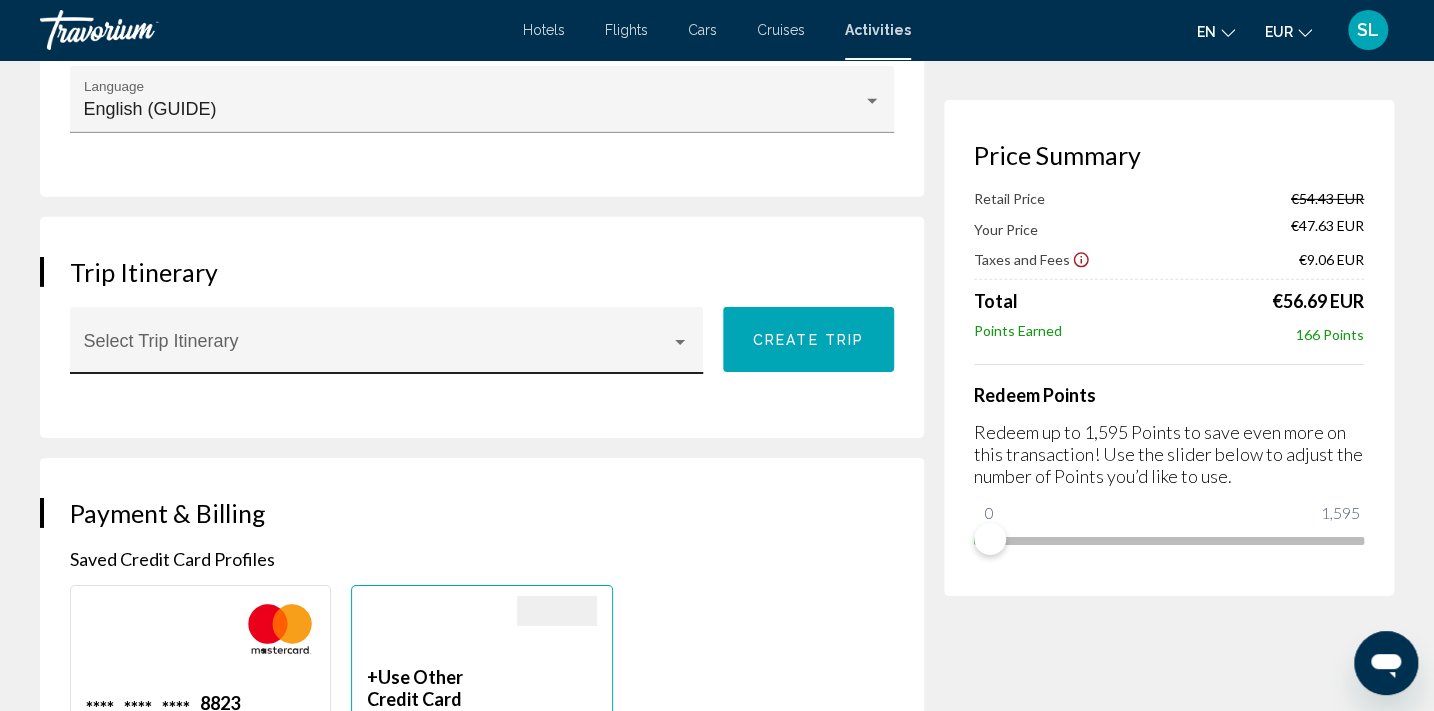 type on "******" 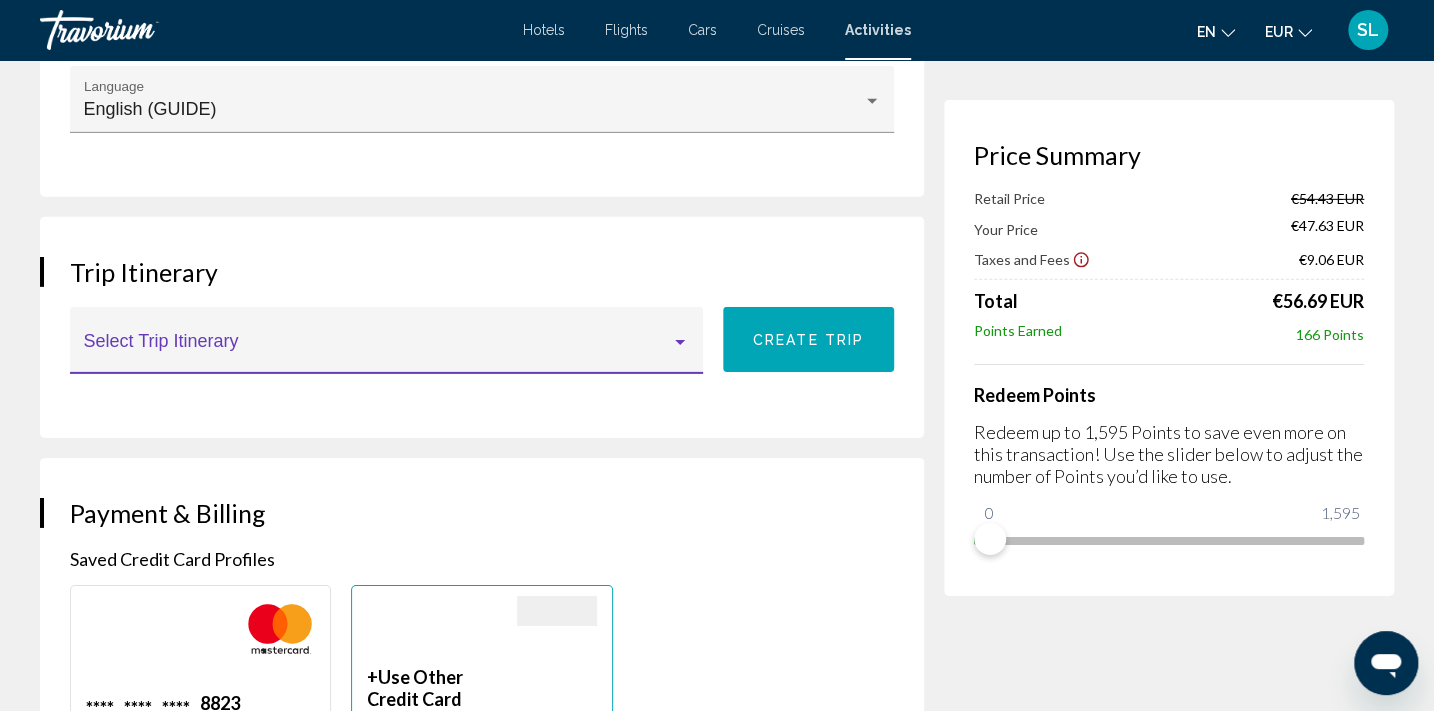 click at bounding box center (378, 350) 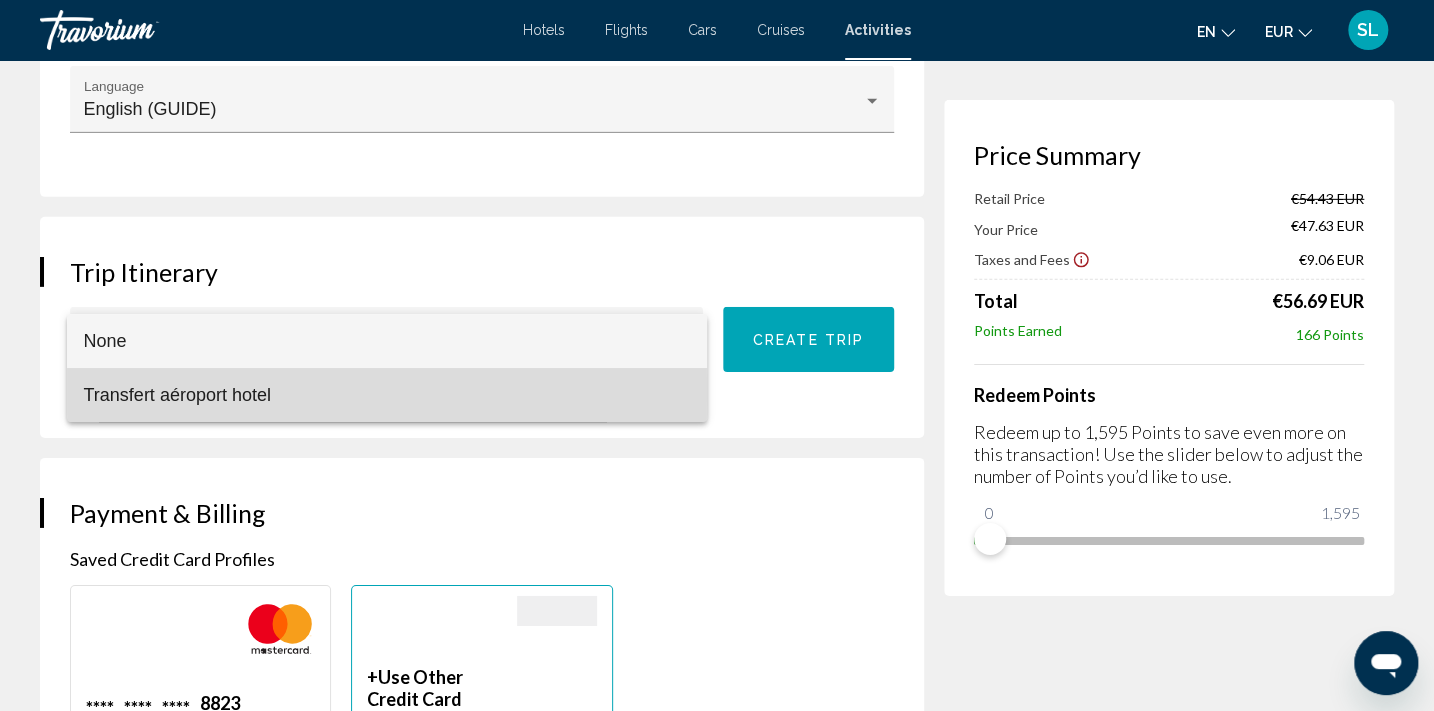 click on "Transfert aéroport hotel" at bounding box center (386, 395) 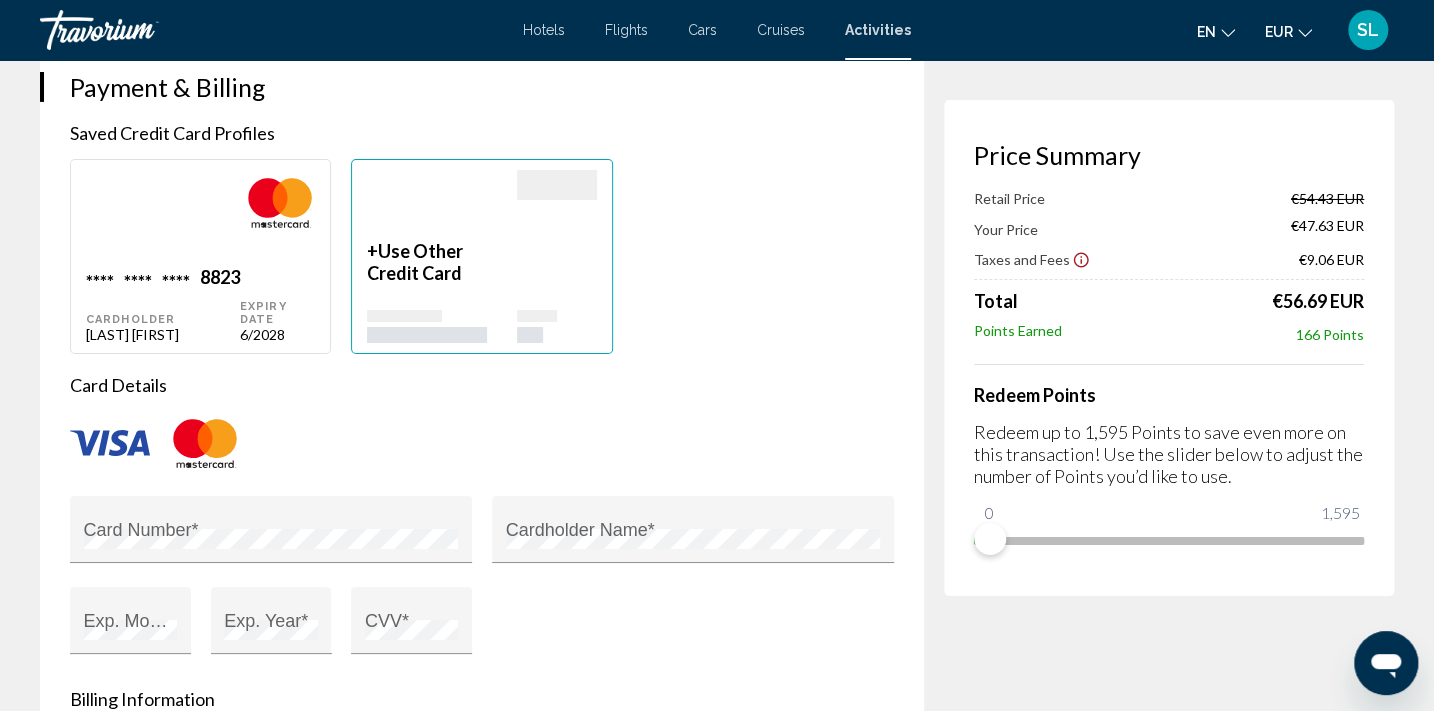 scroll, scrollTop: 3527, scrollLeft: 0, axis: vertical 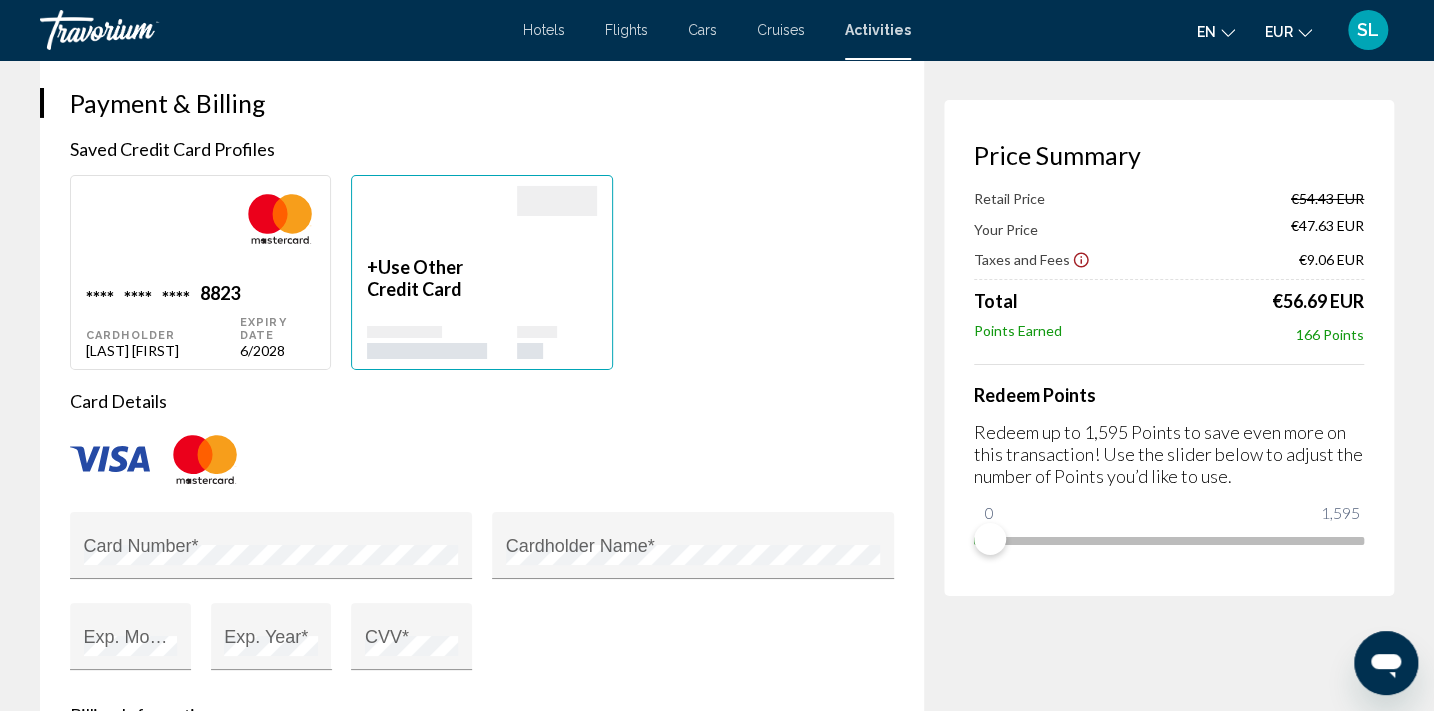 click on "Use Other Credit Card" at bounding box center (415, 278) 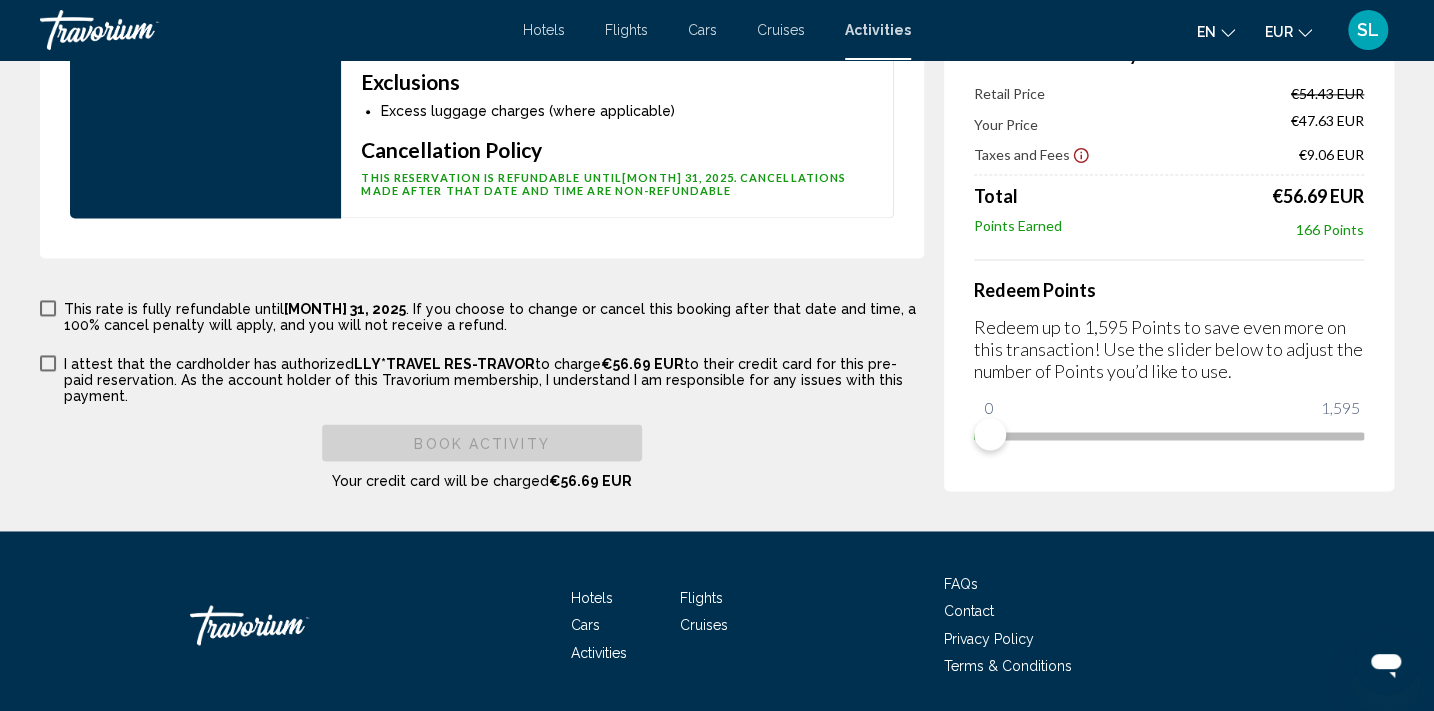 scroll, scrollTop: 5298, scrollLeft: 0, axis: vertical 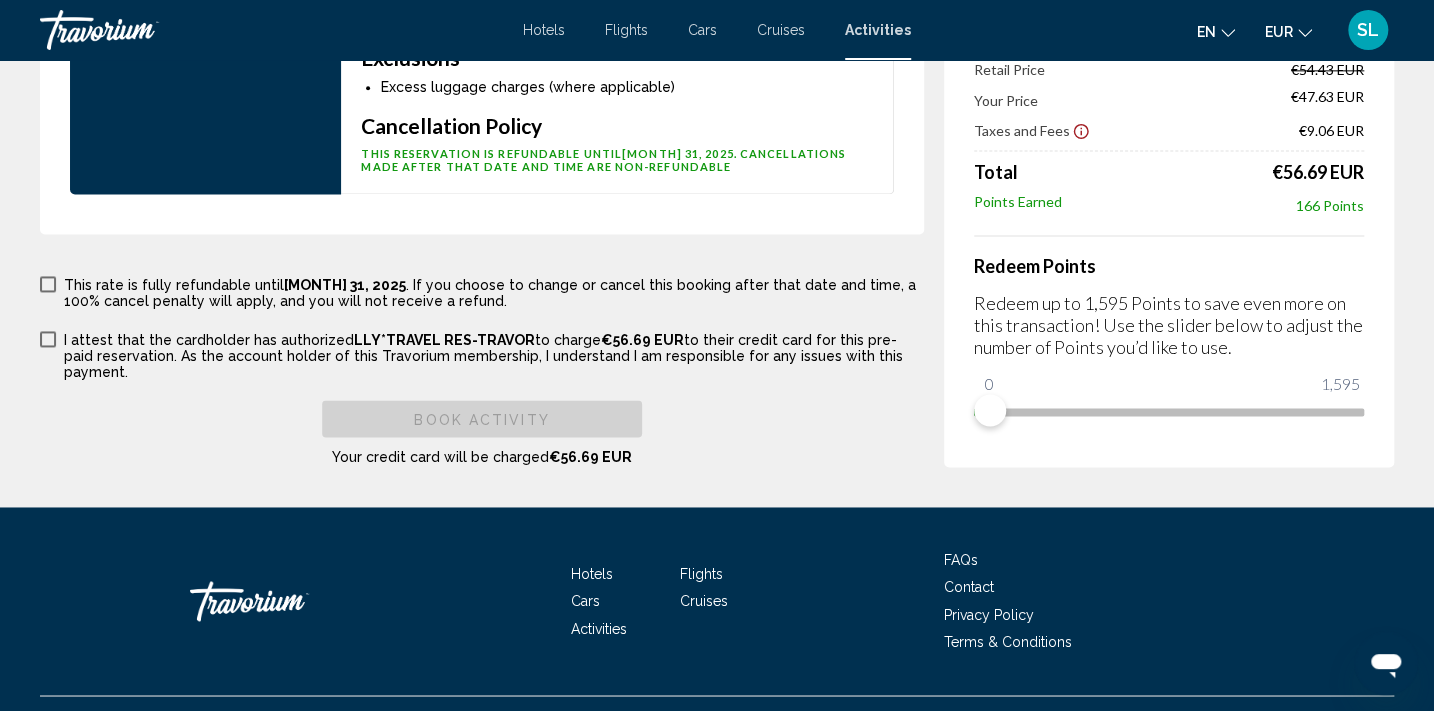 click at bounding box center [48, 284] 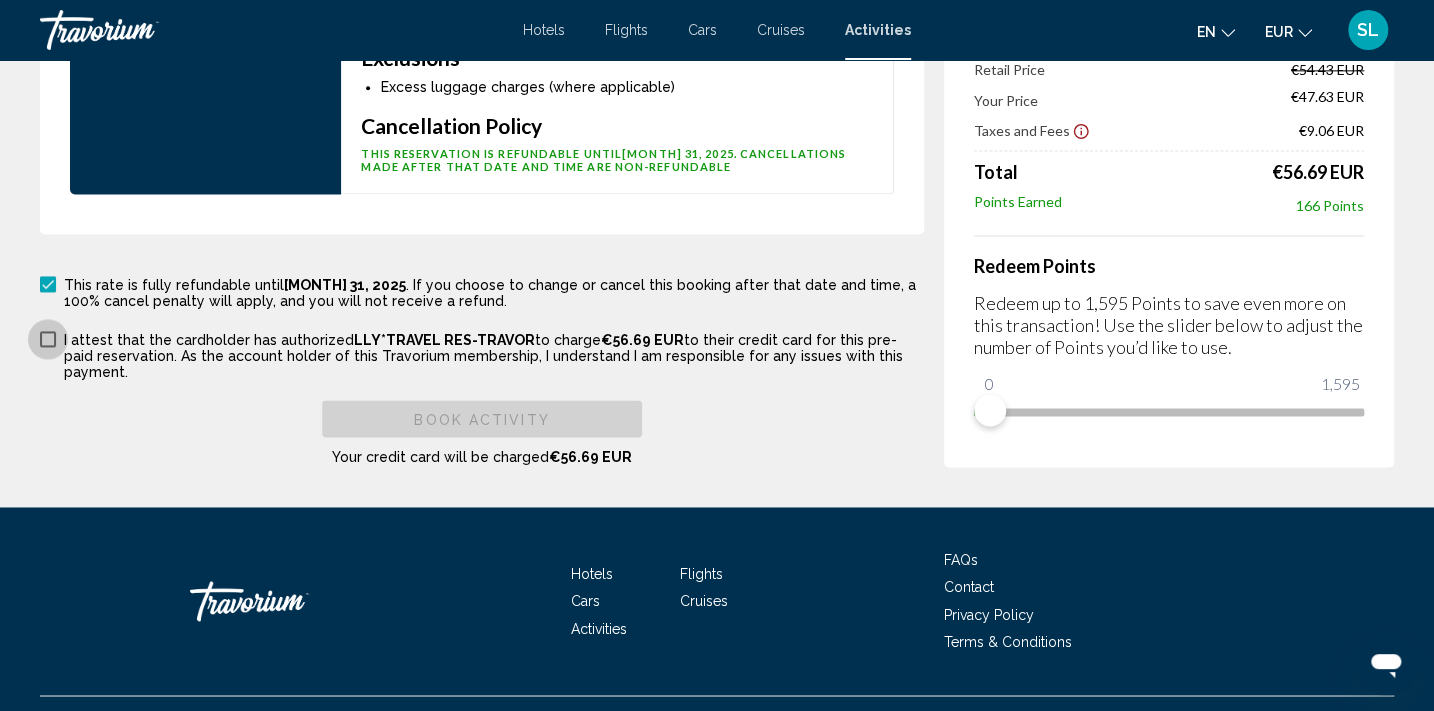 click at bounding box center (48, 339) 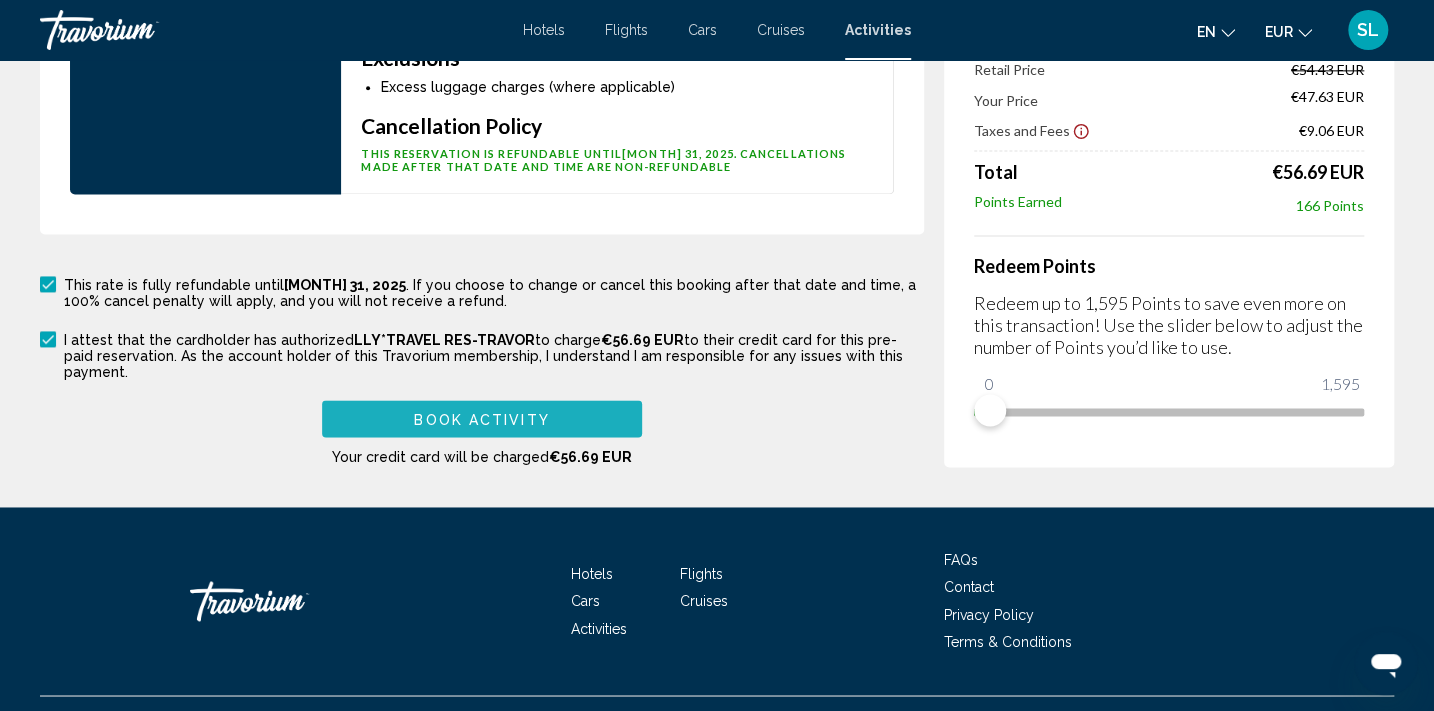 click on "Book Activity" at bounding box center (481, 419) 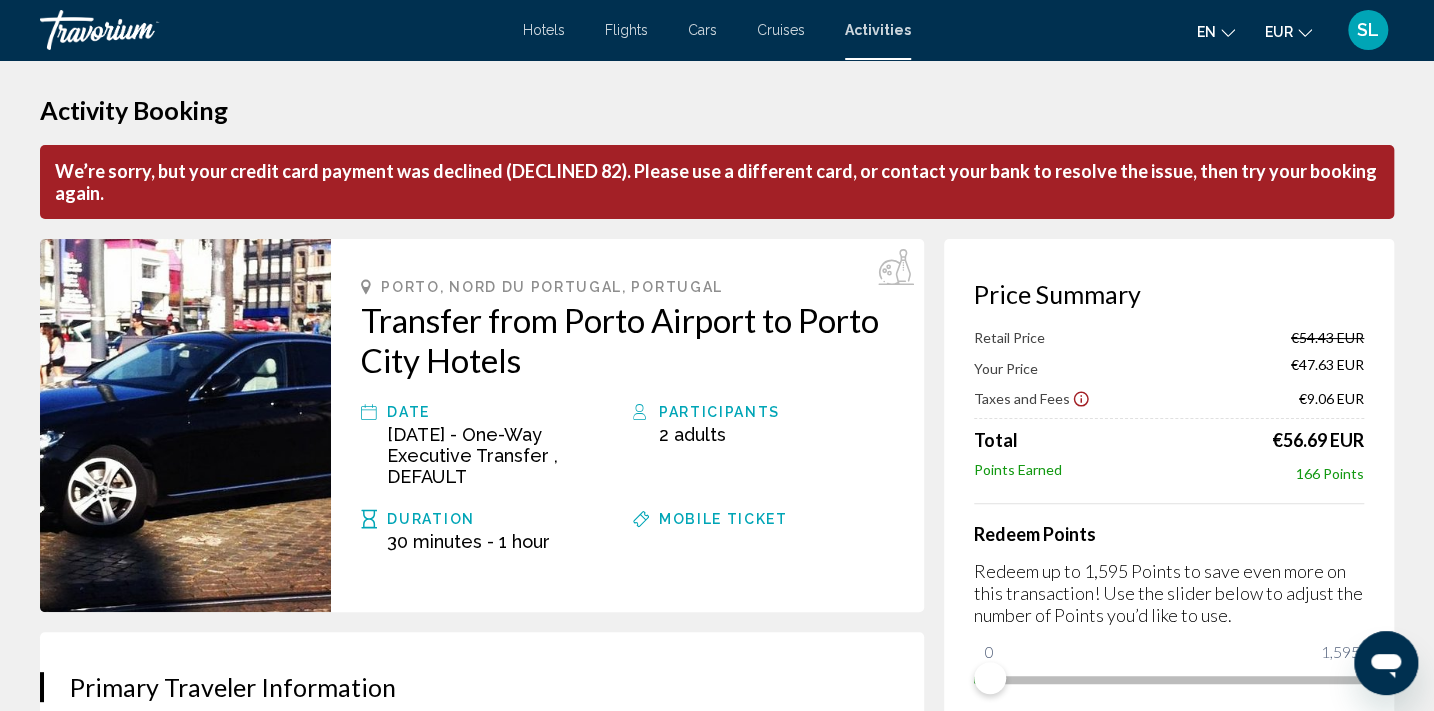 scroll, scrollTop: 0, scrollLeft: 0, axis: both 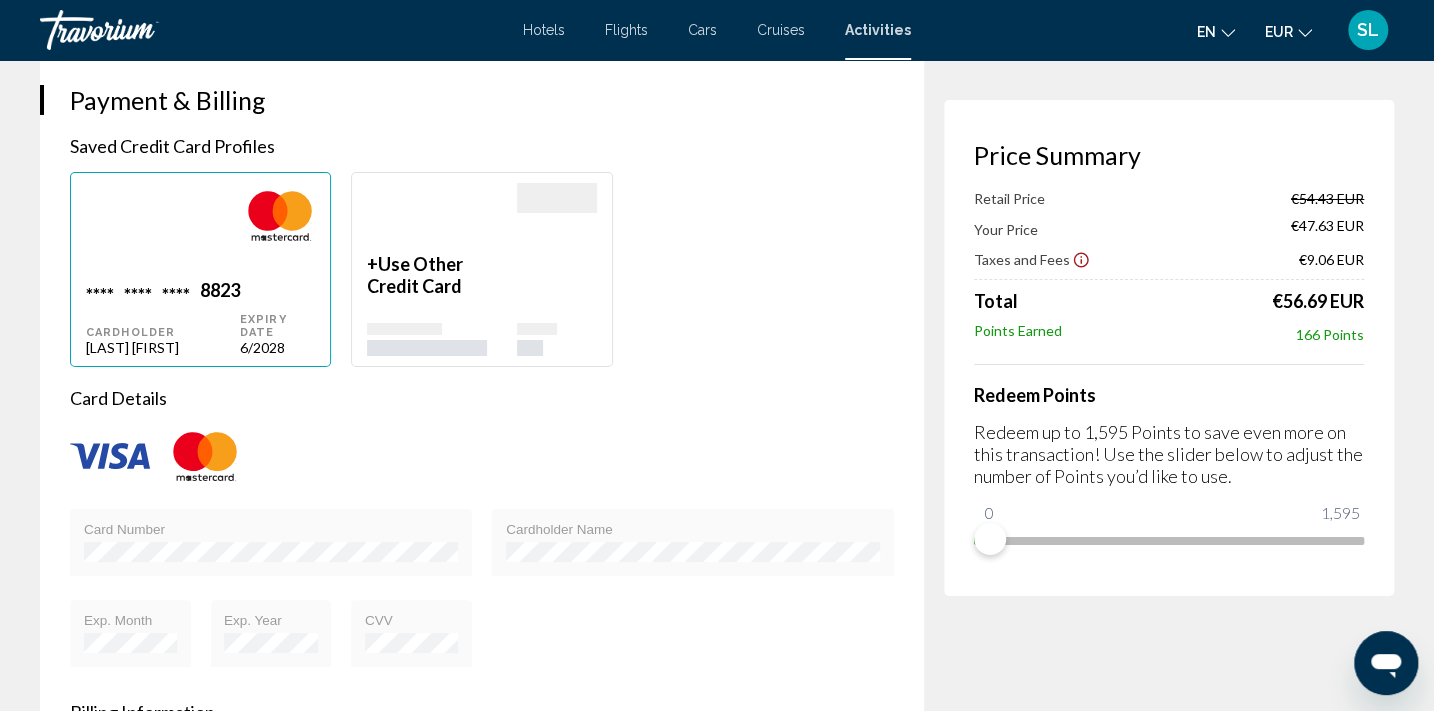 click on "Use Other Credit Card" at bounding box center [415, 275] 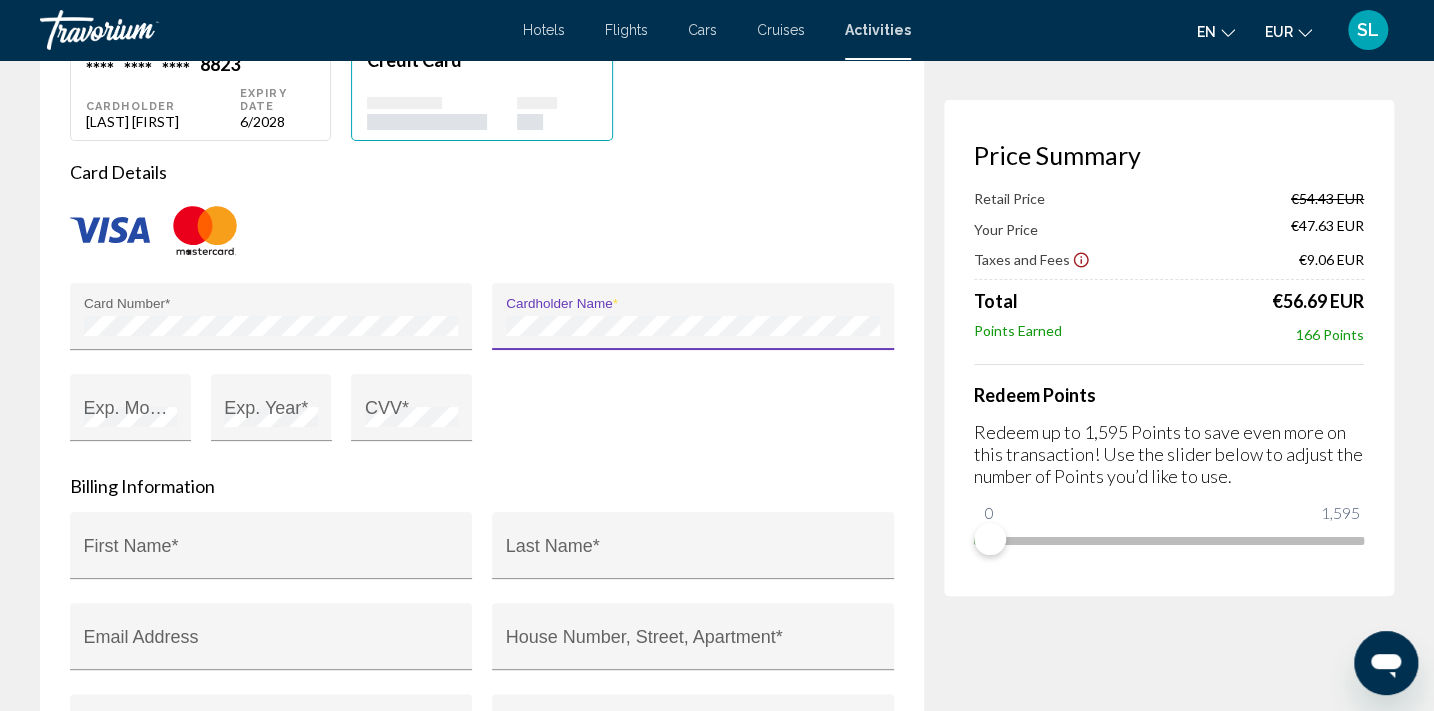 scroll, scrollTop: 3840, scrollLeft: 0, axis: vertical 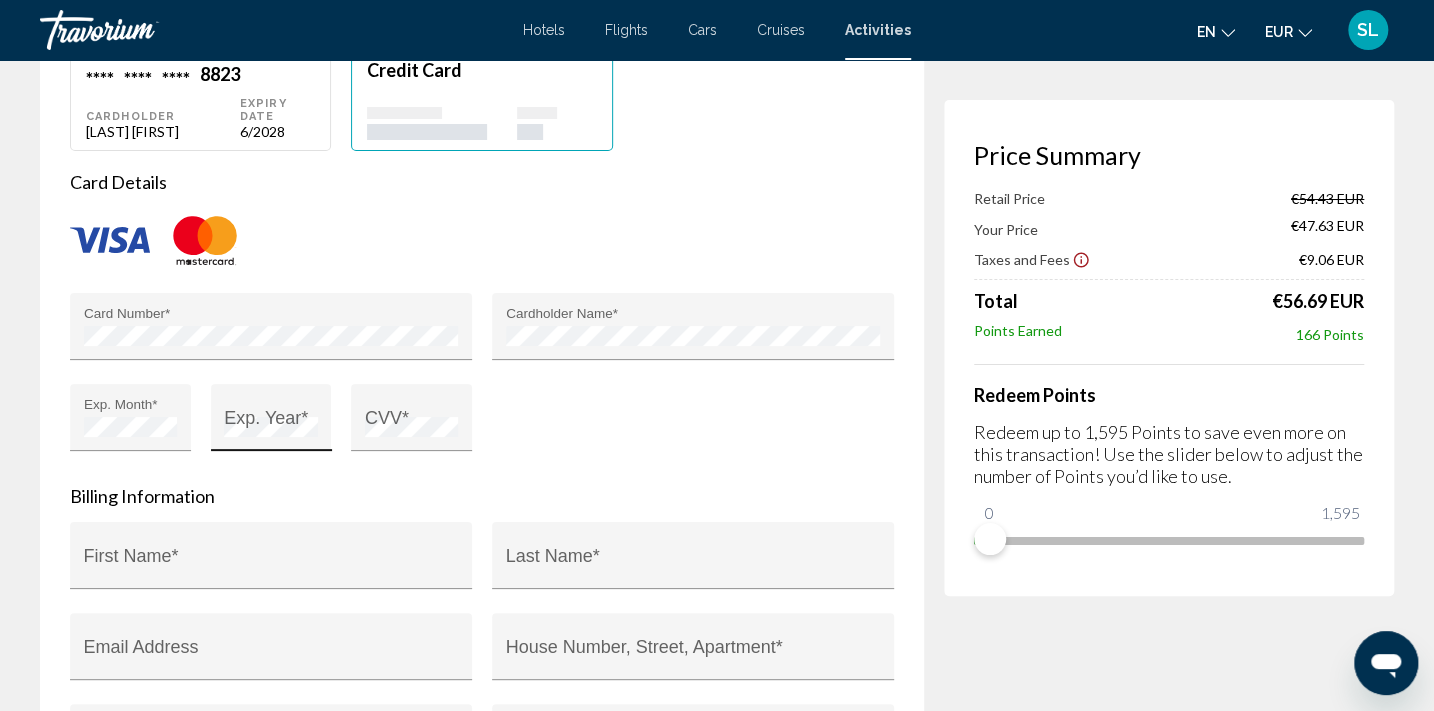 click on "Exp. Year  *" at bounding box center [271, 424] 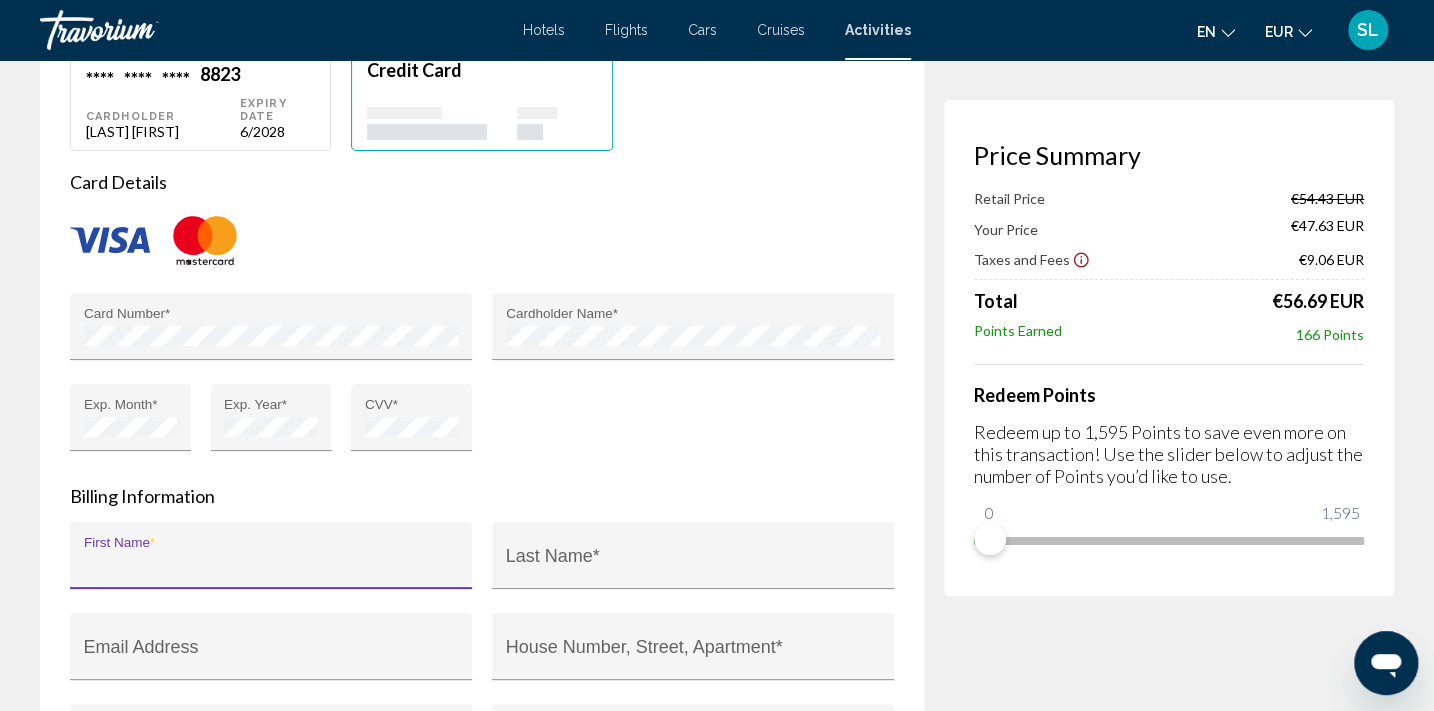 click on "First Name  *" at bounding box center [271, 565] 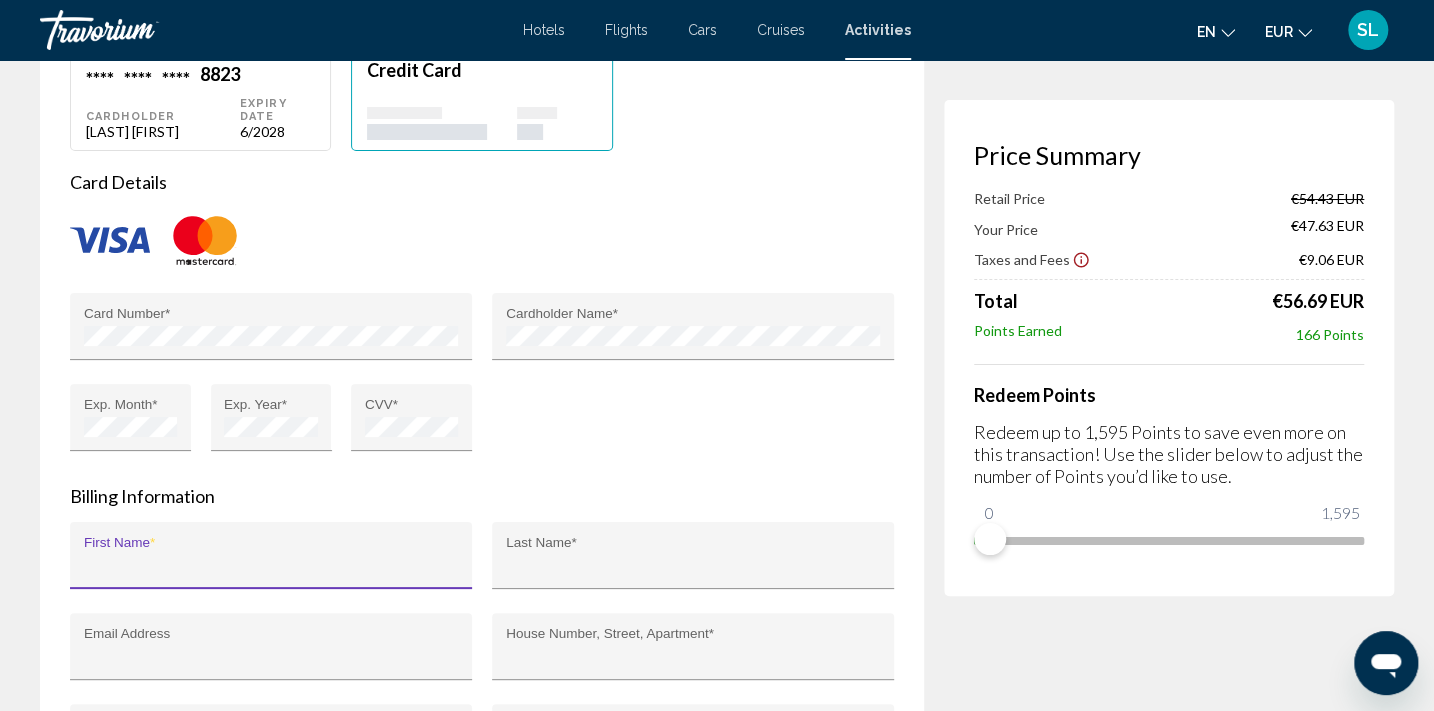 type on "****" 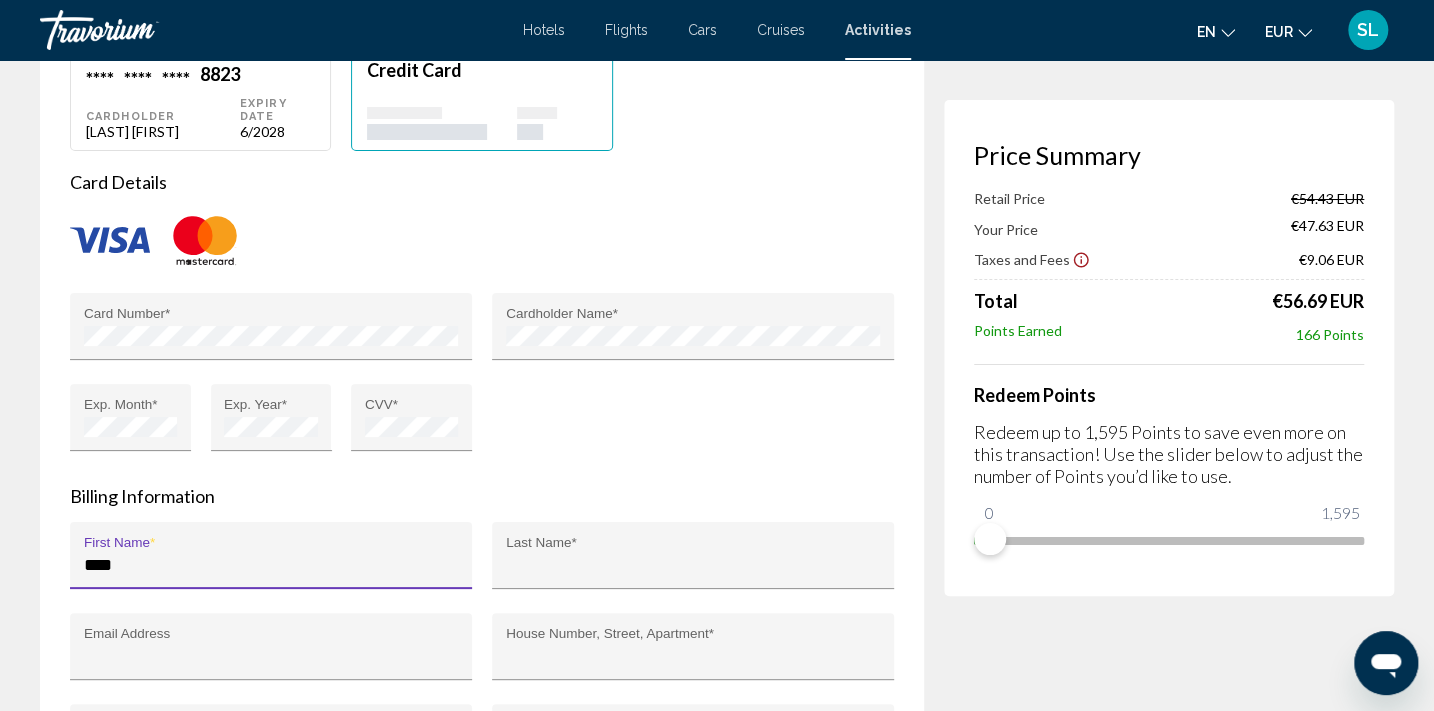 type on "*******" 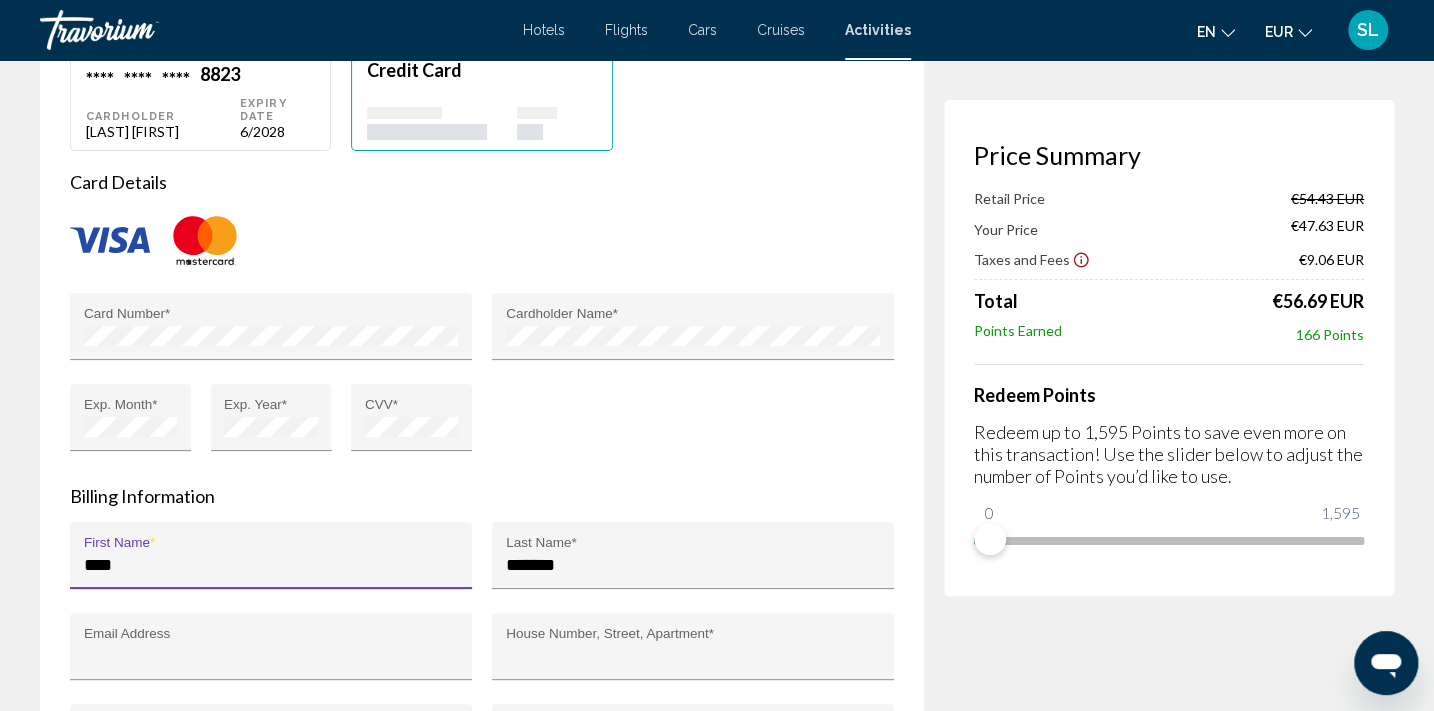 type on "**********" 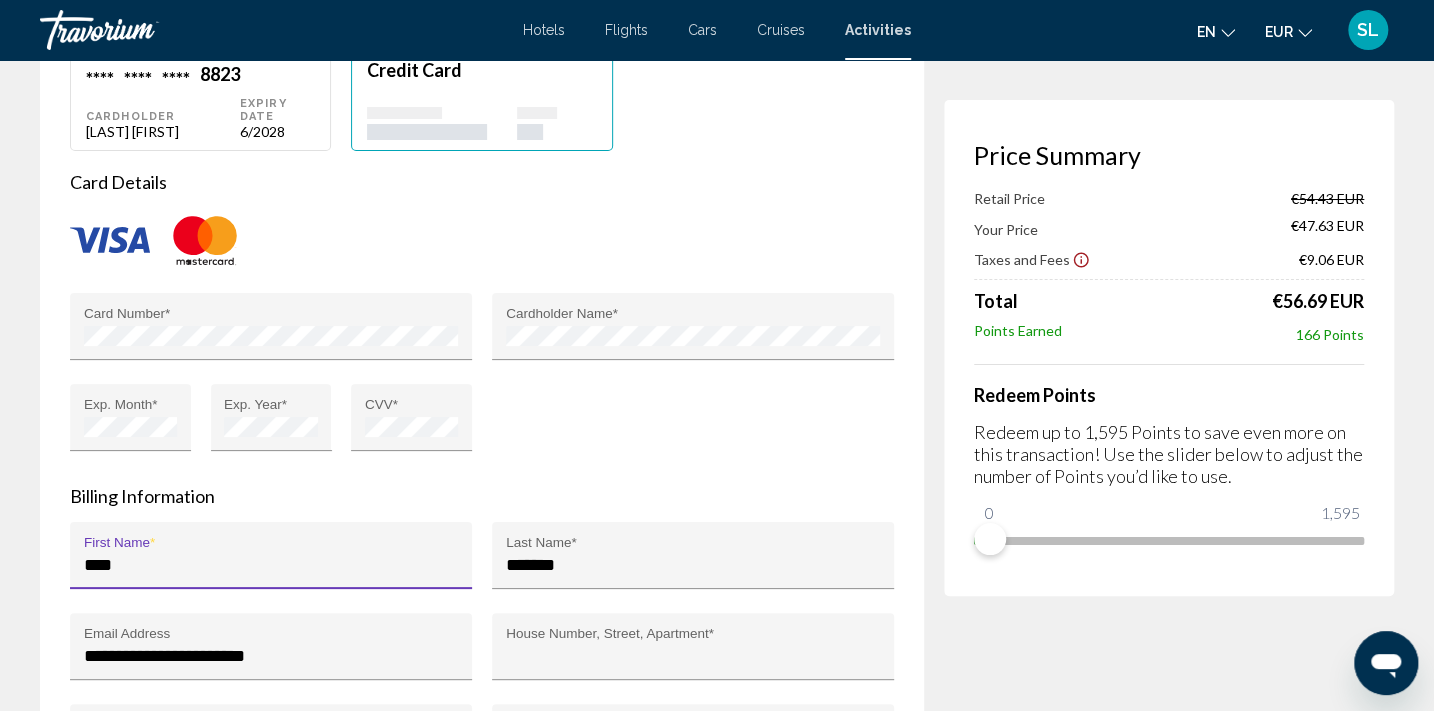 type on "**********" 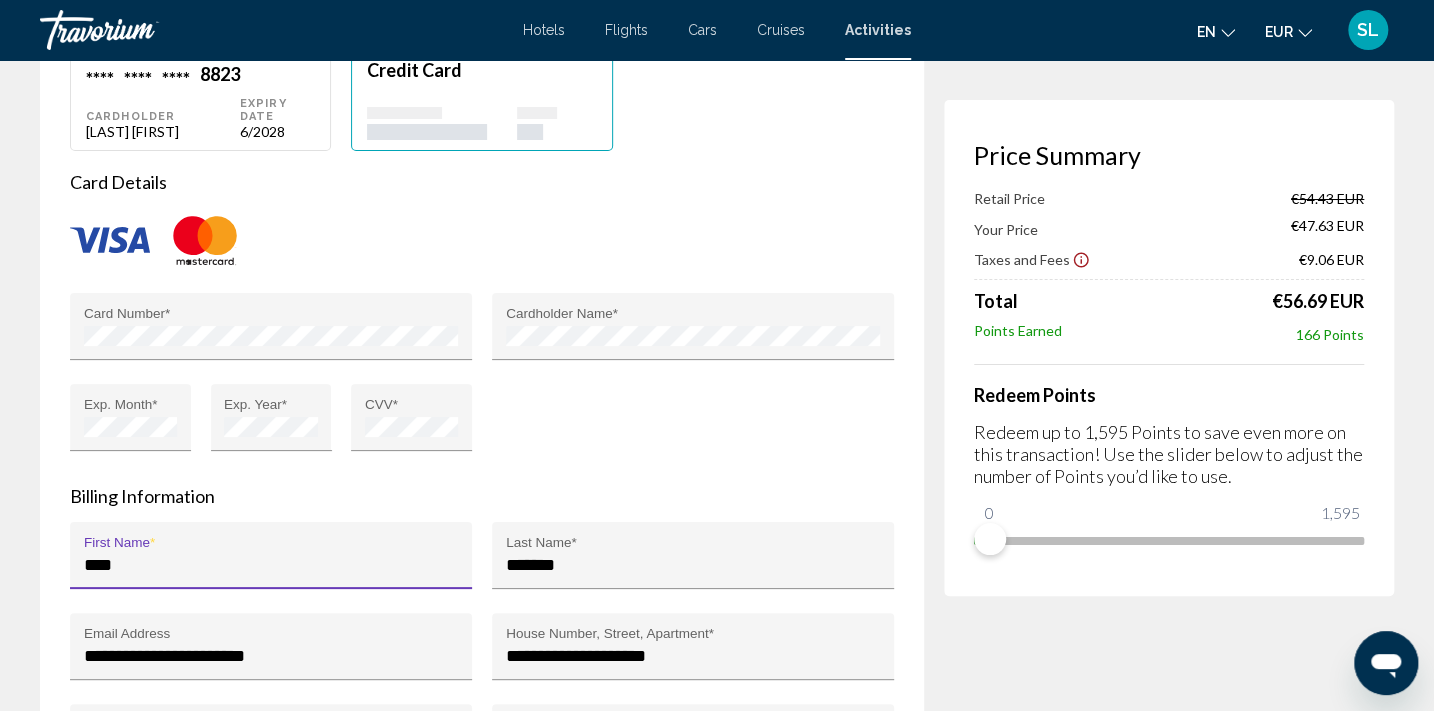 type on "***" 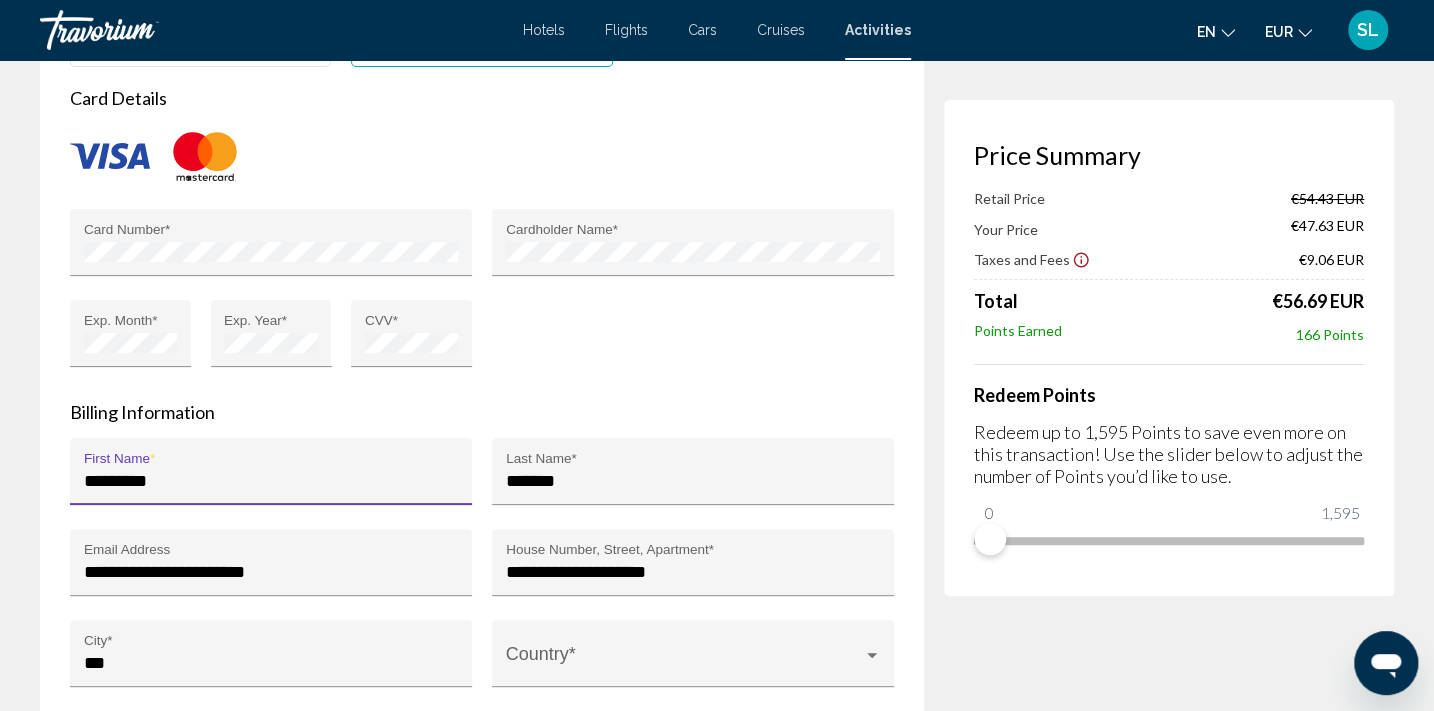 scroll, scrollTop: 3940, scrollLeft: 0, axis: vertical 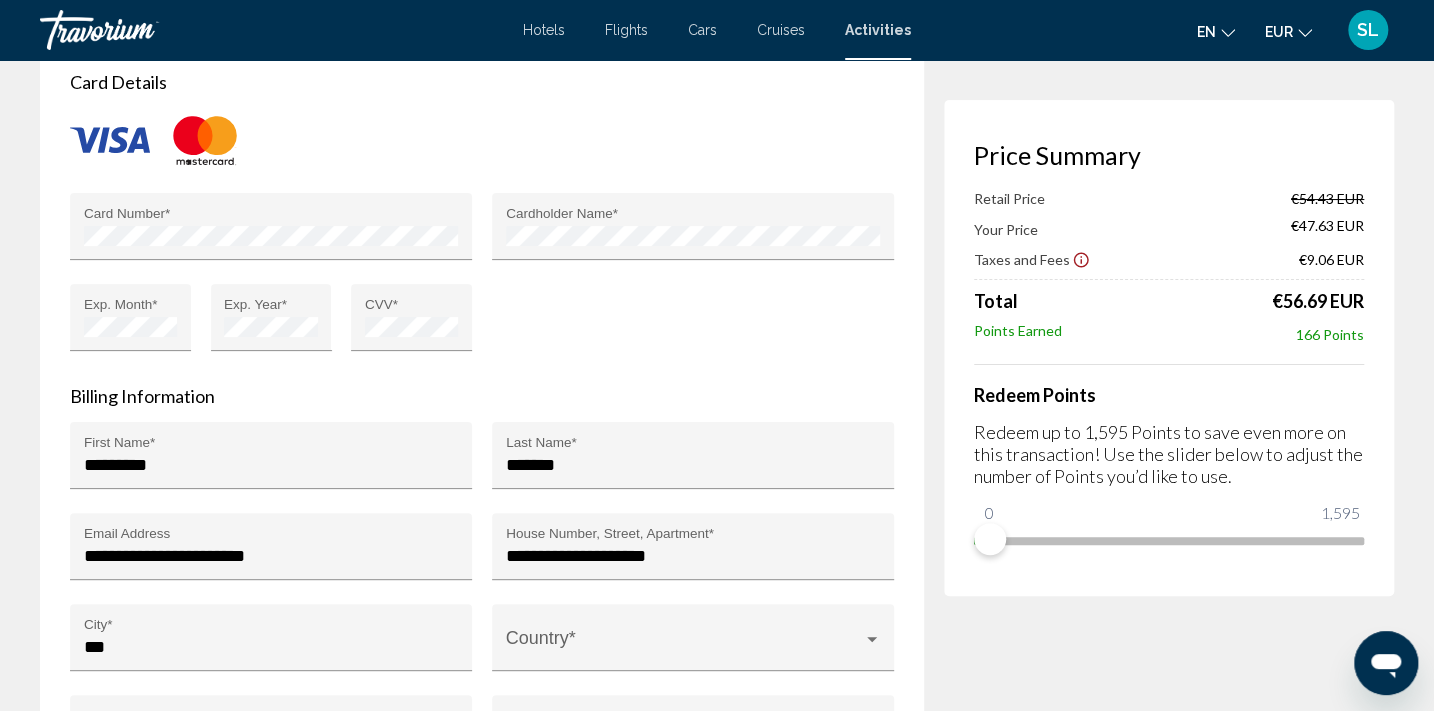 drag, startPoint x: 229, startPoint y: 442, endPoint x: 0, endPoint y: 447, distance: 229.05458 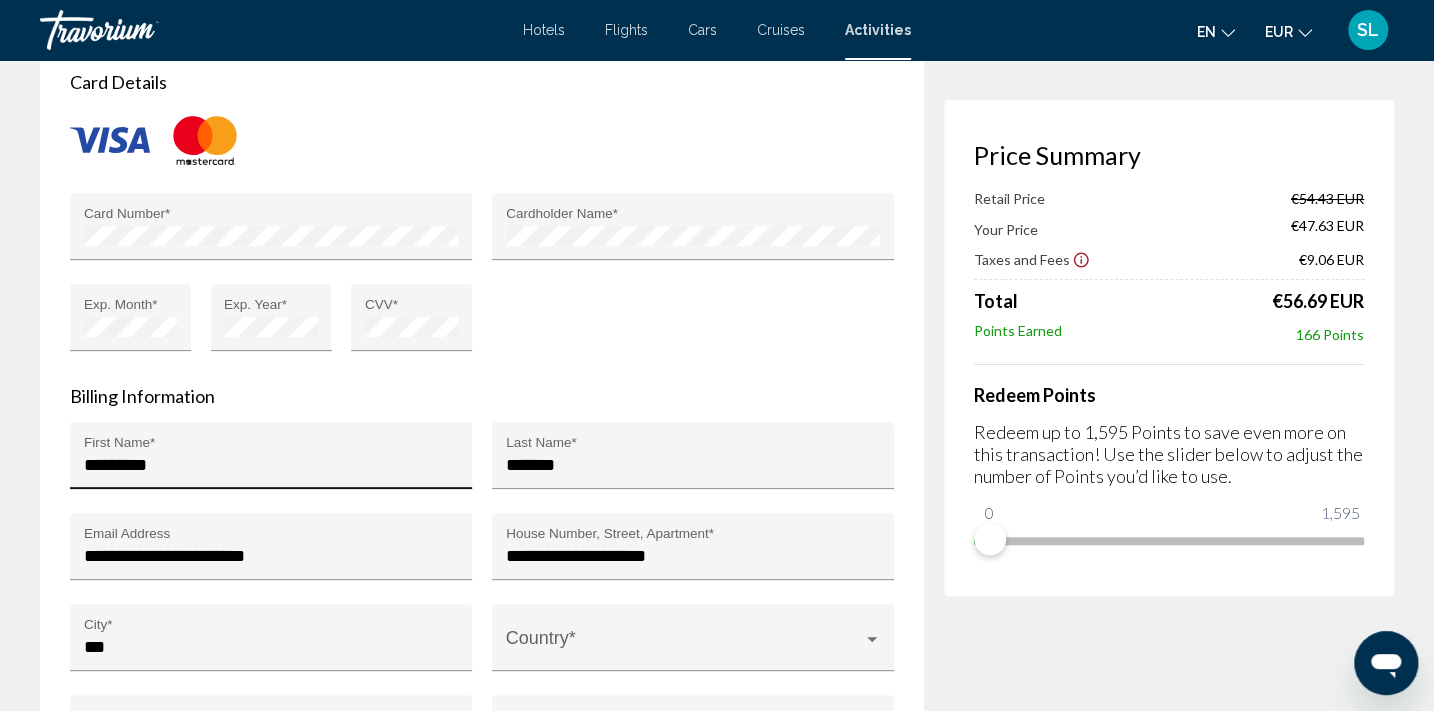 click on "*********" at bounding box center [271, 465] 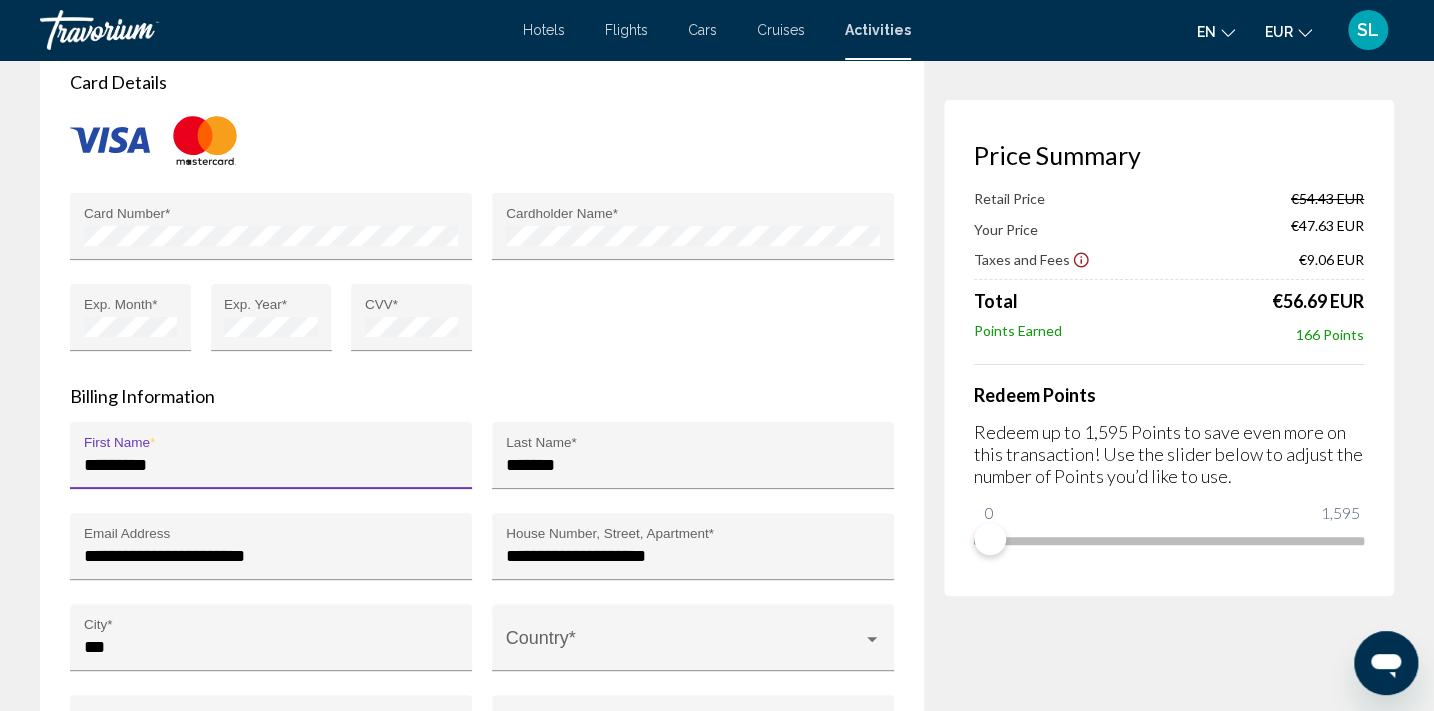 drag, startPoint x: 180, startPoint y: 454, endPoint x: 85, endPoint y: 447, distance: 95.257545 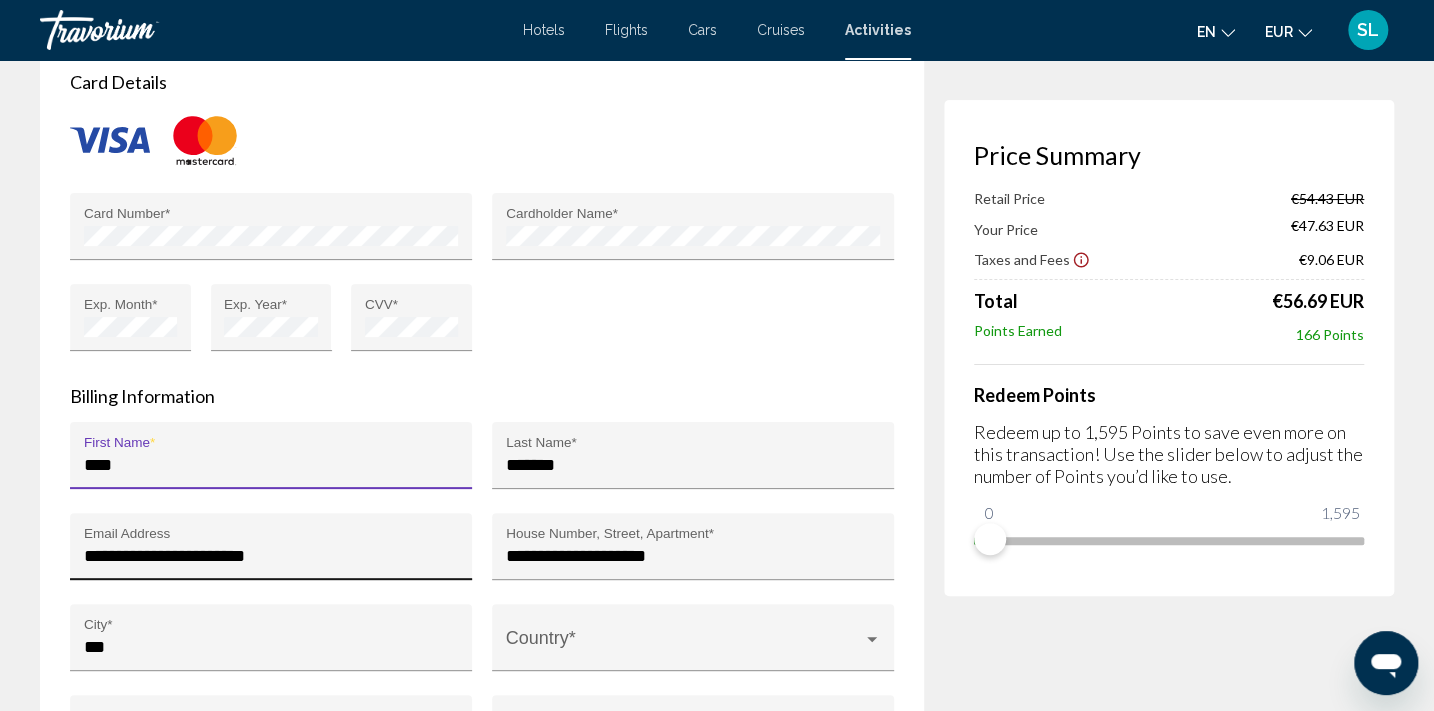 type on "****" 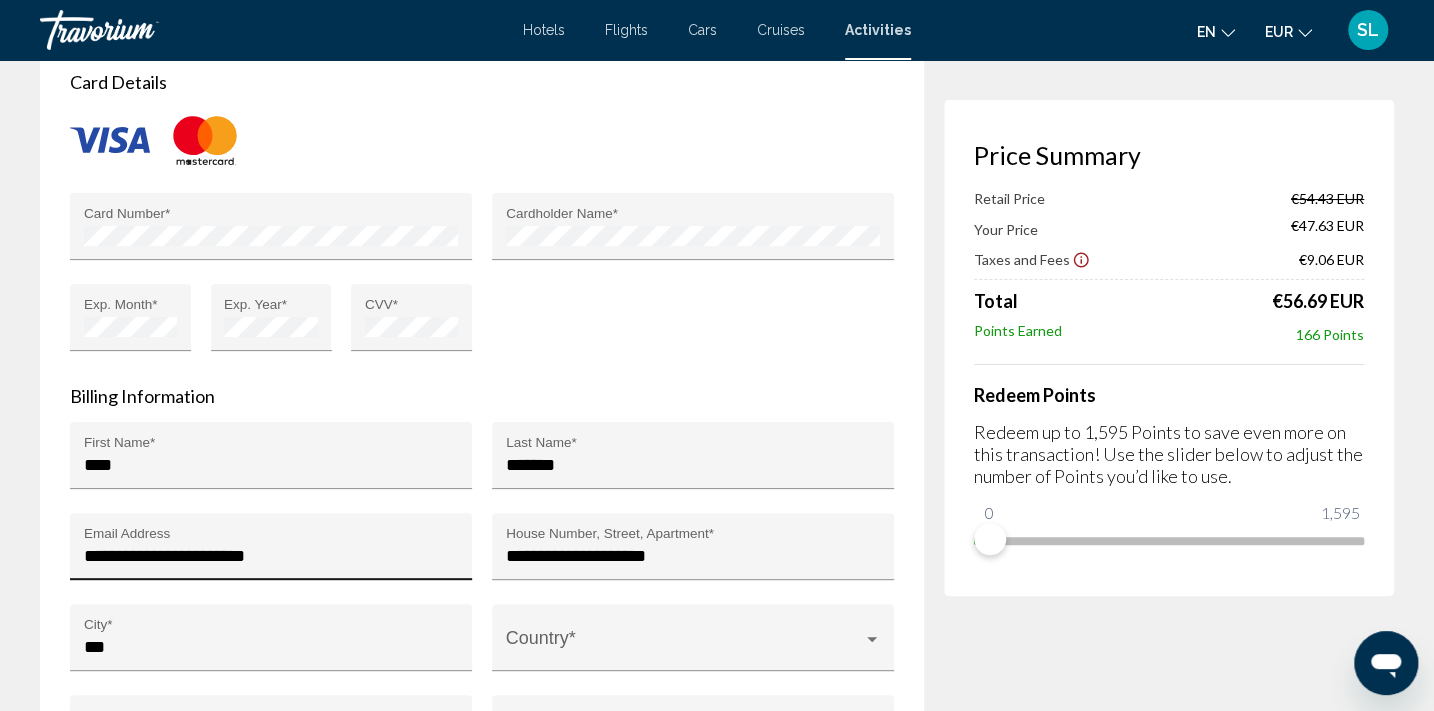 click on "**********" at bounding box center [271, 552] 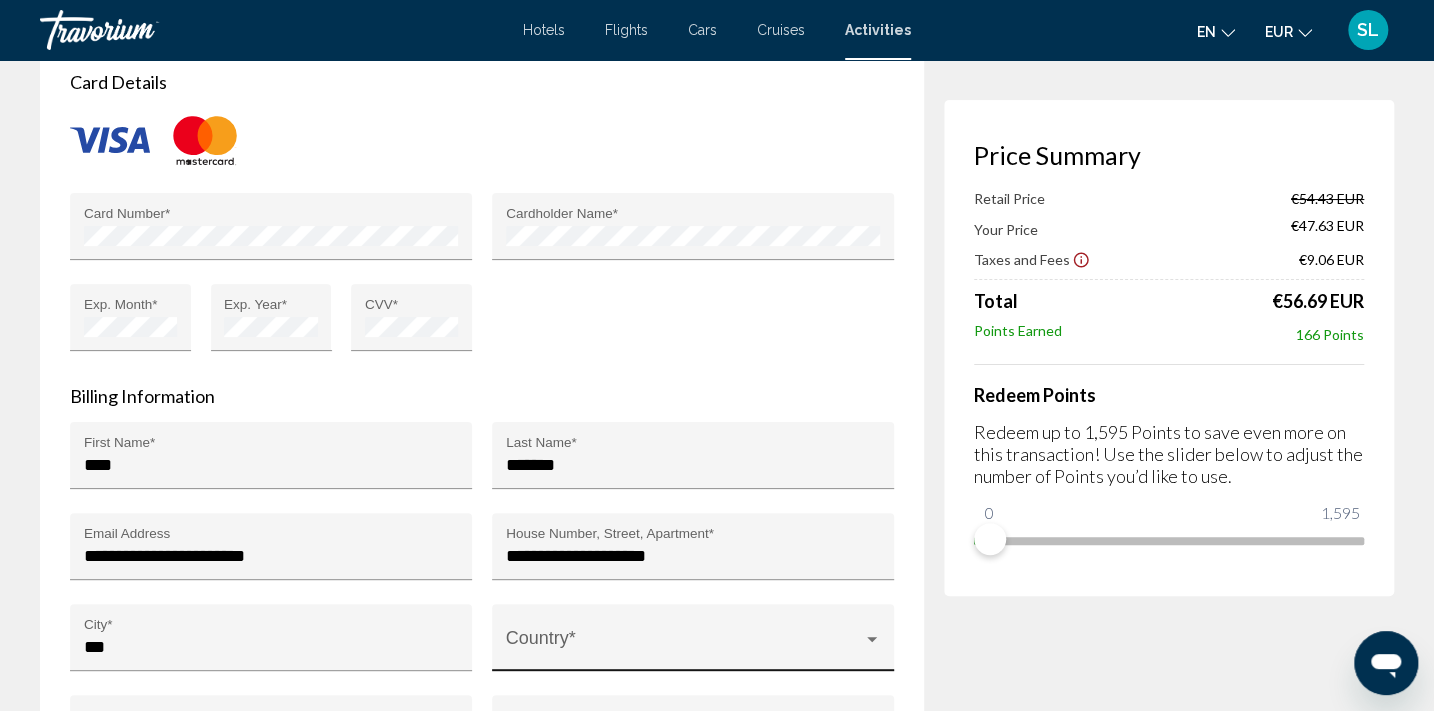 click on "Country  *" at bounding box center [693, 643] 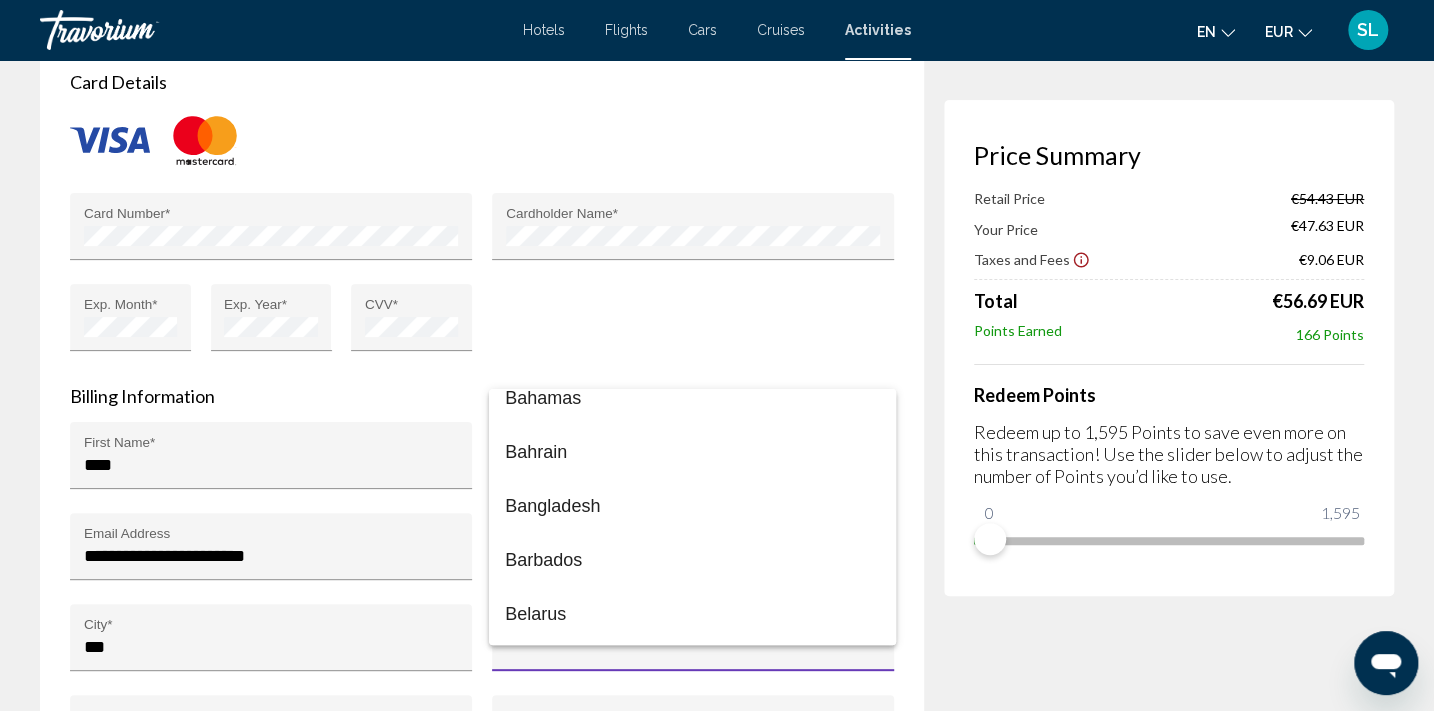 scroll, scrollTop: 999, scrollLeft: 0, axis: vertical 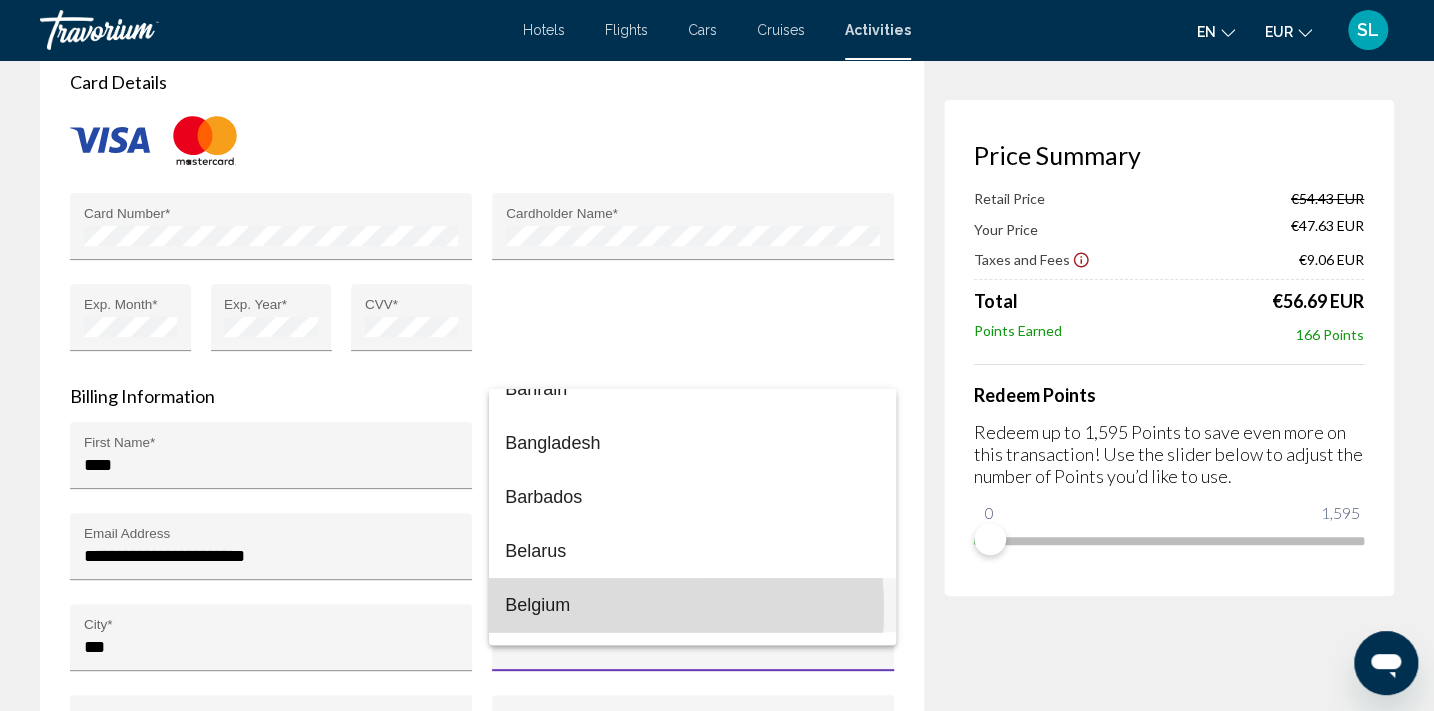 click on "Belgium" at bounding box center [692, 605] 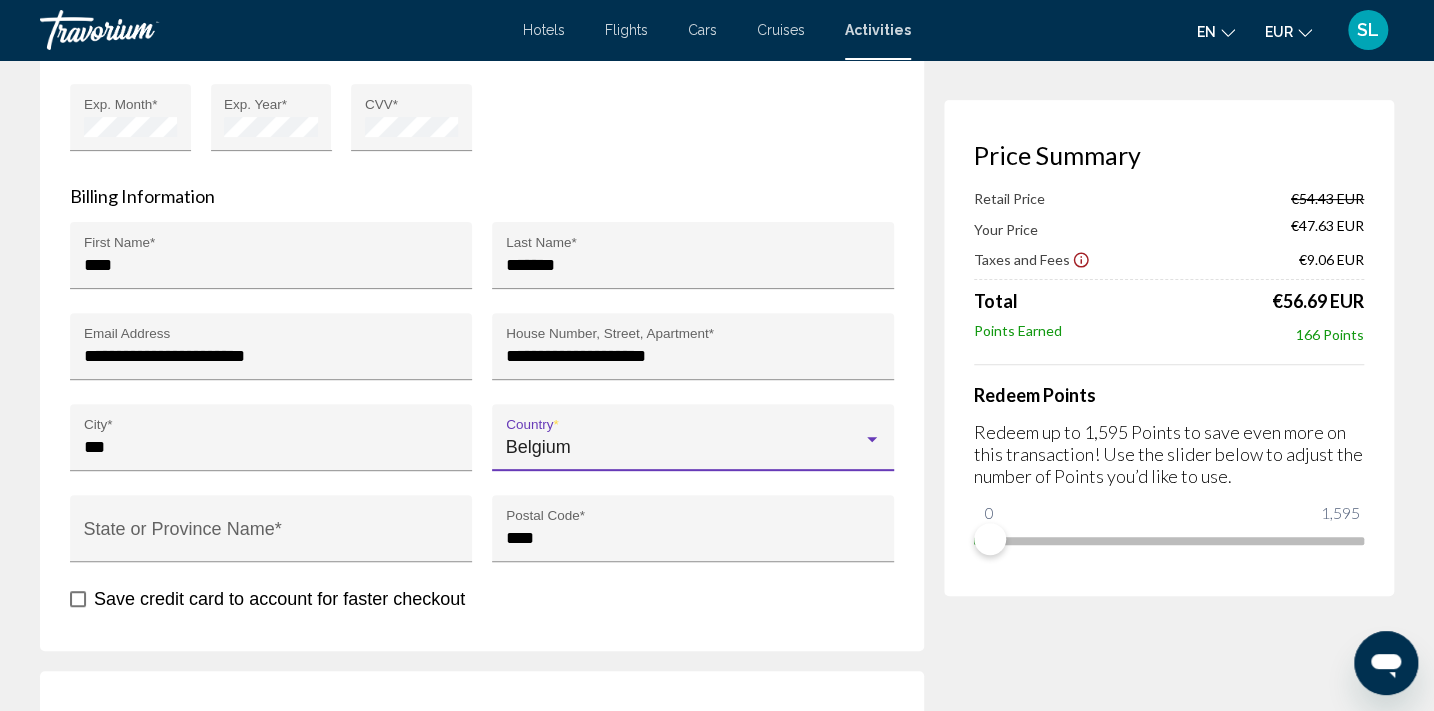 scroll, scrollTop: 4149, scrollLeft: 0, axis: vertical 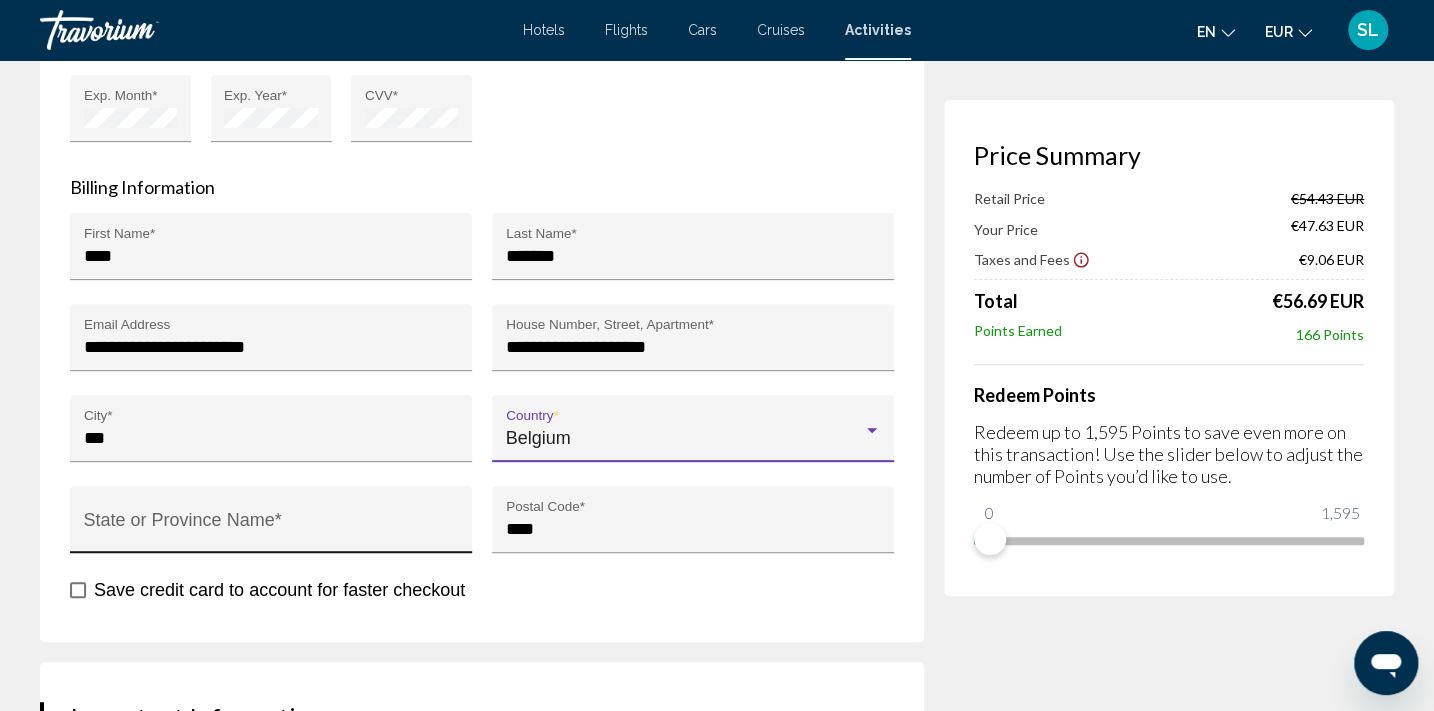 click on "State or Province Name  *" at bounding box center [271, 529] 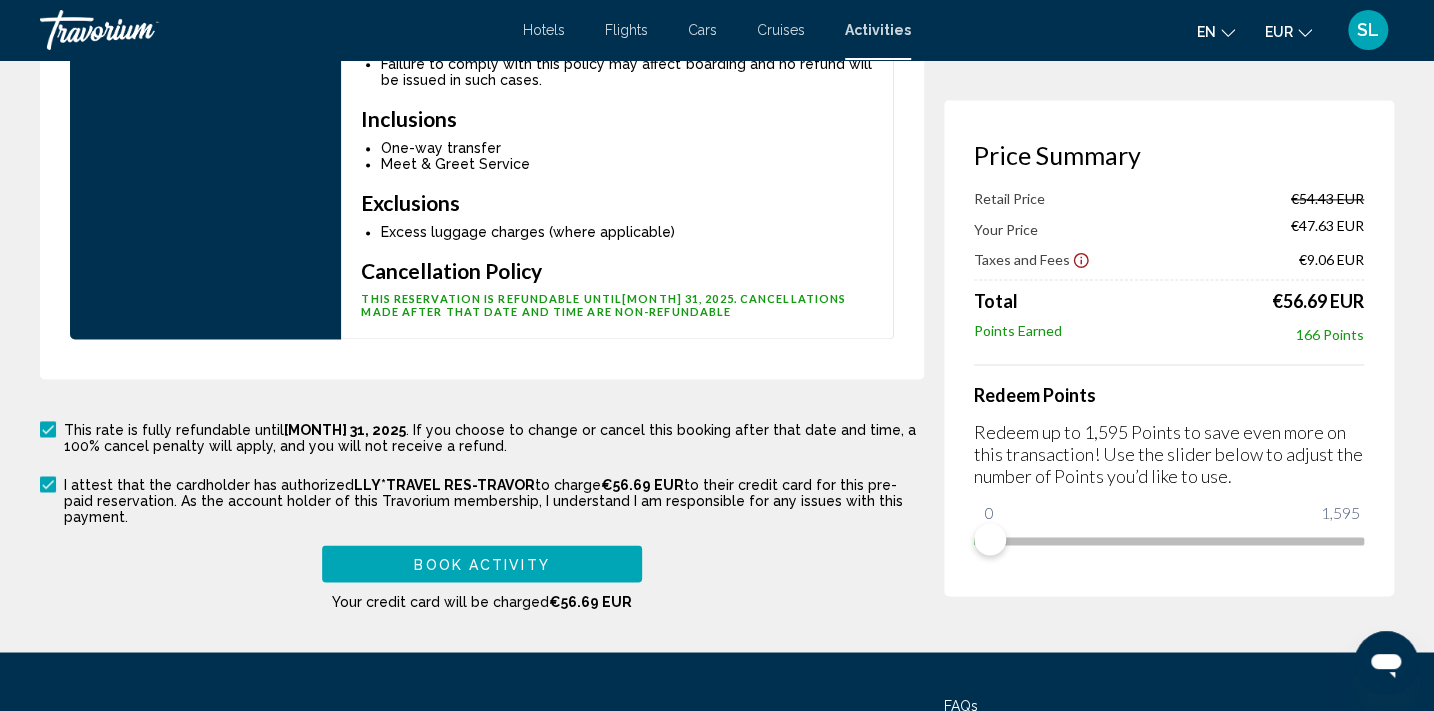 scroll, scrollTop: 5289, scrollLeft: 0, axis: vertical 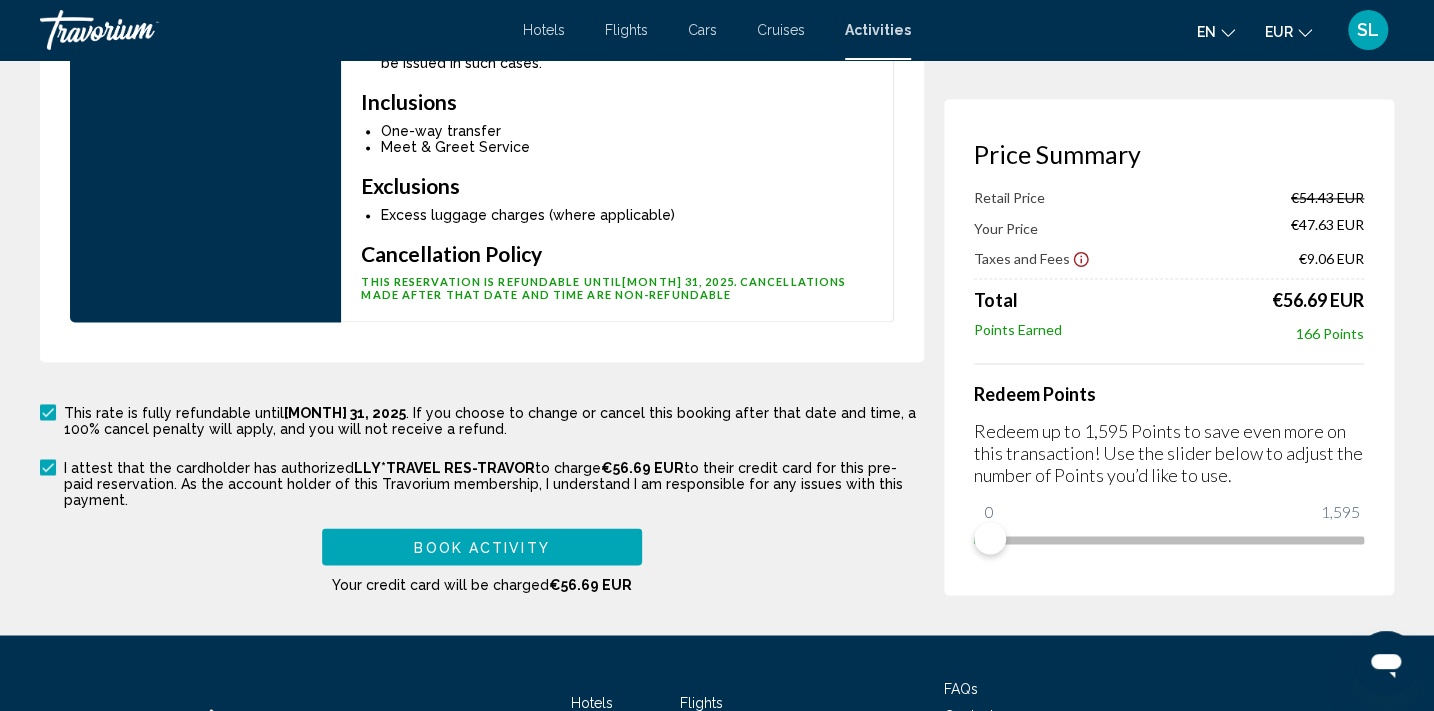 type on "*****" 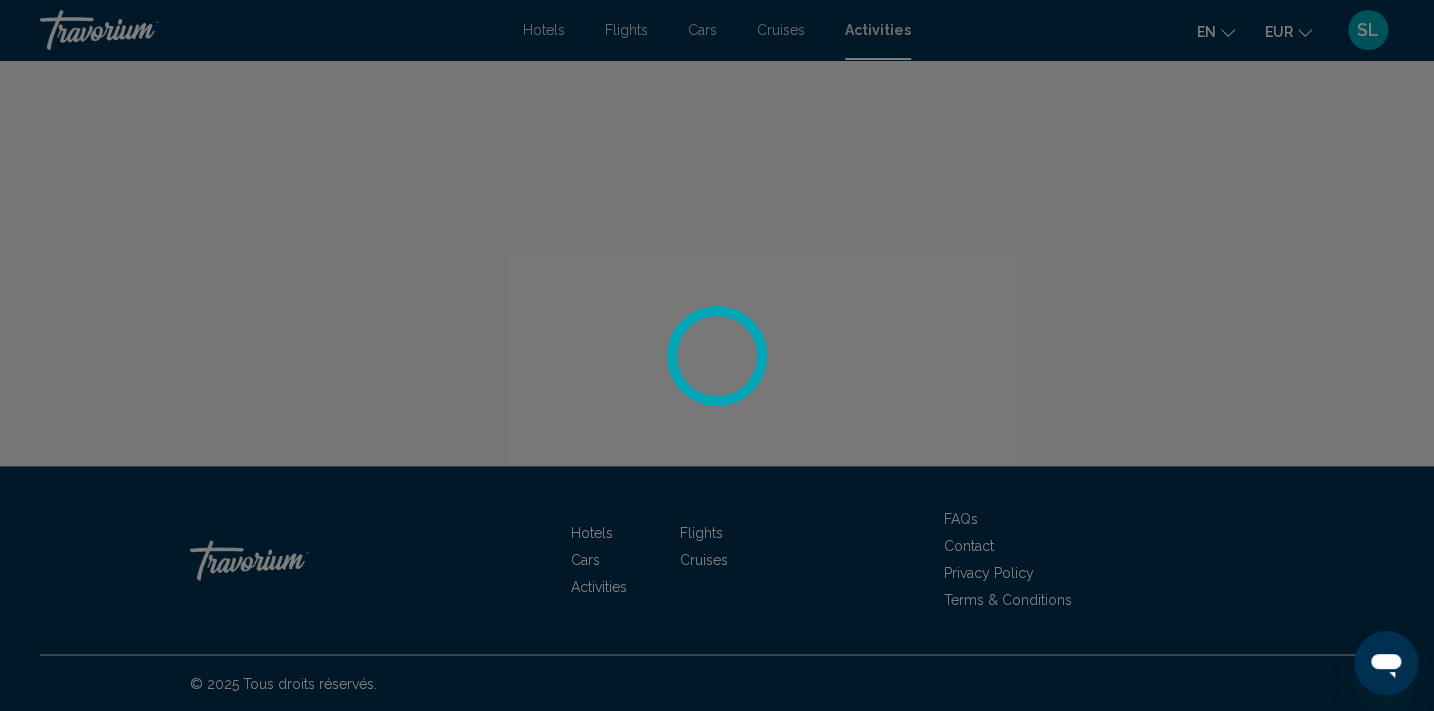 scroll, scrollTop: 0, scrollLeft: 0, axis: both 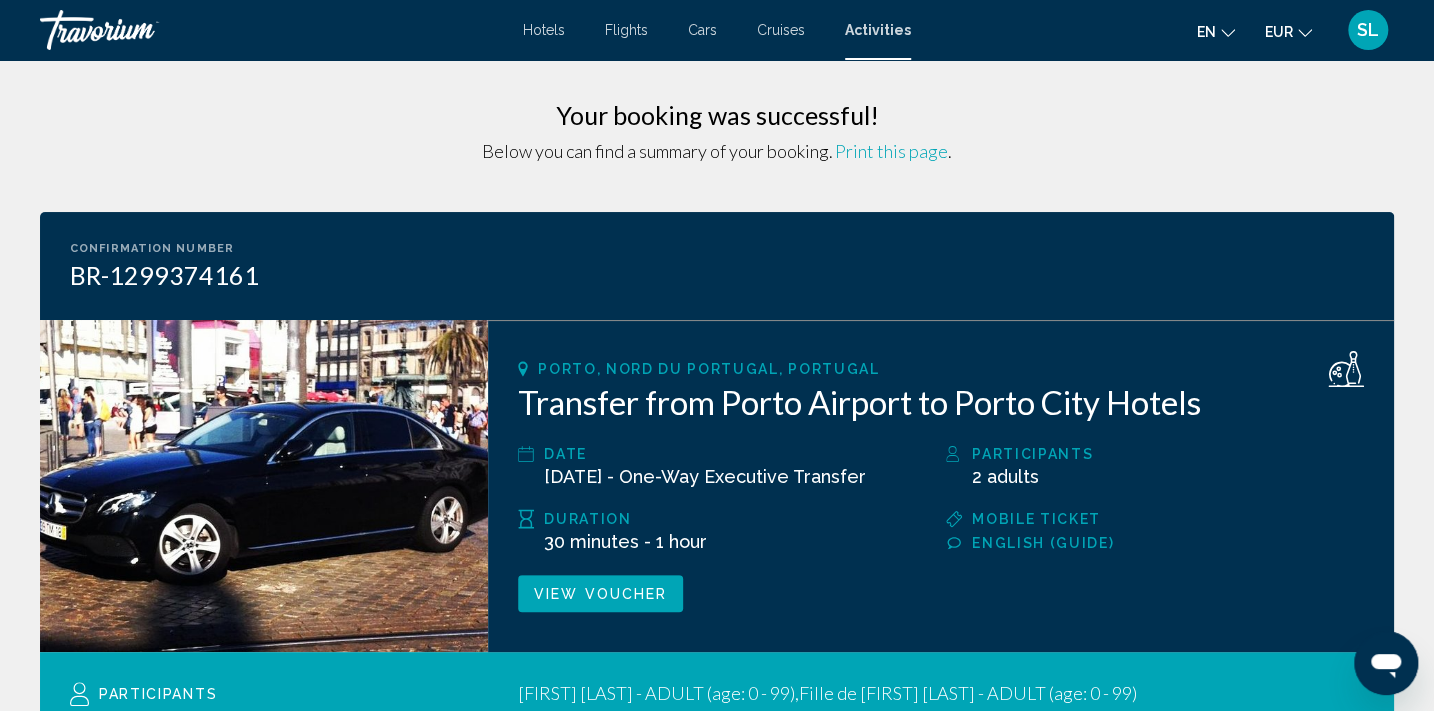 click on "Print this page" at bounding box center (891, 151) 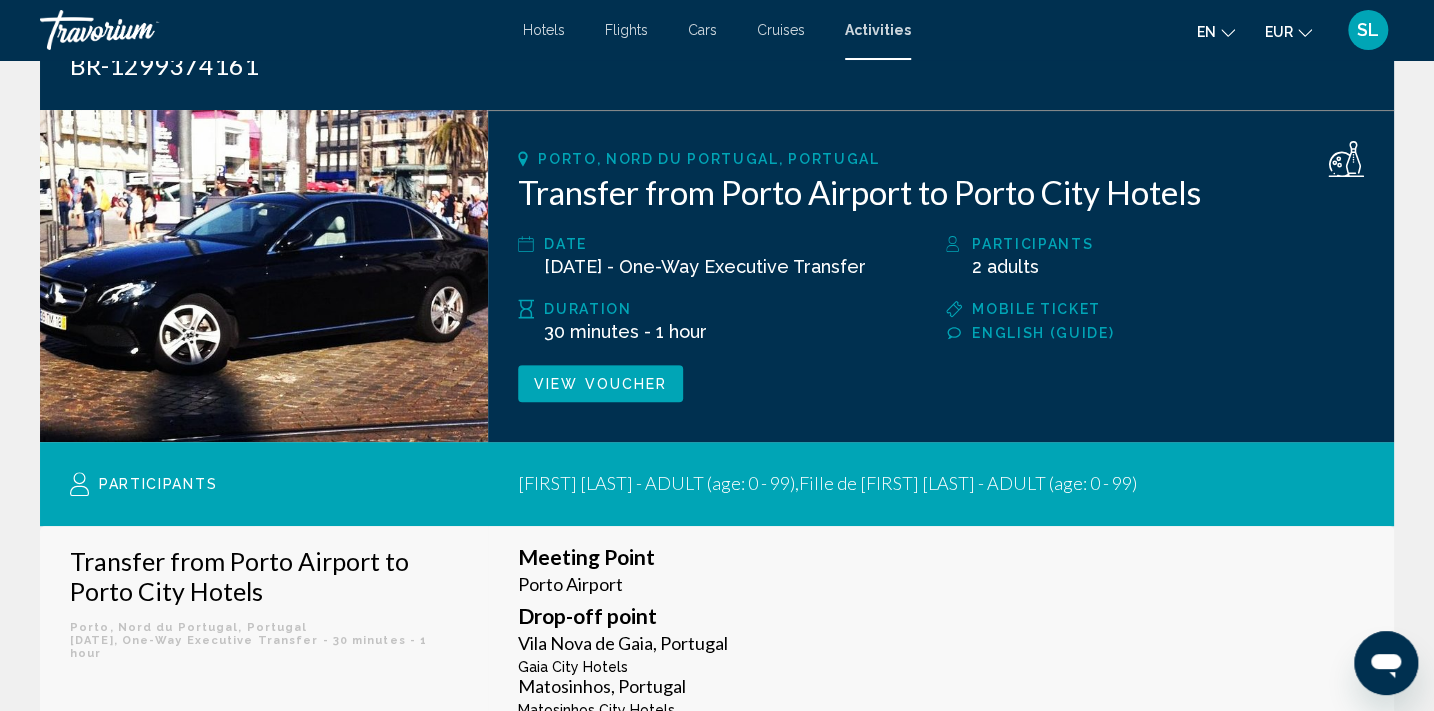 scroll, scrollTop: 205, scrollLeft: 0, axis: vertical 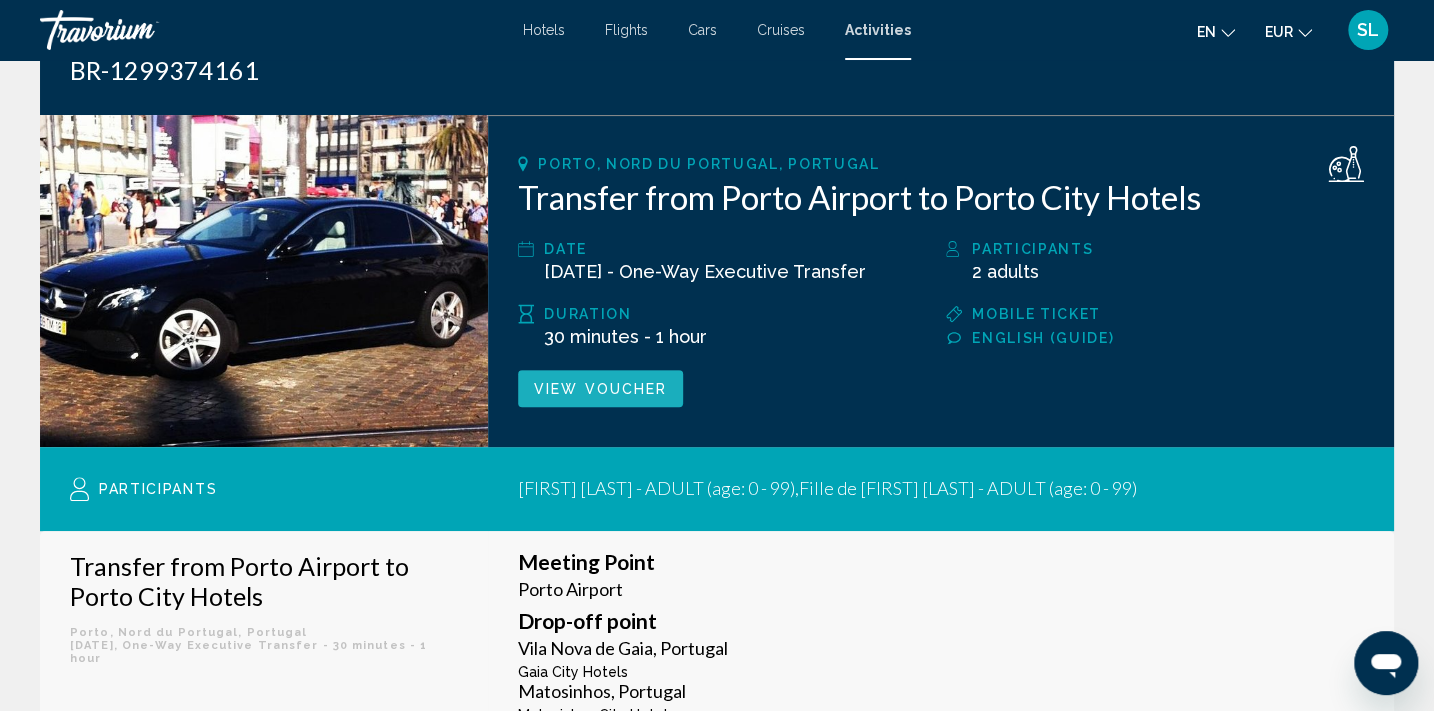 click on "View Voucher" at bounding box center (600, 389) 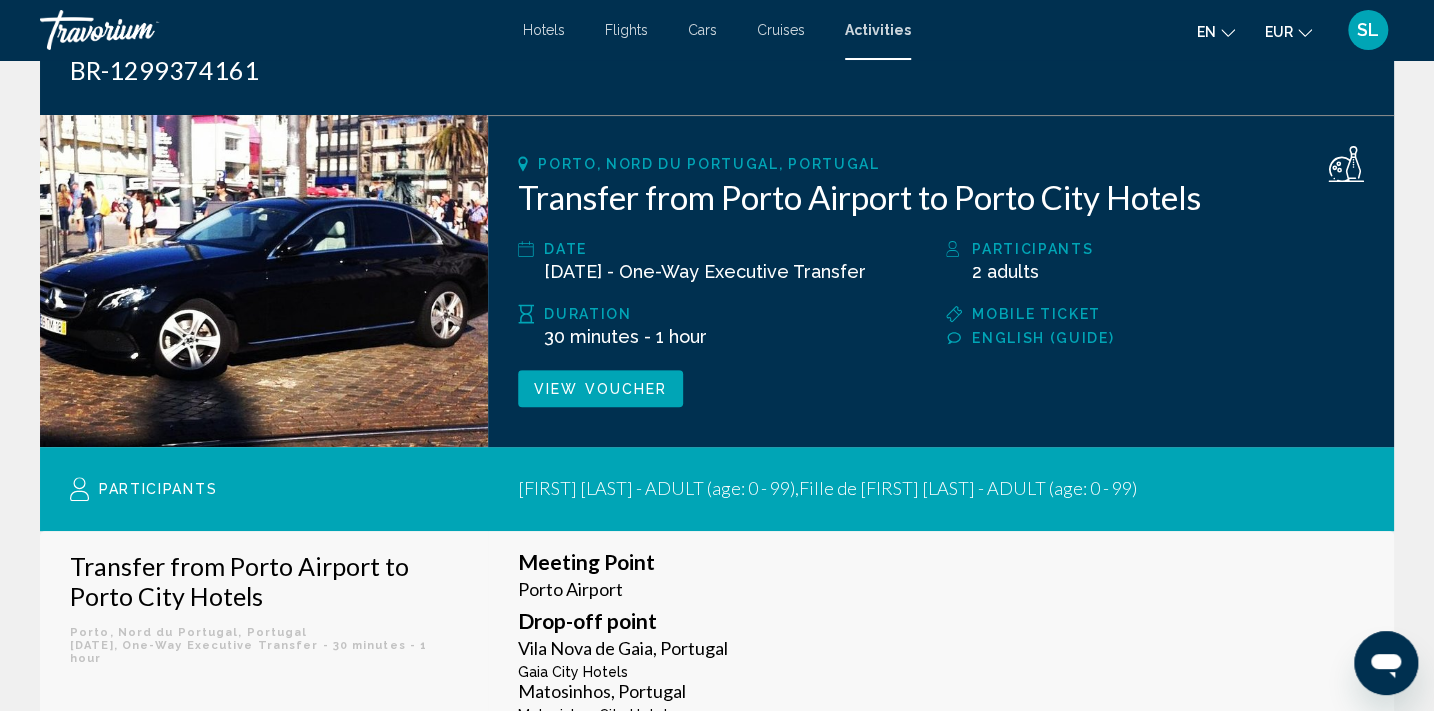 click on "SL" at bounding box center (1368, 30) 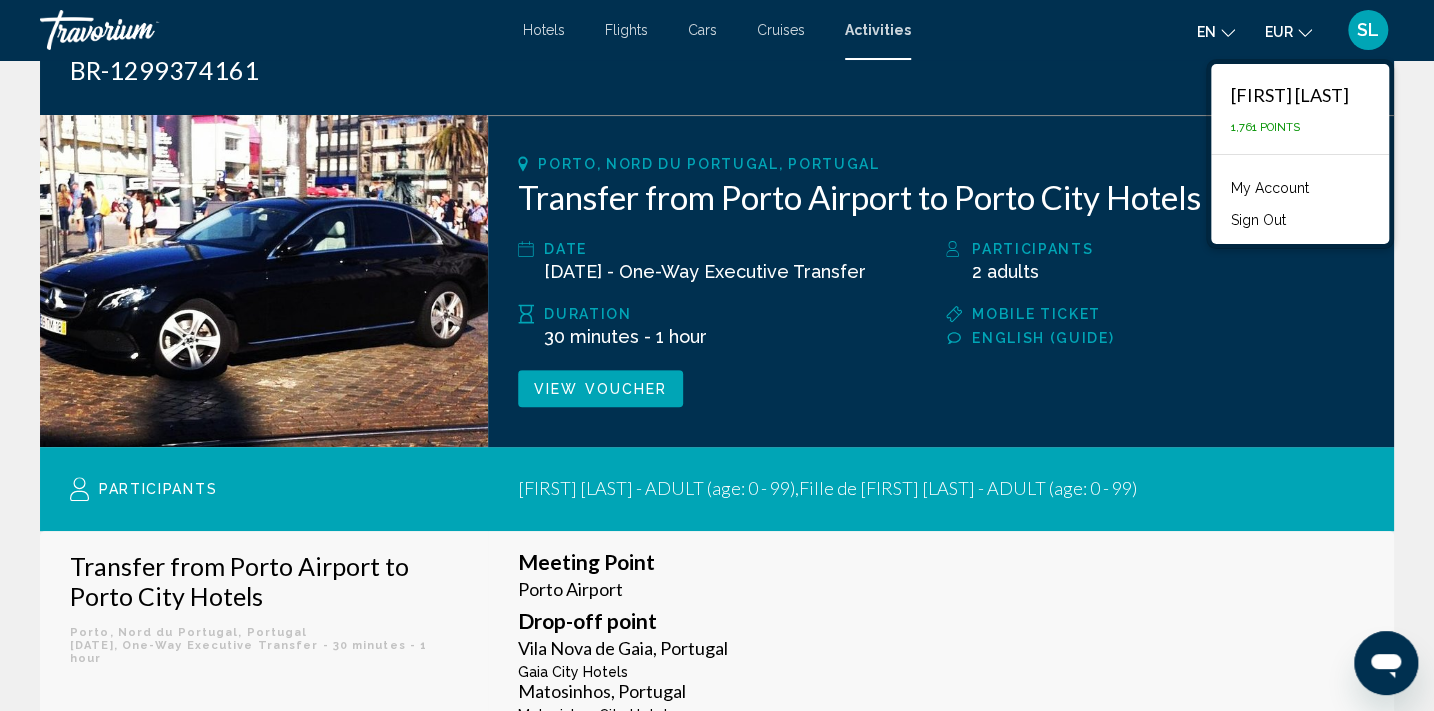 click on "My Account" at bounding box center (1270, 188) 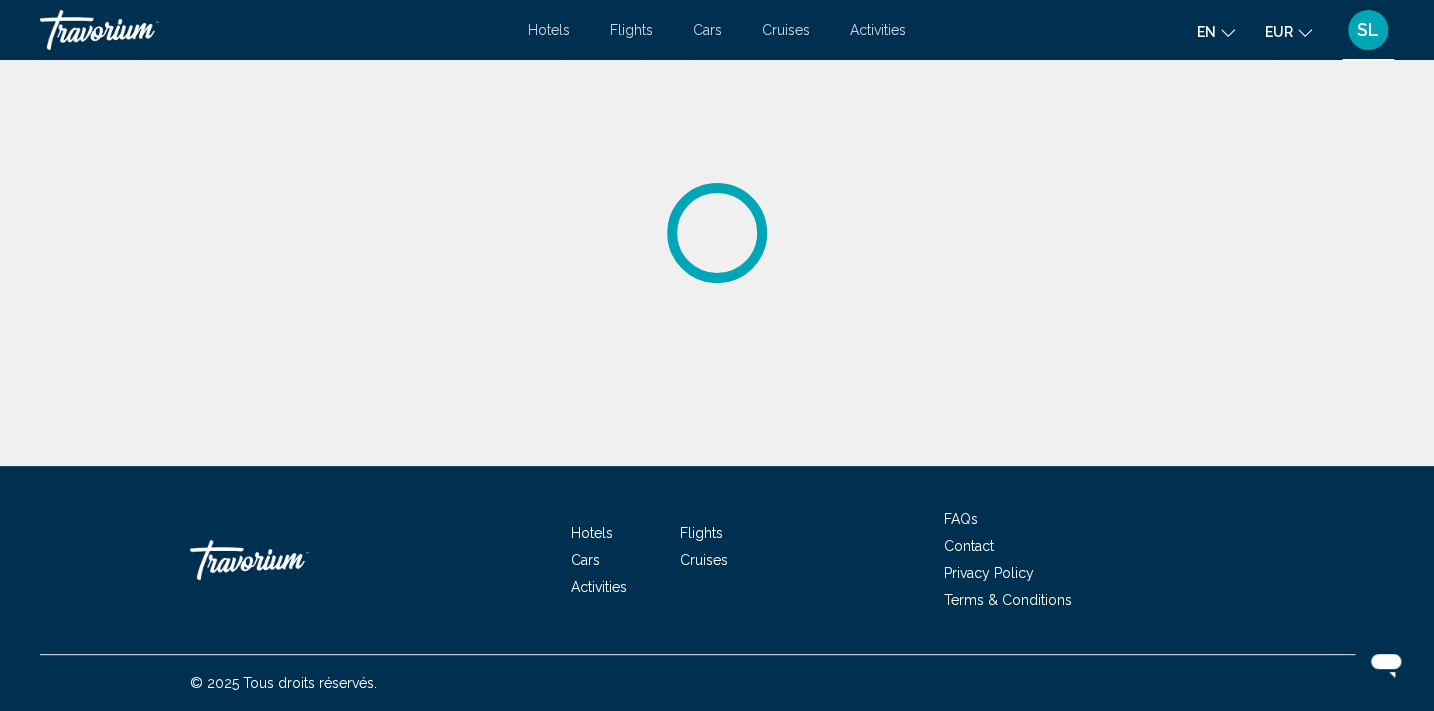 scroll, scrollTop: 0, scrollLeft: 0, axis: both 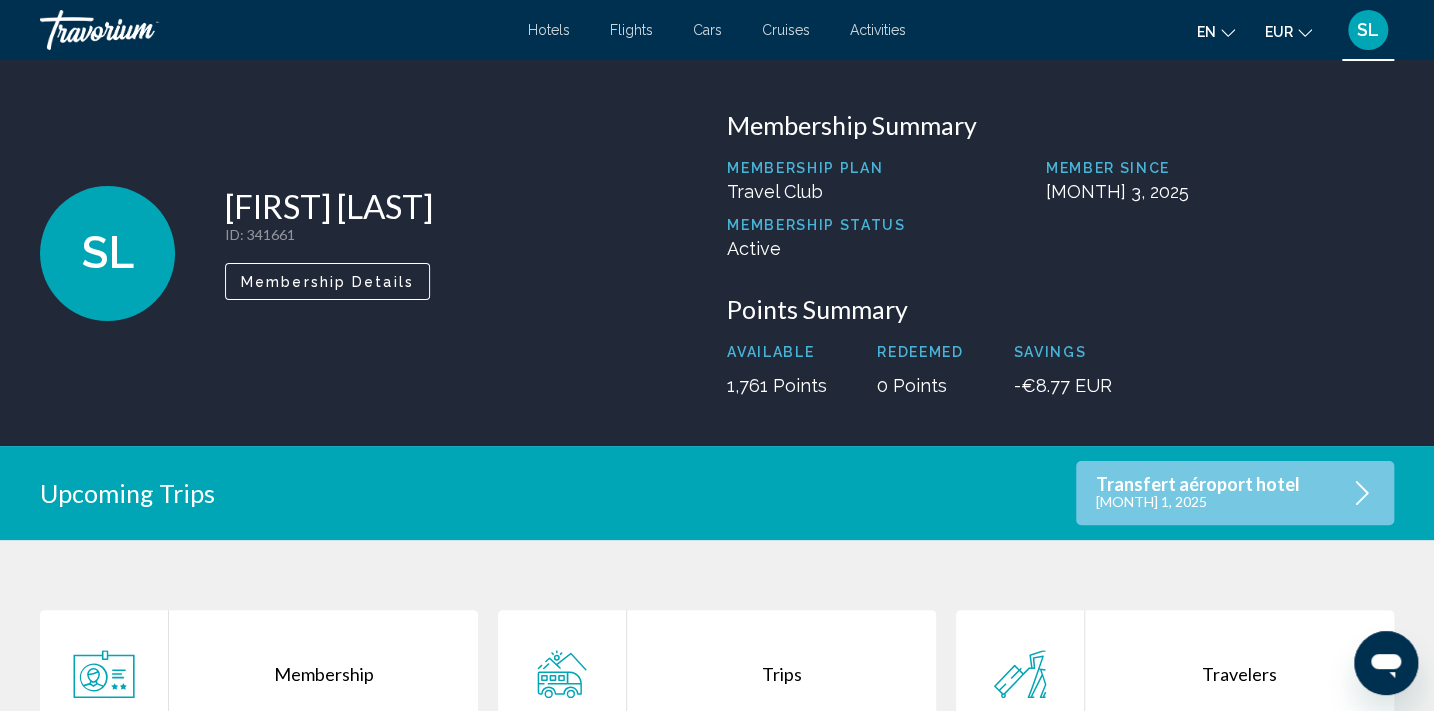 click on "SL" at bounding box center (1368, 30) 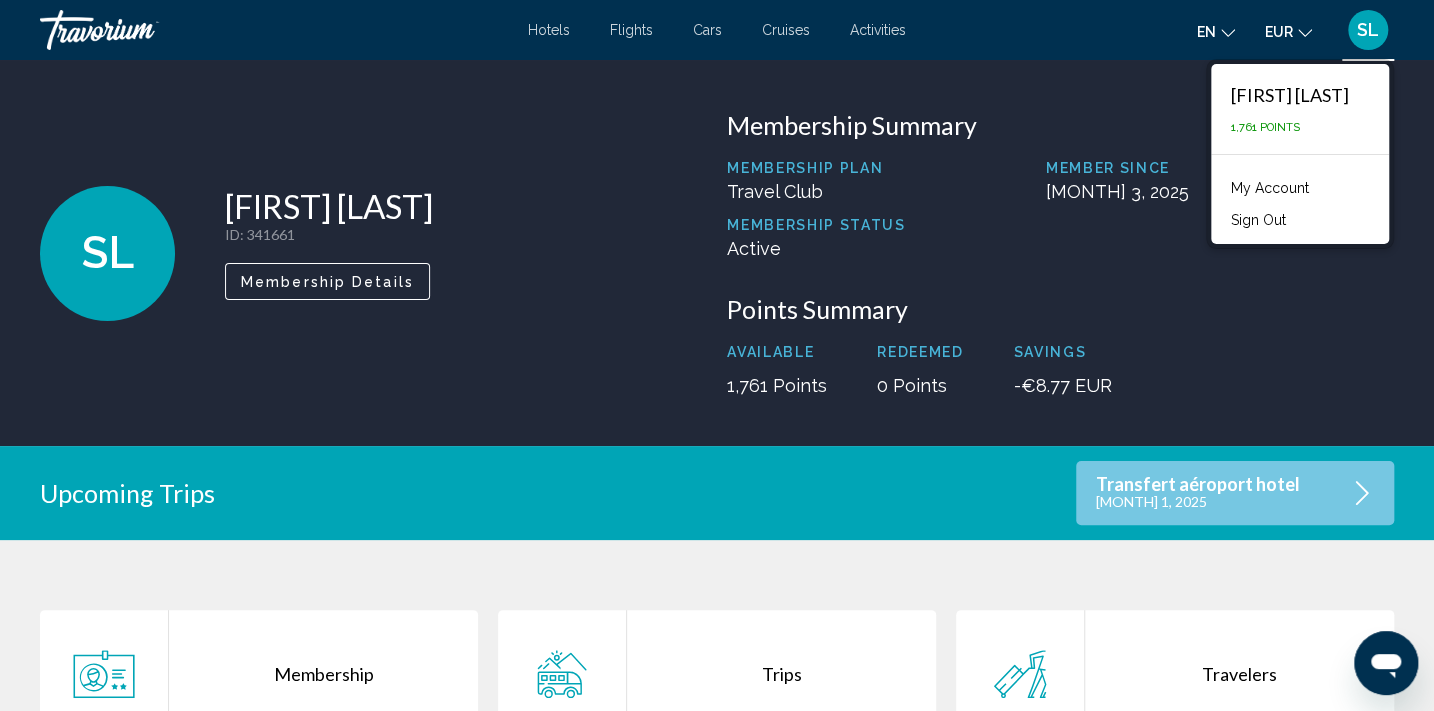 click on "Sign Out" at bounding box center [1258, 220] 